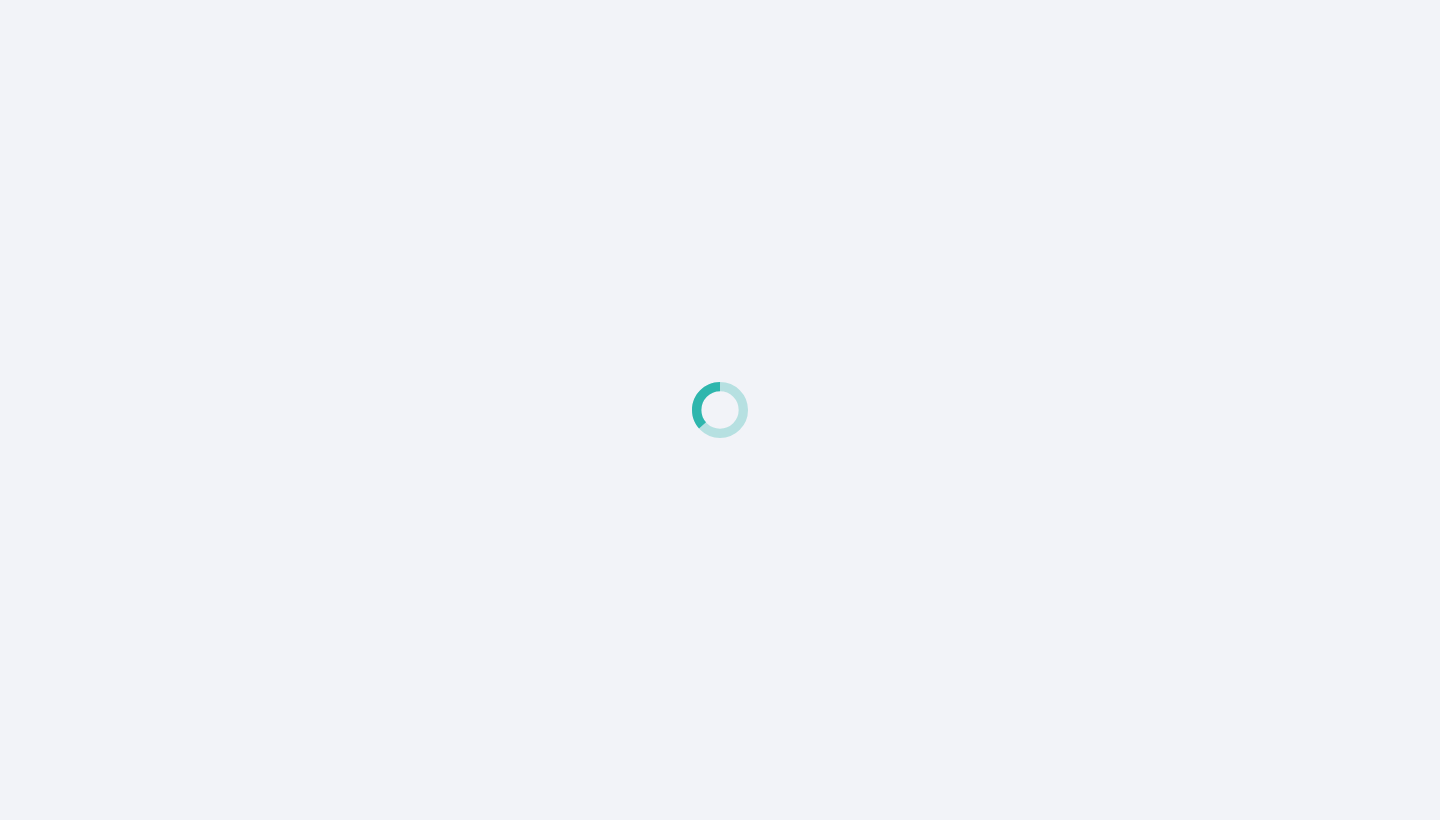 scroll, scrollTop: 0, scrollLeft: 0, axis: both 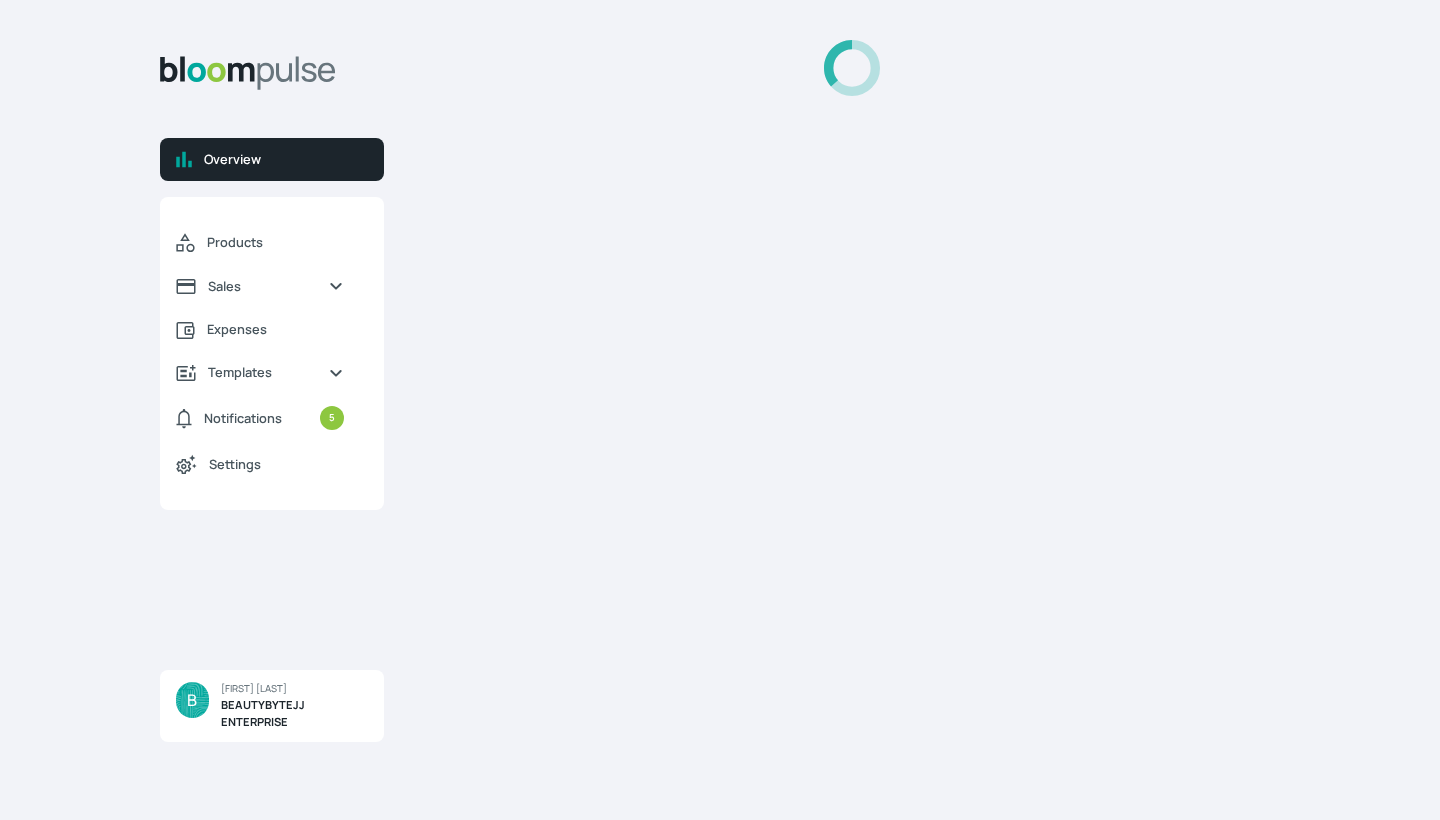 select on "2025" 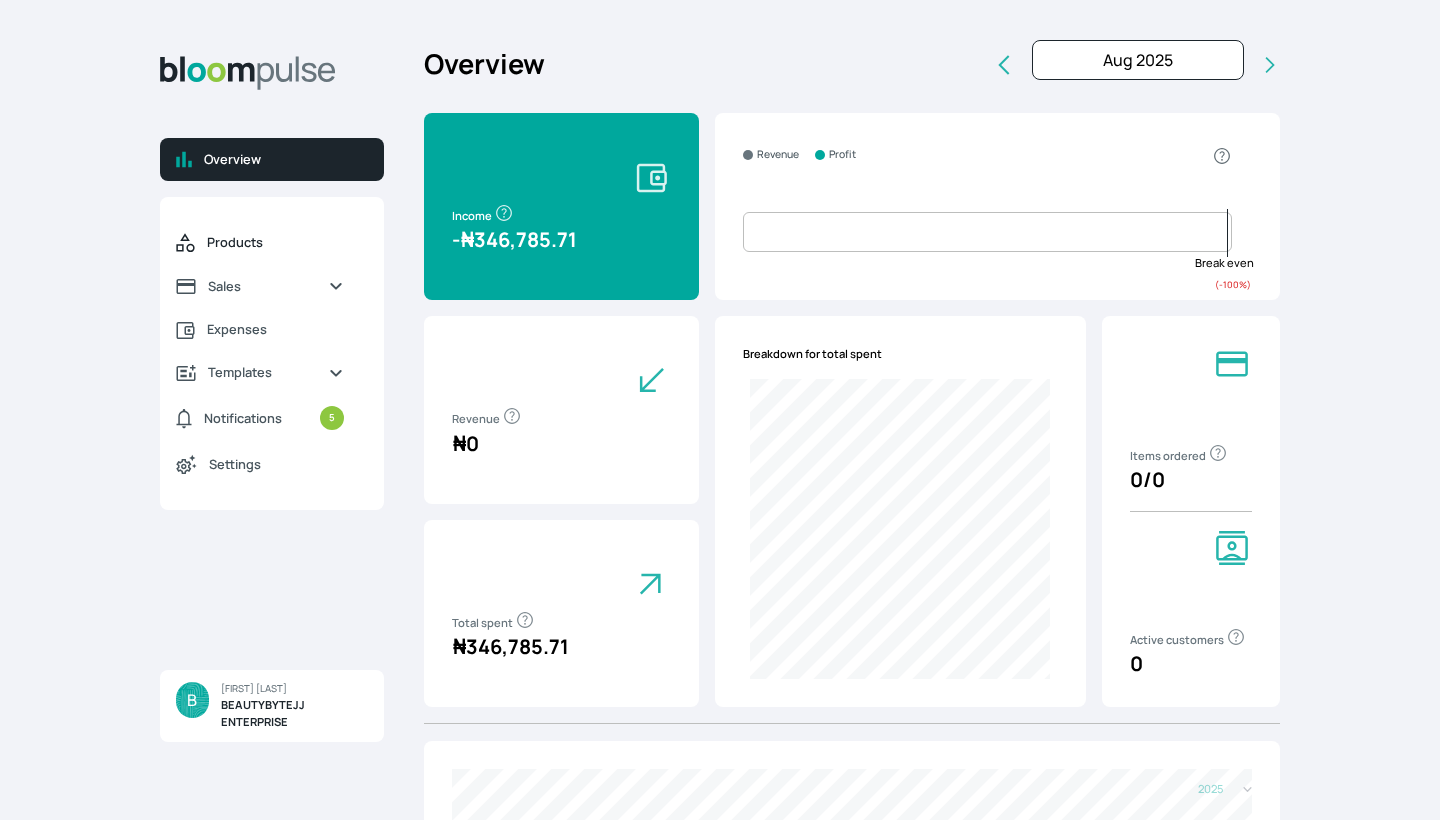 click on "Products" at bounding box center [275, 242] 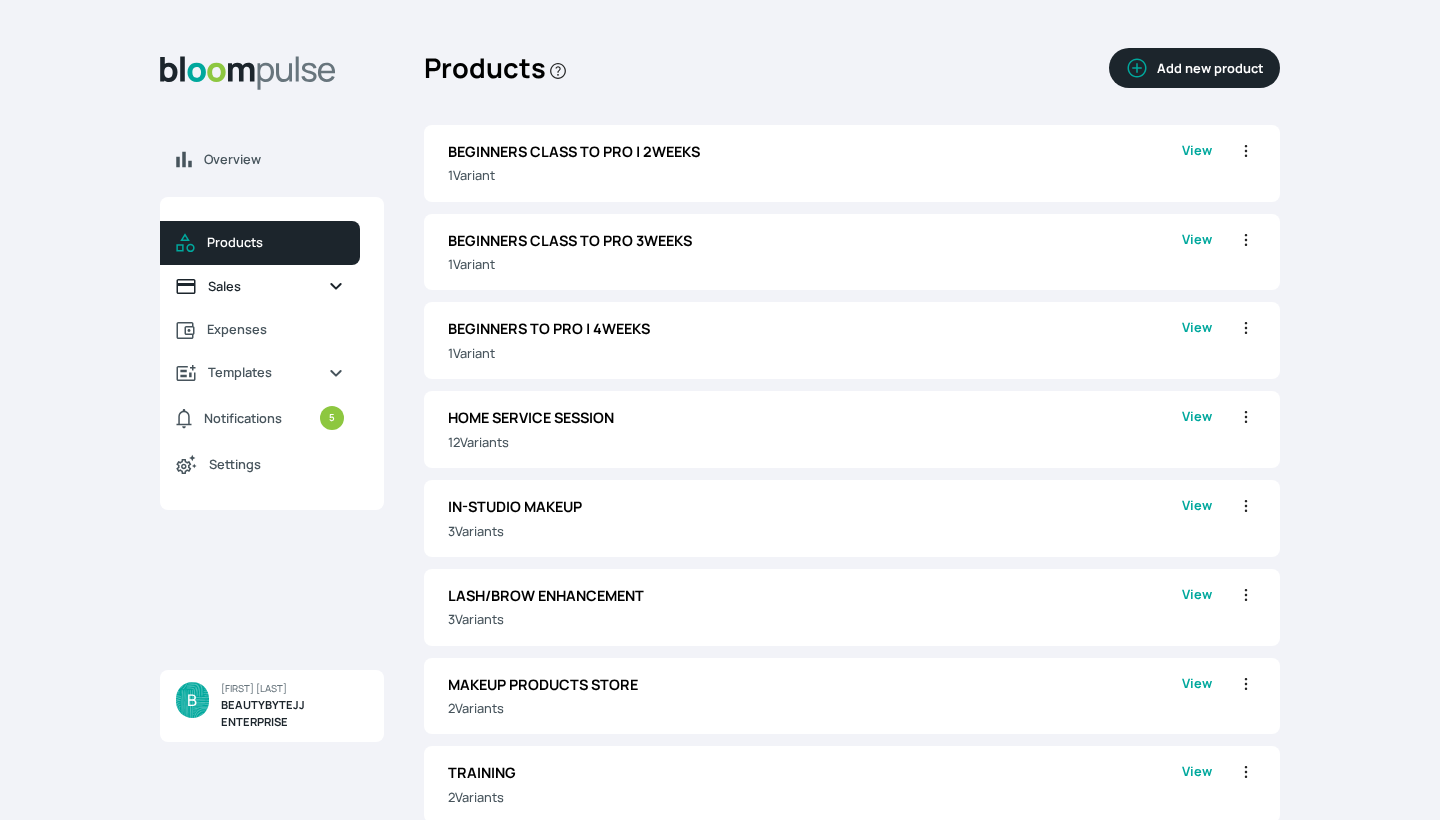 click on "Sales" at bounding box center (260, 286) 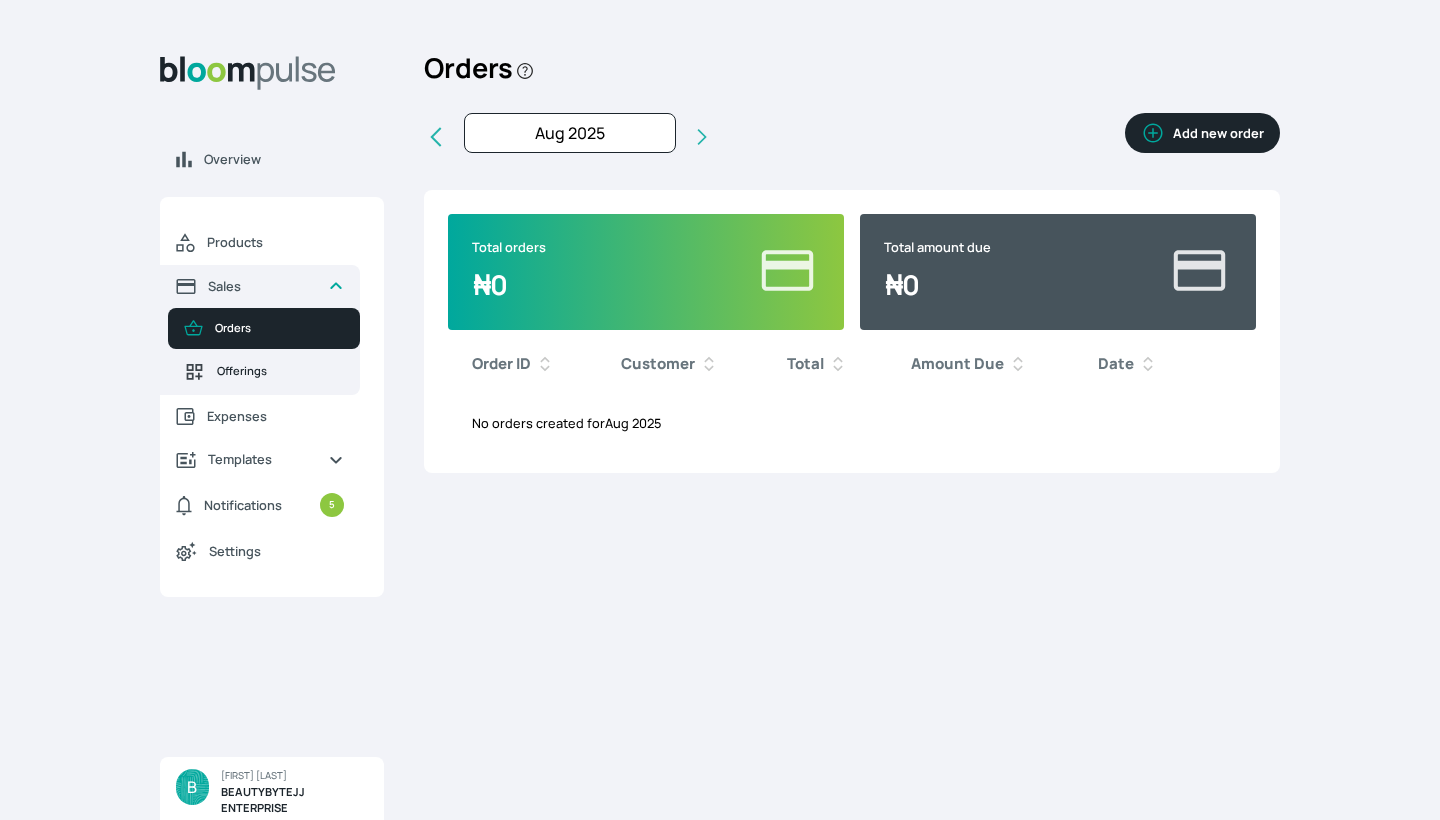 click on "Offerings" at bounding box center [280, 371] 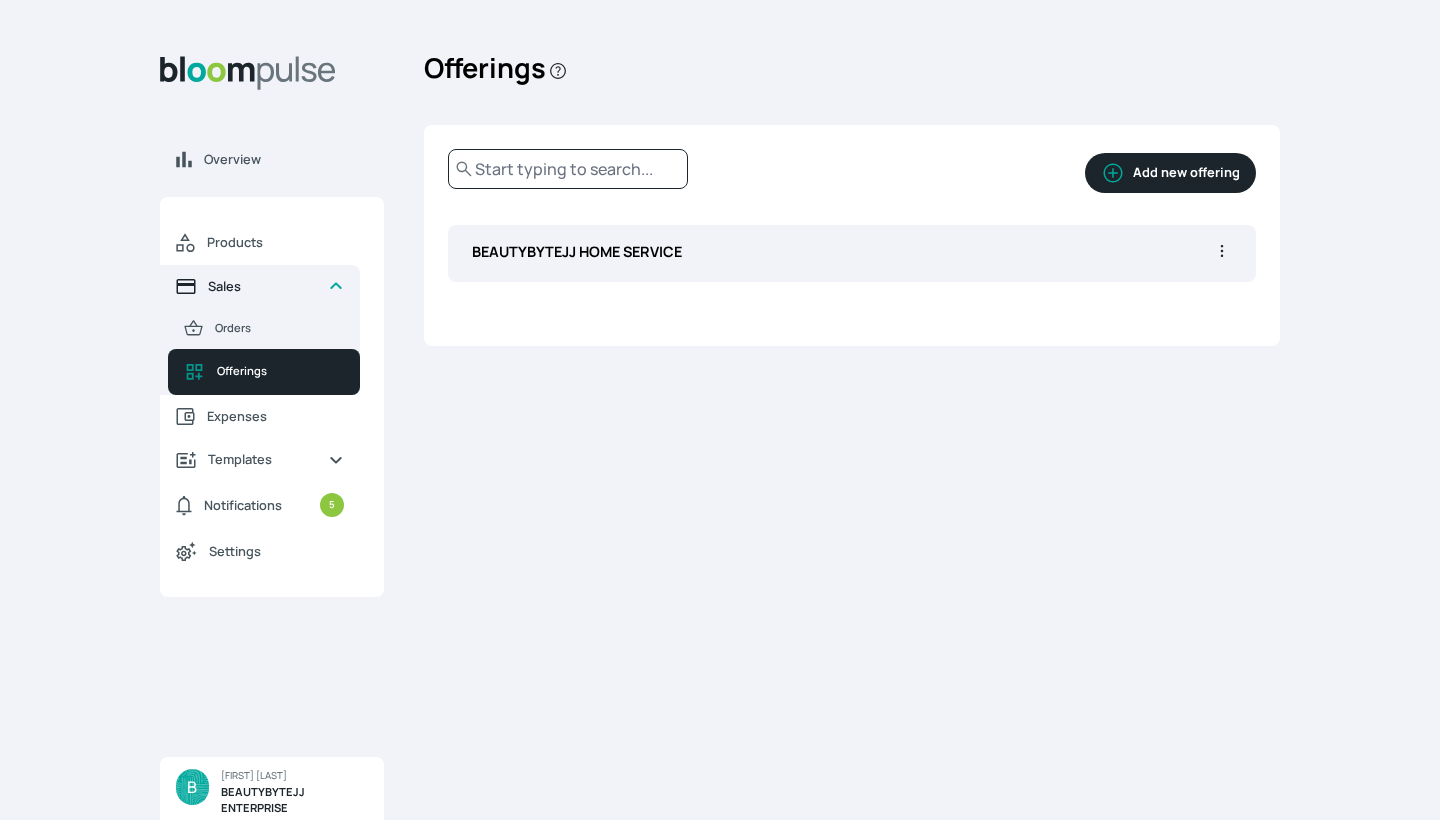 click on "Sales" at bounding box center [260, 286] 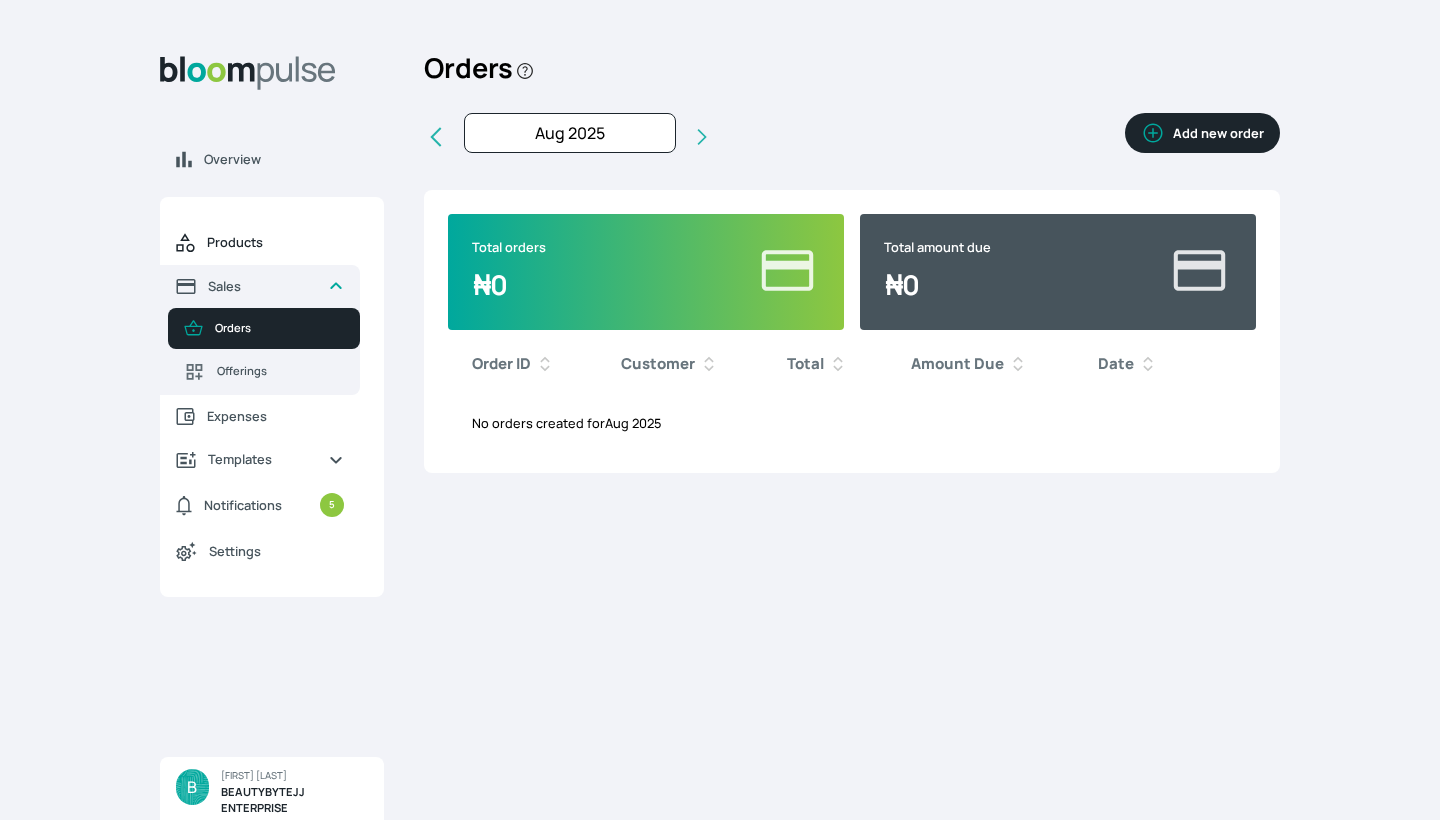 click on "Products" at bounding box center [275, 242] 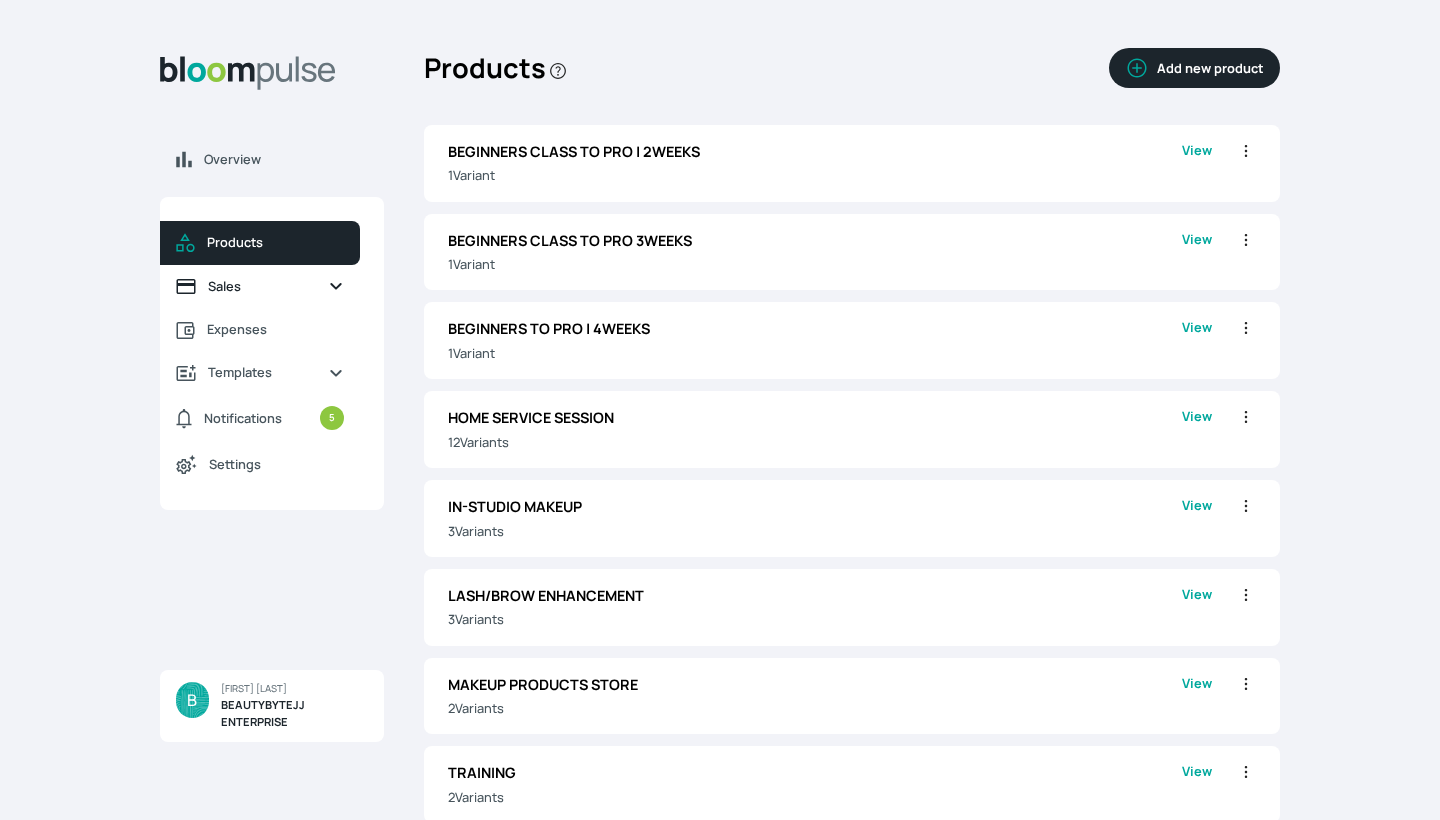 click on "Sales" at bounding box center (260, 286) 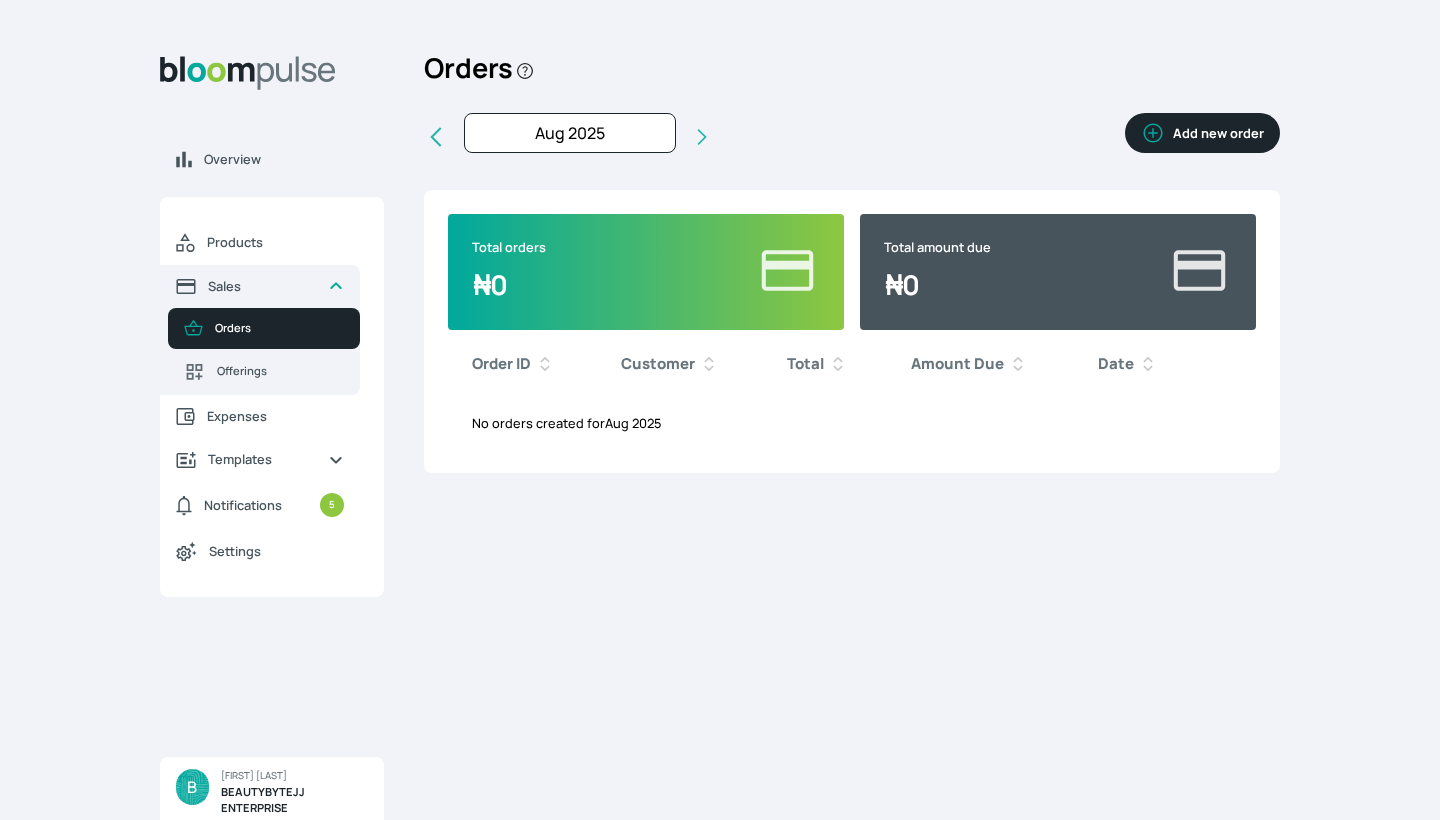 click on "Overview Products Sales Orders Offerings Expenses Templates Notifications 5 Settings B BEAUTYBYTEJJ ENTERPRISE    Add business Sign out B BEAUTYBYTEJJ ENTERPRISE   Add business   Sign out B [FIRST] [LAST] BEAUTYBYTEJJ ENTERPRISE Orders Add new order Aug 2025 Aug 2025 Last month Last 3 months Last 6 months Last 9 months Last year Last 2 years Custom Add new order Total orders ₦ 0 Total amount due ₦ 0 Order ID Customer Total Amount Due Date  Sort by   Order ID   Customer   Total   Amount Due   Date No orders created for  Aug 2025 Confirm Action Close modal Continue Cancel   Overview Products Sales Expenses" at bounding box center [720, 410] 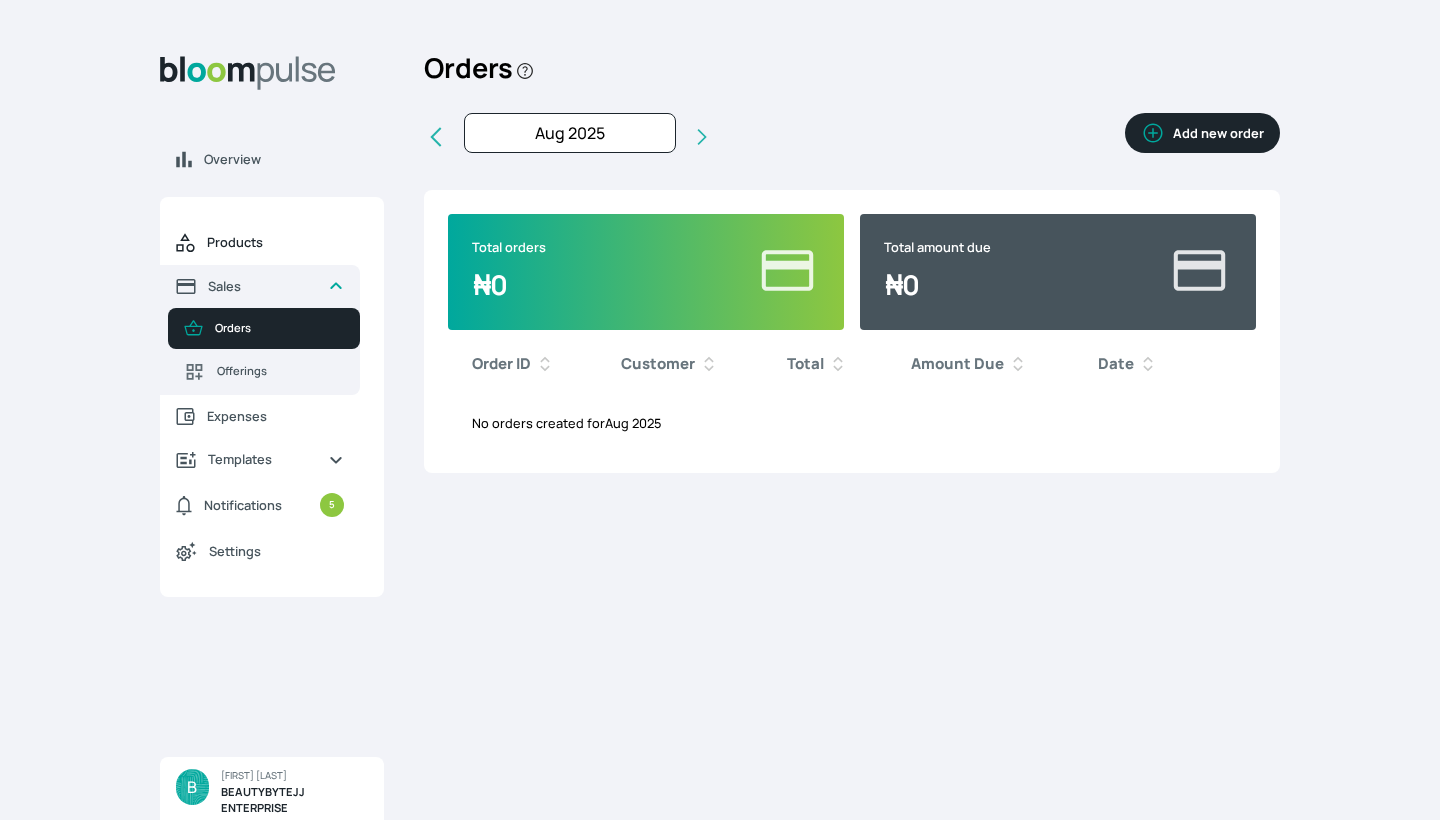 click on "Products" at bounding box center [260, 243] 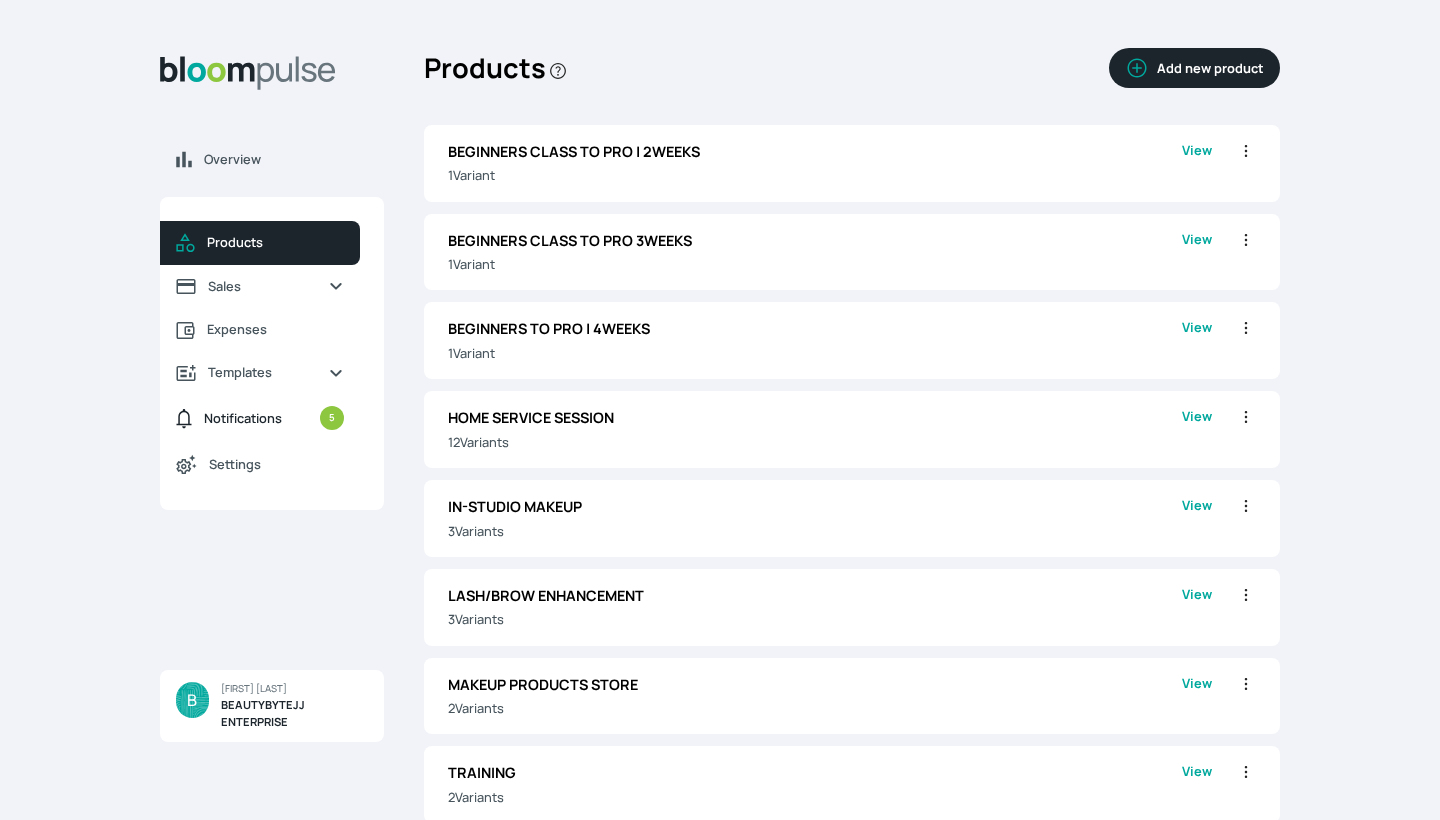 click on "Notifications" at bounding box center [243, 418] 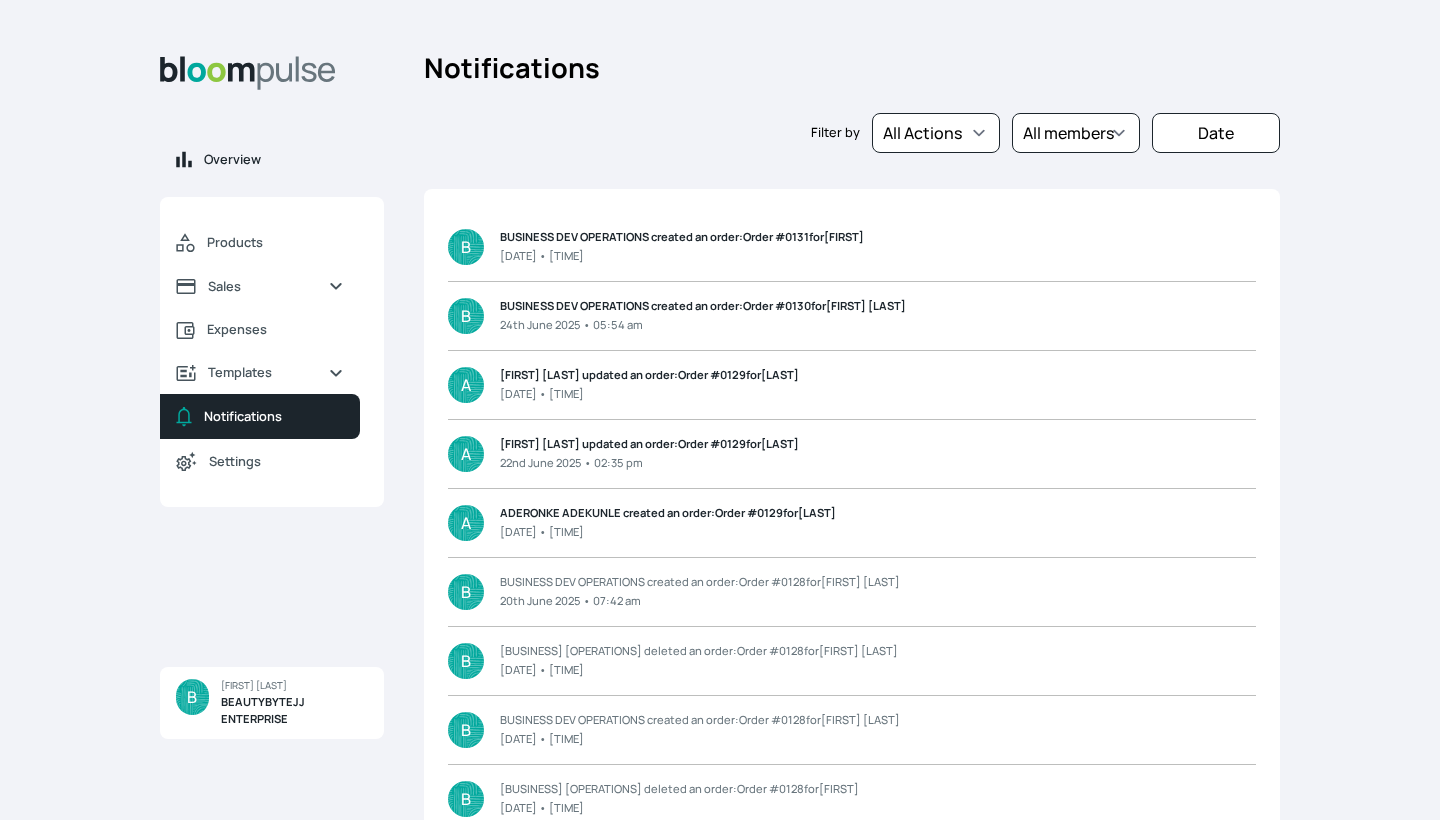 click on "Overview" at bounding box center (286, 159) 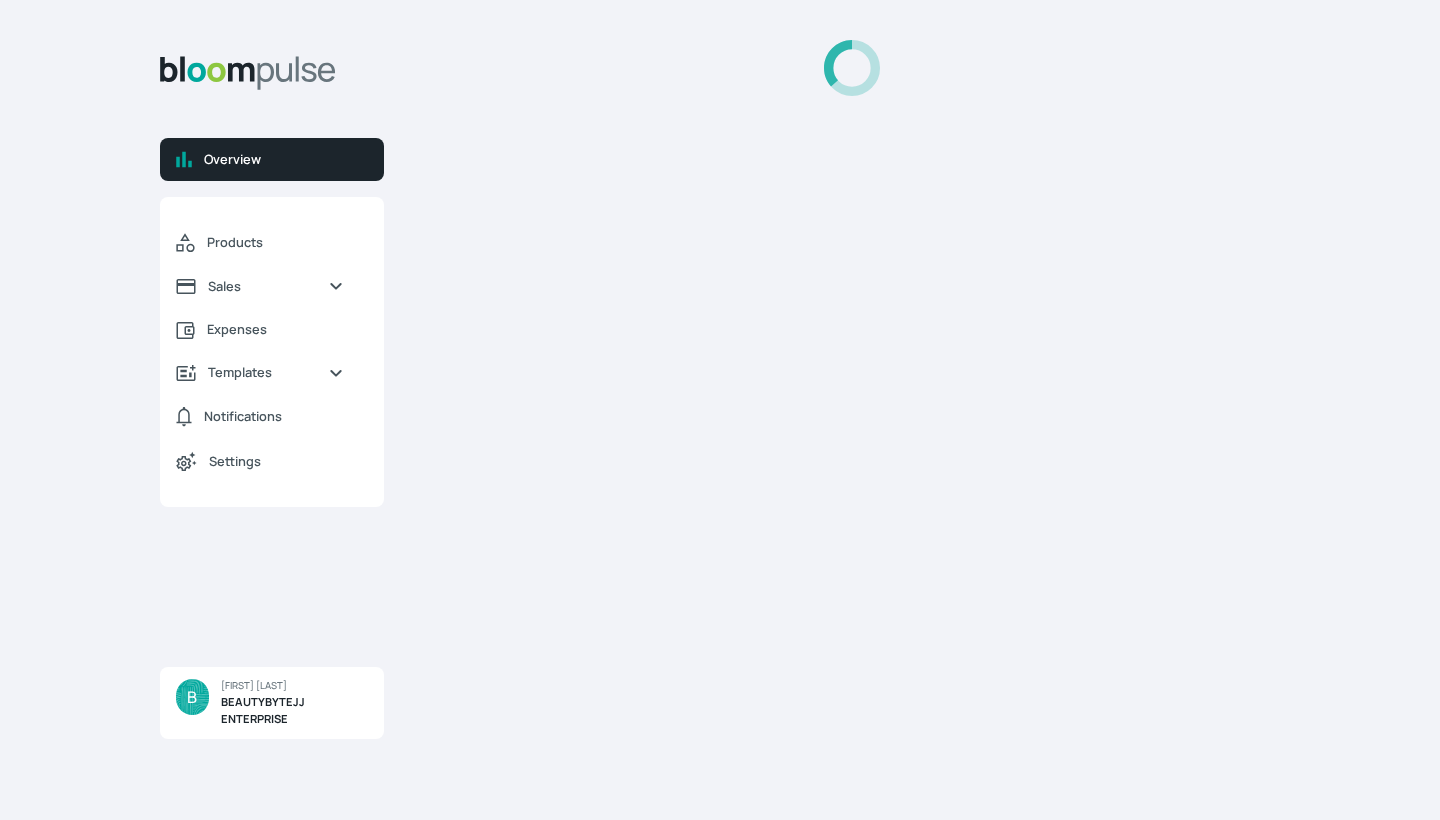 select on "2025" 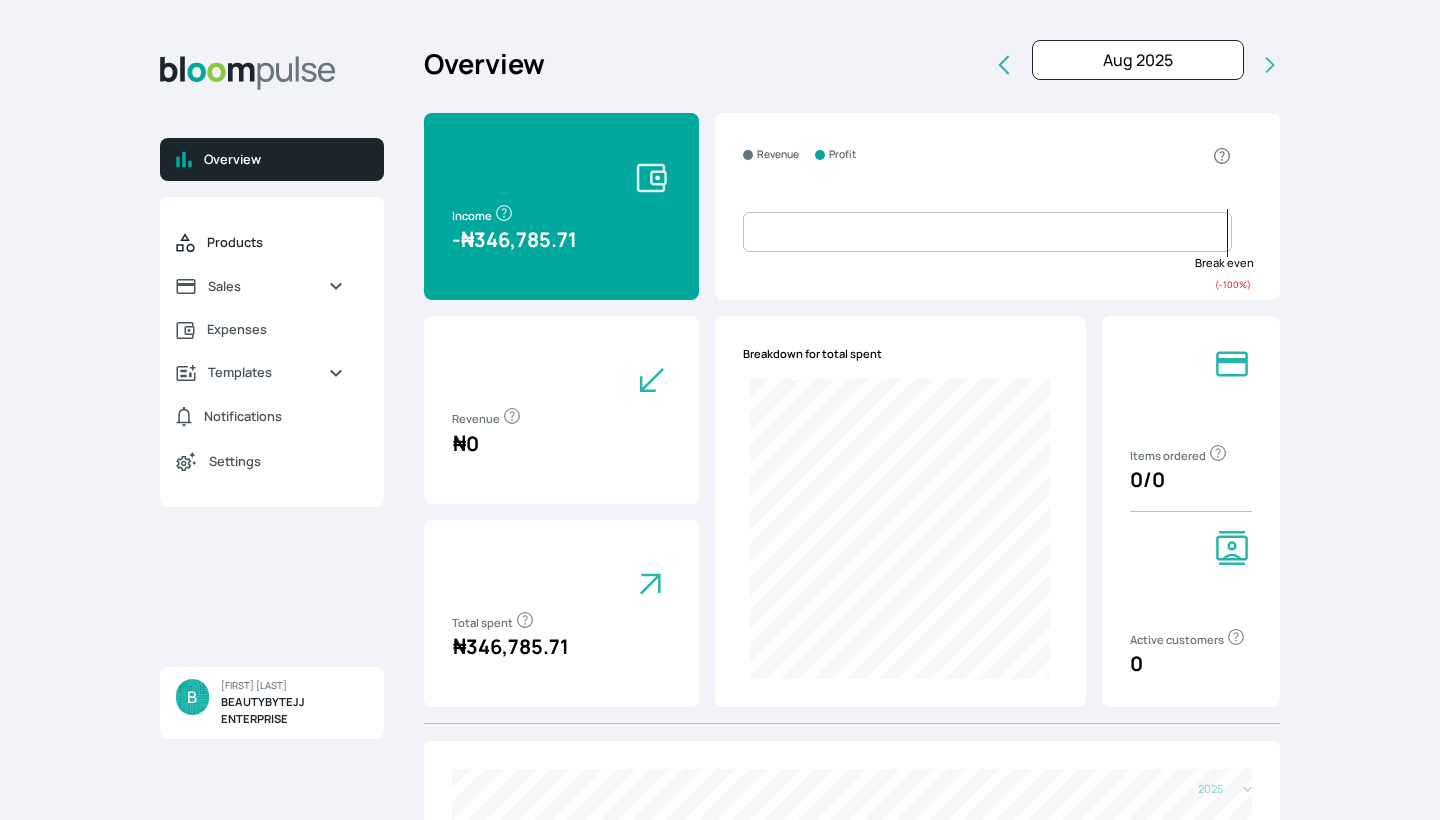 click on "Products" at bounding box center (275, 242) 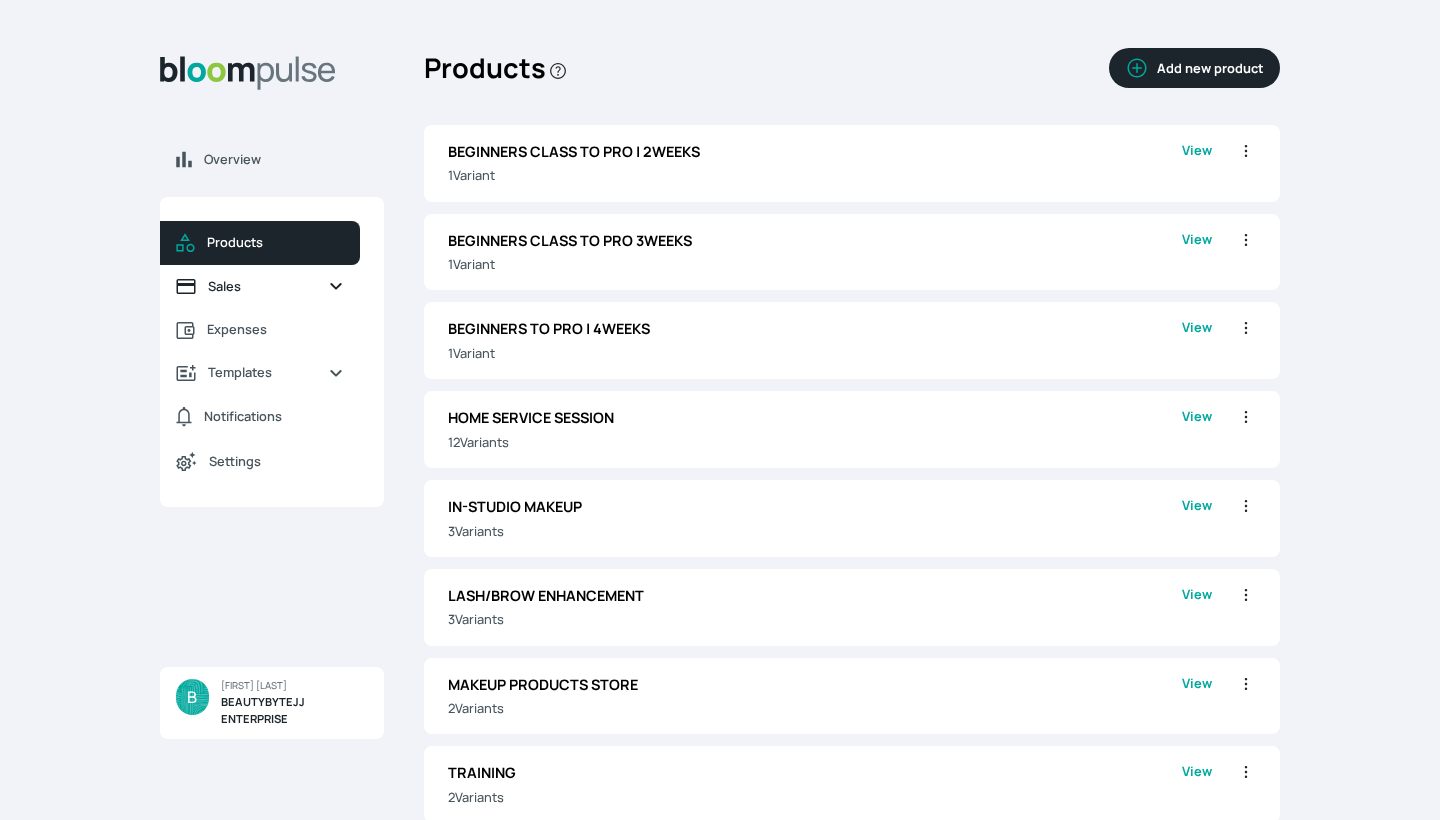 click on "Sales" at bounding box center [260, 286] 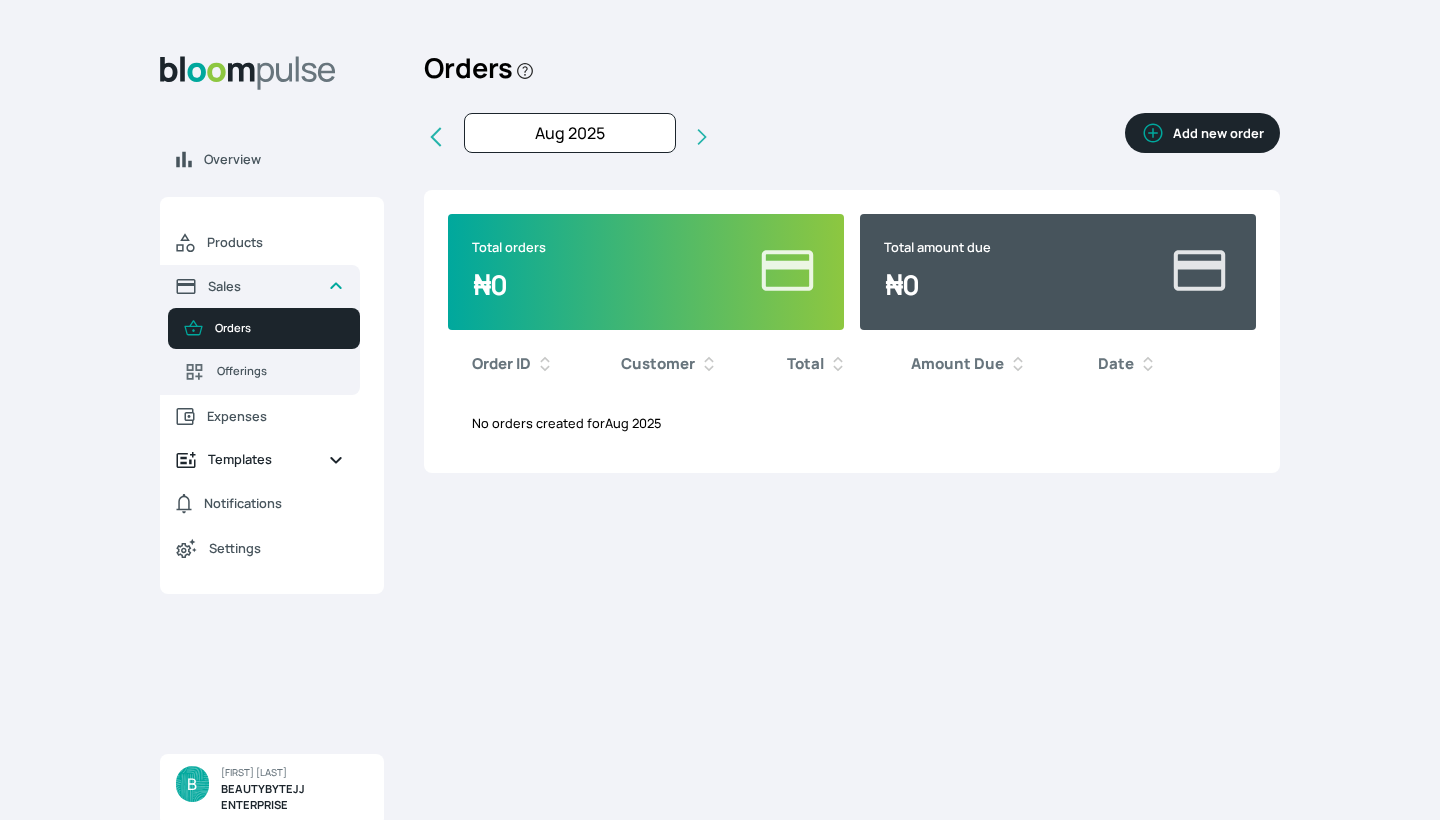 click on "Templates" at bounding box center [260, 459] 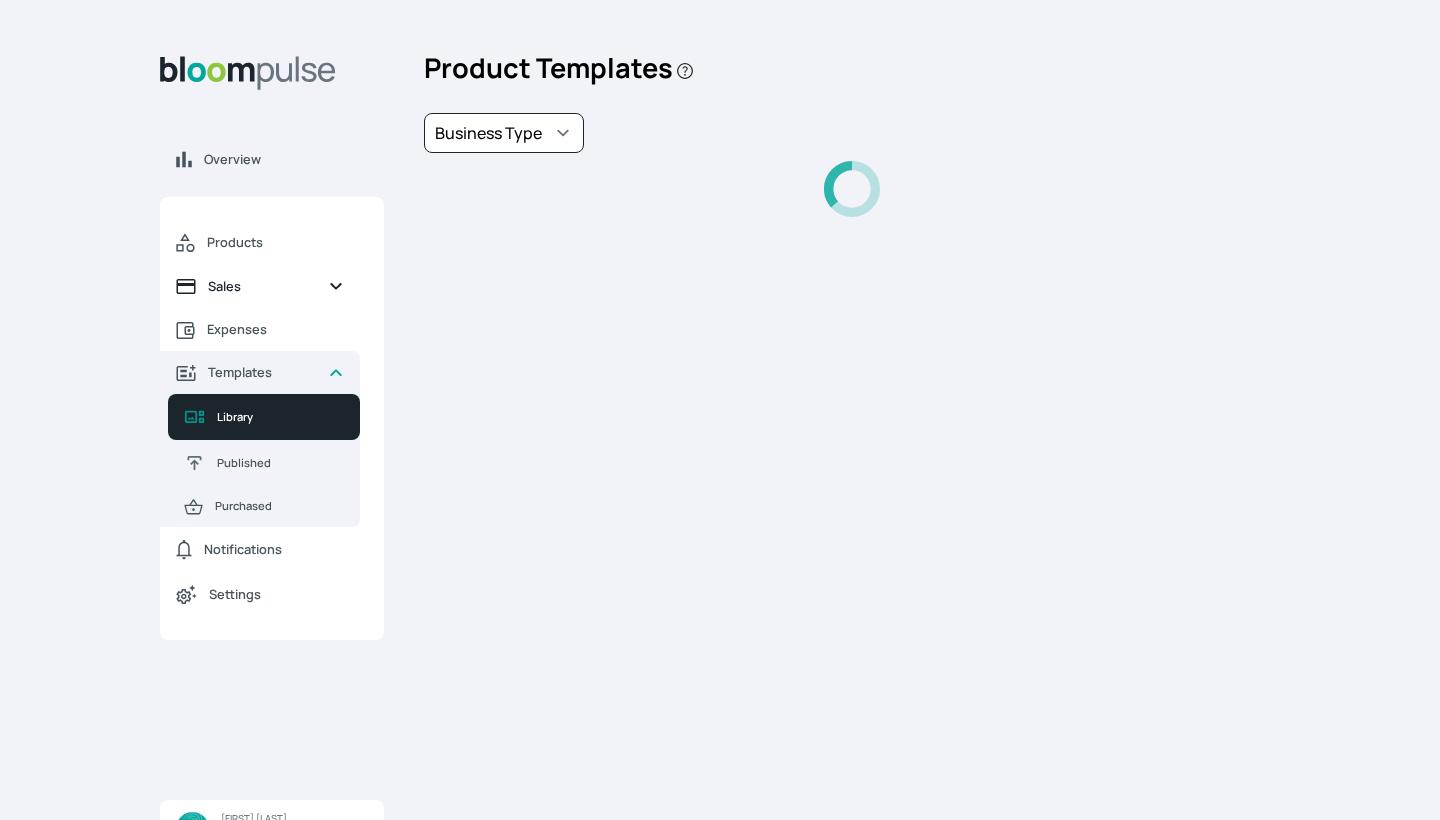 select on "Makeup" 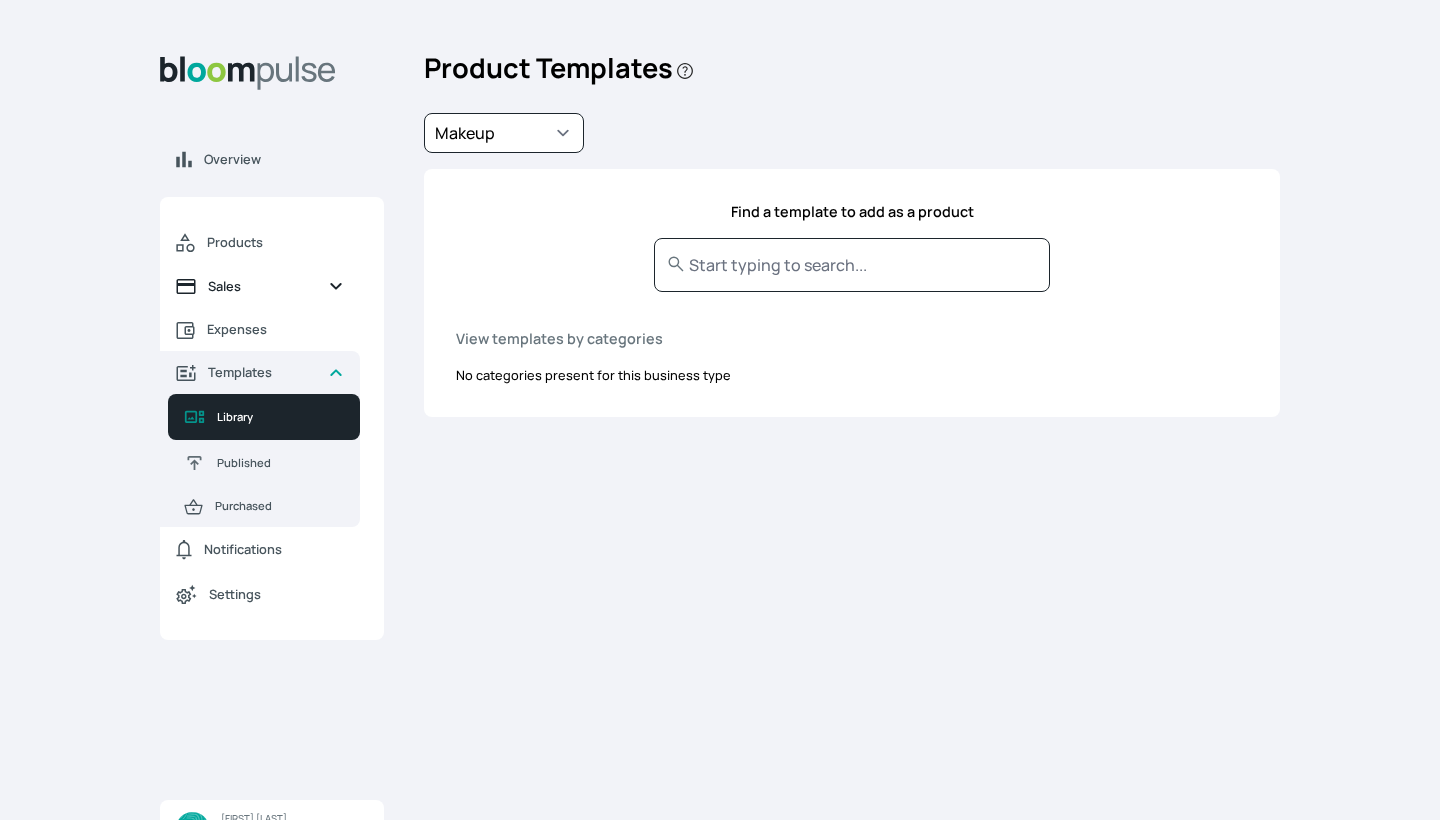 click on "Sales" at bounding box center (260, 286) 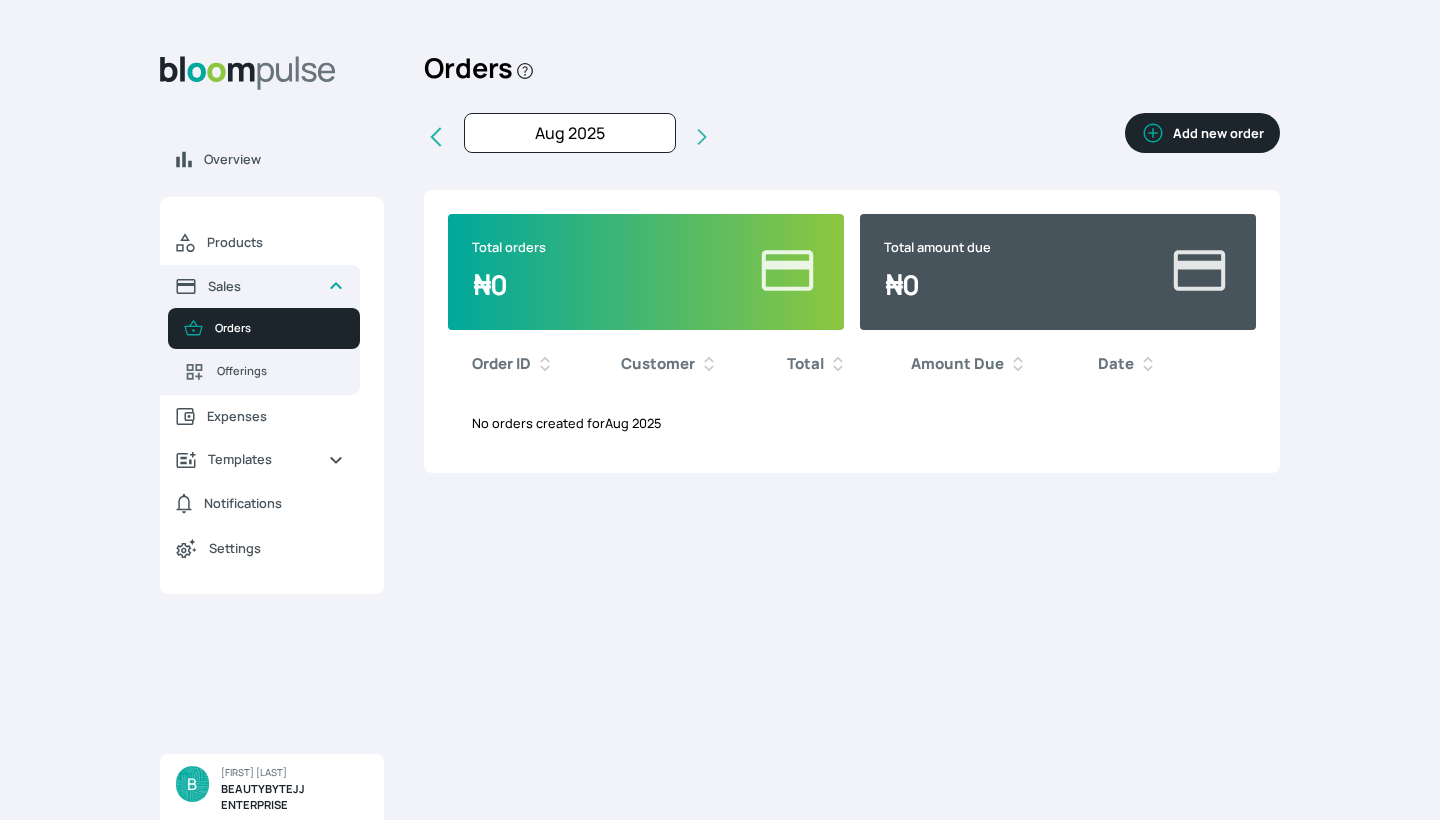 click on "Orders" at bounding box center [279, 328] 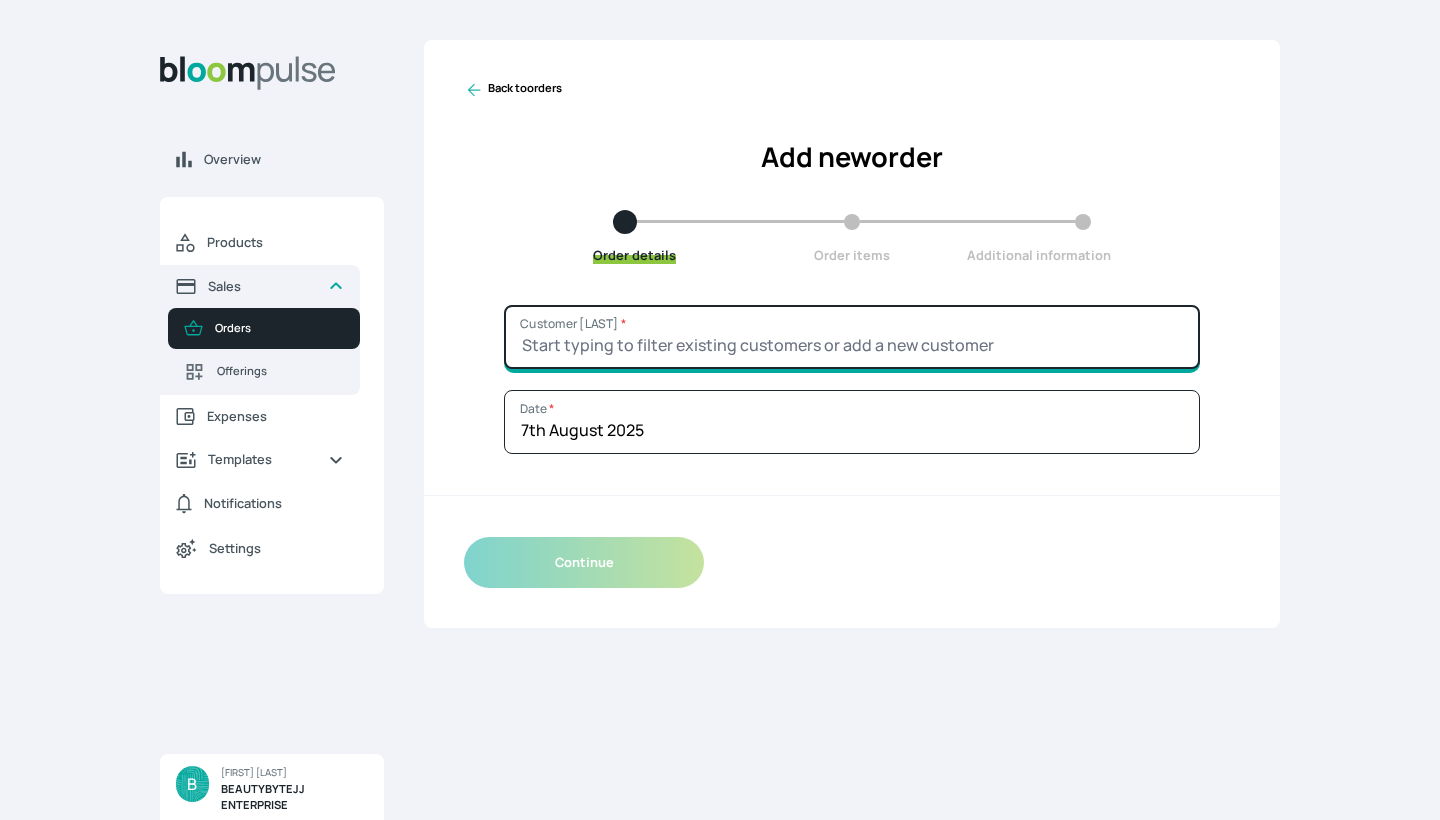 click on "Customer Name    *" at bounding box center (852, 337) 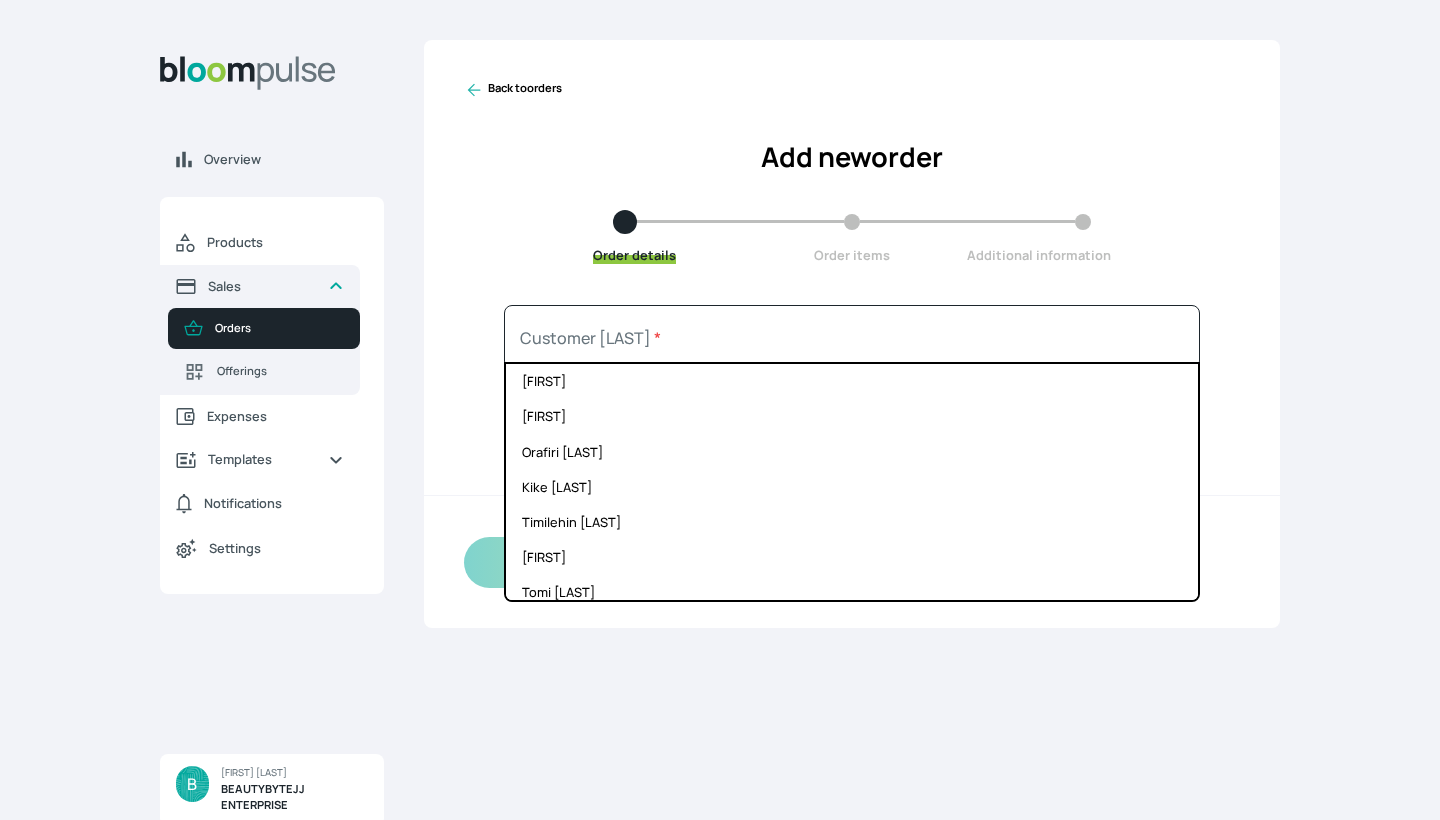 click on "Continue" at bounding box center (852, 562) 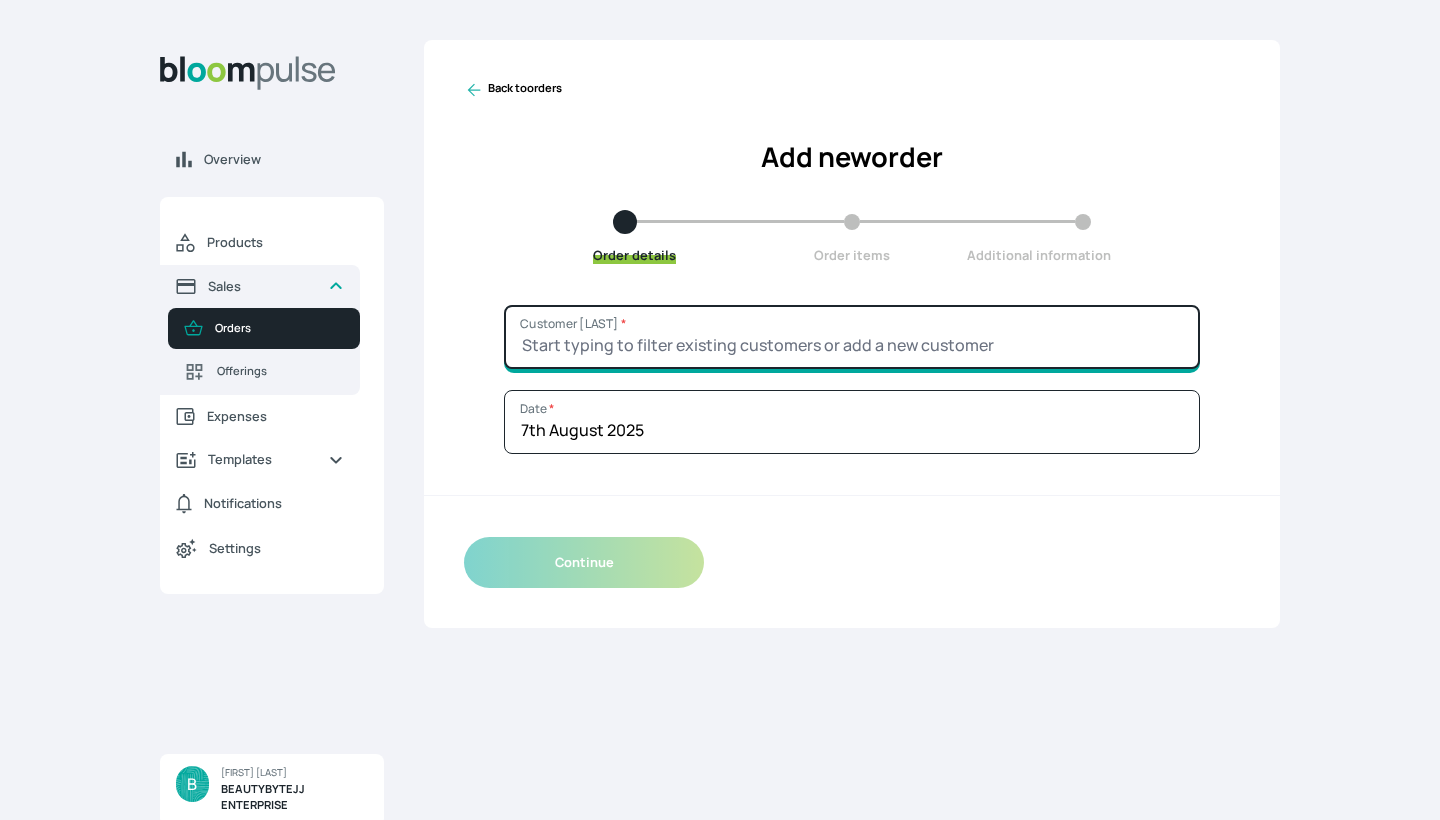 click on "Customer Name    *" at bounding box center [852, 337] 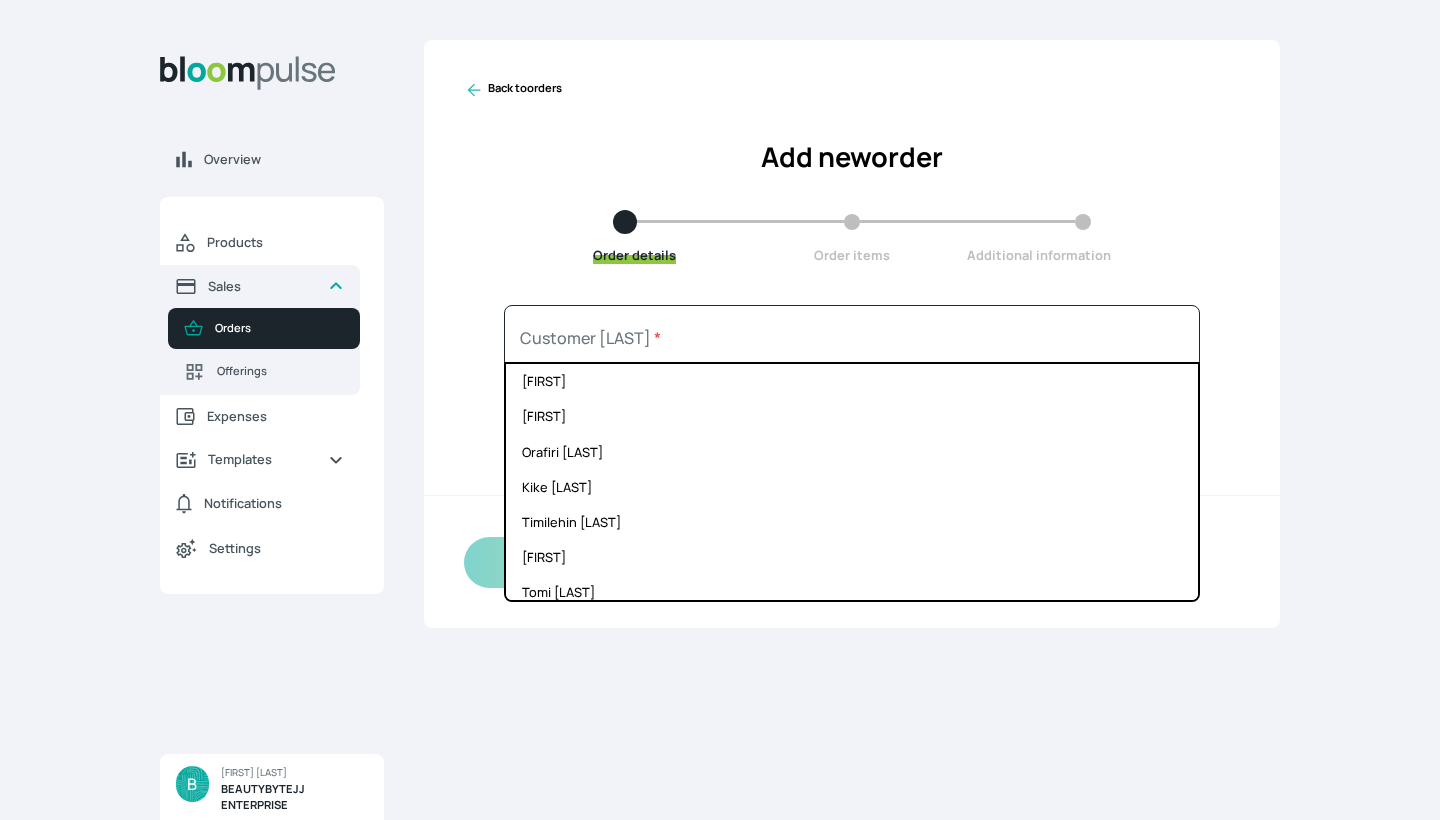 click on "Customer Name * Oluramodupe Samia Orafiri Adoki Kike Mesubi Timilehin Sanni Omolara Tomi Omowale Solabomi Tolu Olusiji TEMI OLUDARE ZINA Amaka Abimbola KEMI Rebecca SHERRY AMUSHAN EMA Ada Mrs Jenika ABIOLA Remi ANN Adekunle Precious Pamela Christabel Tracy Ayree-Quao Feyikewa Animashaun TEMITOPE AJEWOLE Bolaji Sanusi Debi Adesanya Remilekun Nadia Matovu Loveth Zainab Alibaba Olusola Bukola Adegoke PRECIOUS Oduwale mrs aboki booked for 4th of MAY 2024 MRS ABIMBOLA MATHILDA OVURU FUNMI BABS-DADA Faith GERALDINE DEBBIE NICOLE Abimbola Oluwasegun Itose Ayomide Angel Lilian Toluwalope BUKOLA ADEGOKE Edidiong Chidinma Kike Mesuabi Tobi Bess Victor Teejay Angel's Sister Dara Sarah Hauwa Helen Tilly Dunmi Jasmine Efere Hadiza Justina Lateefat Obianuju Dunni Sandra Adesola chioma oluranti Tare Blazin Princess Zeena Tutu Abim Dolapo Adeyanju Ify NYR Event Ezinne Adeola Adeola Sanni AMARACHI Eka Obaigbena Niban Aramide Kafilat Kemi Shonibare Toke Soyebo Morenike Ajuonuma Aminat Musa Mimi Hadiza musta HADIZA MUAZA" at bounding box center (852, 466) 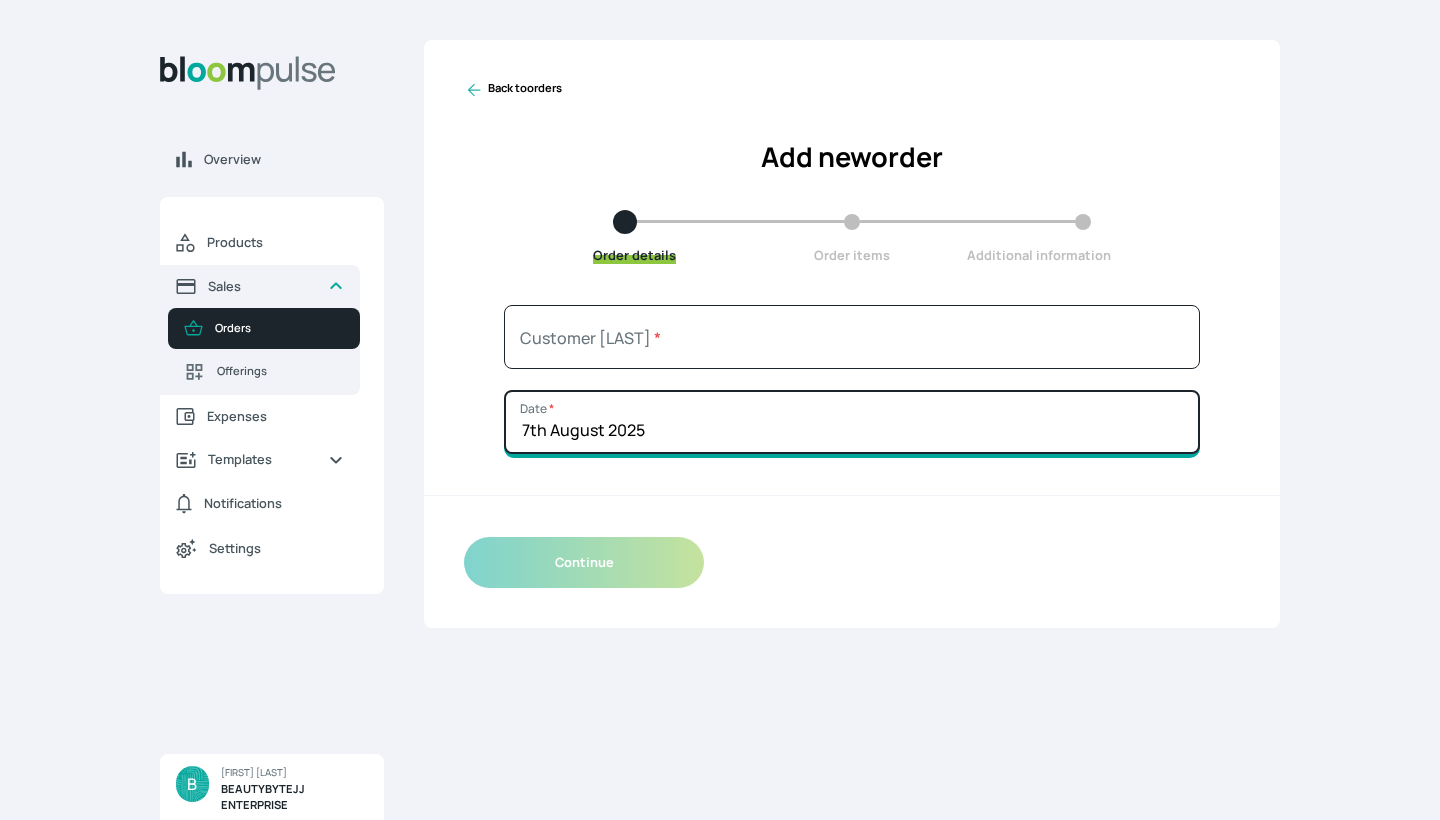 click on "7th August 2025" at bounding box center (852, 422) 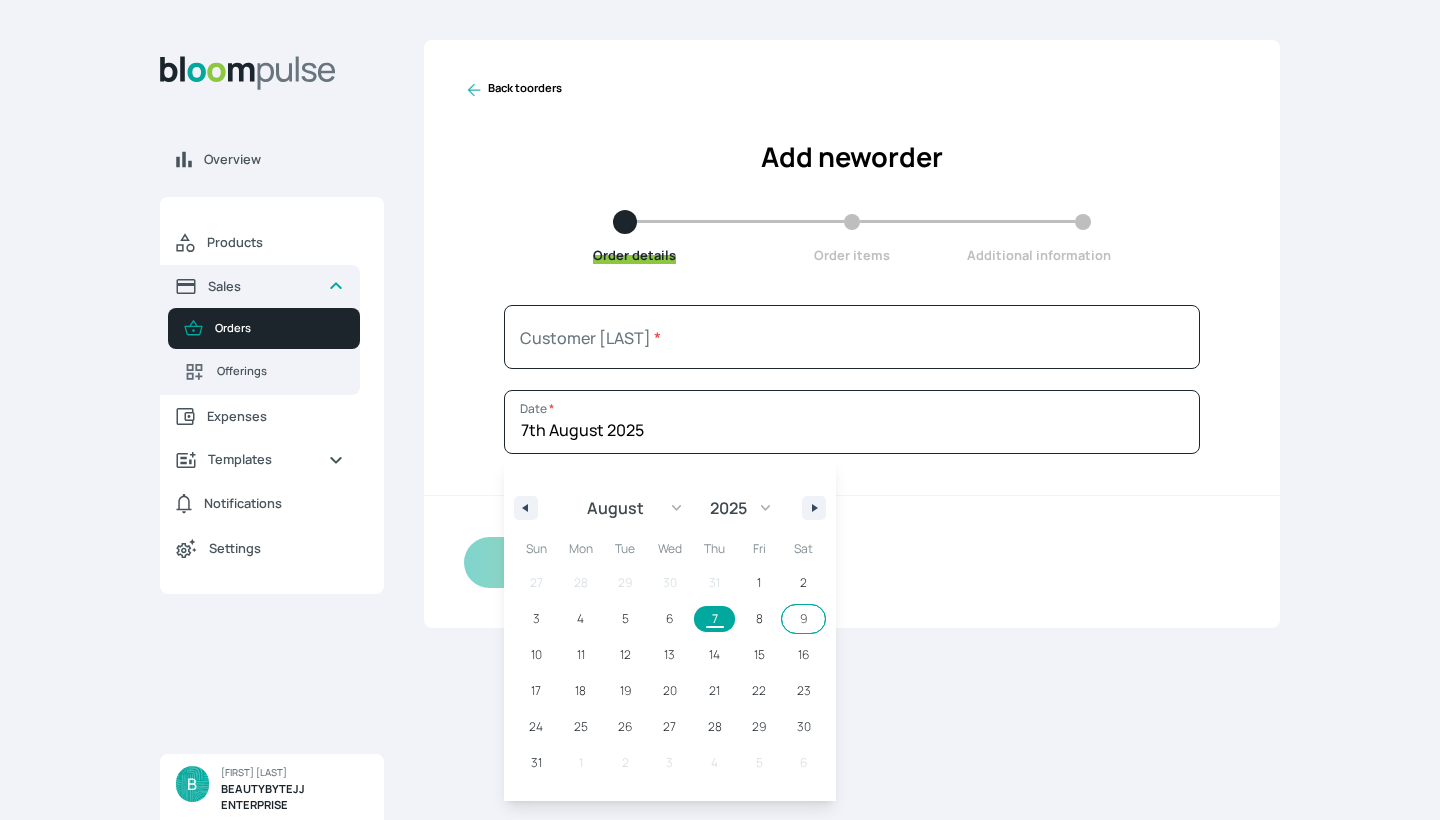 click on "9" at bounding box center [803, 619] 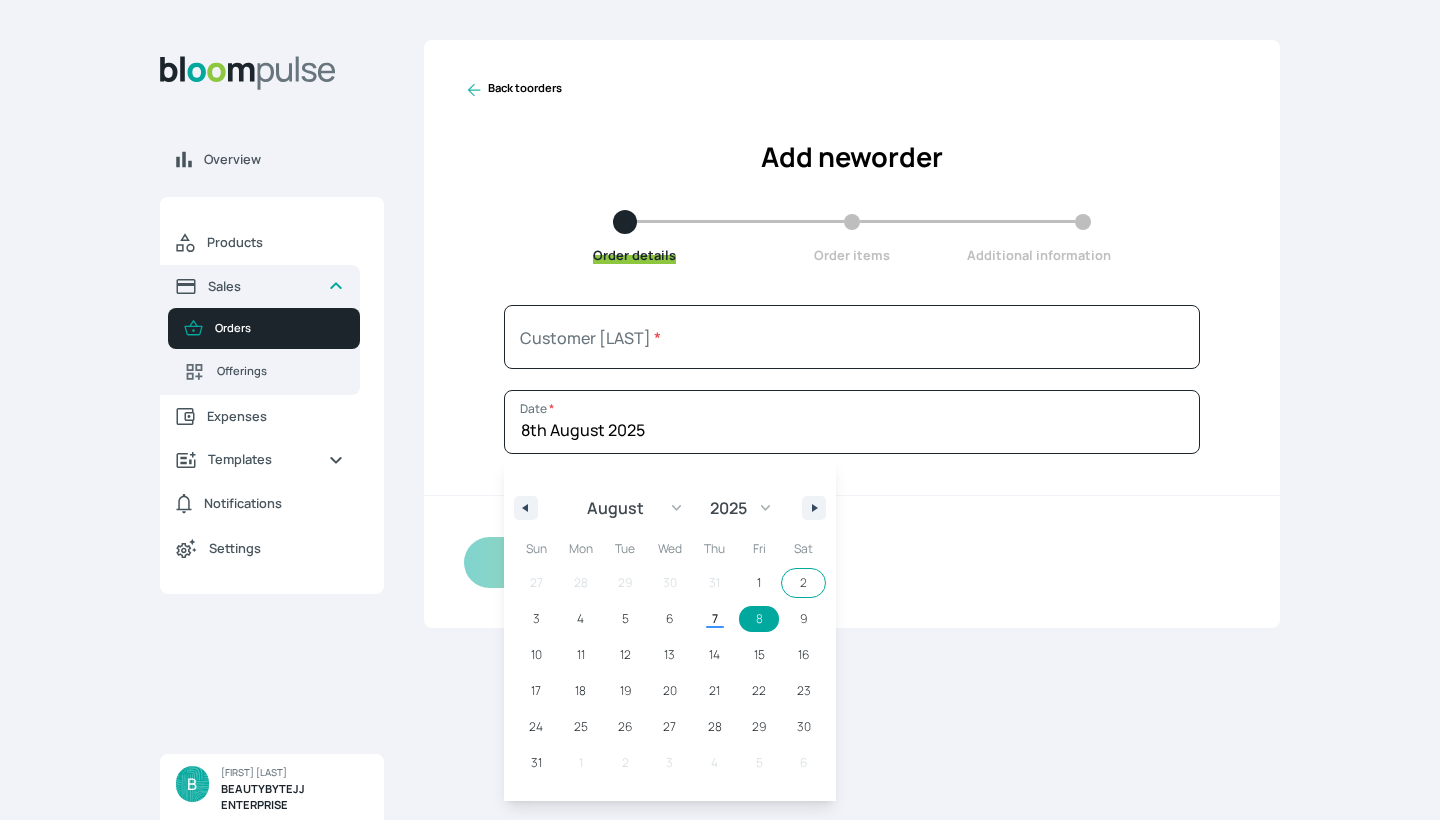 click on "Continue" at bounding box center (852, 562) 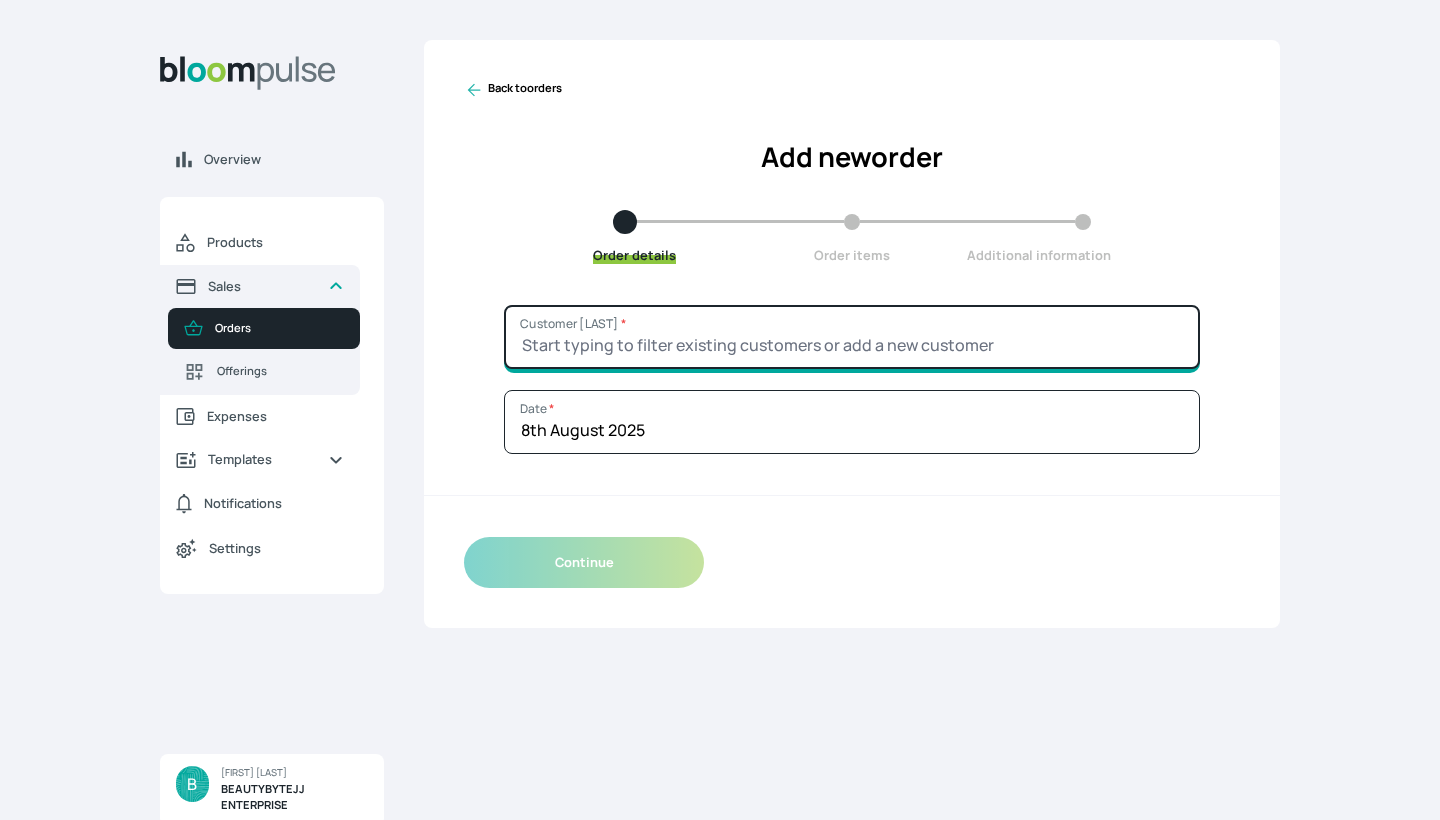 click on "Customer Name    *" at bounding box center (852, 337) 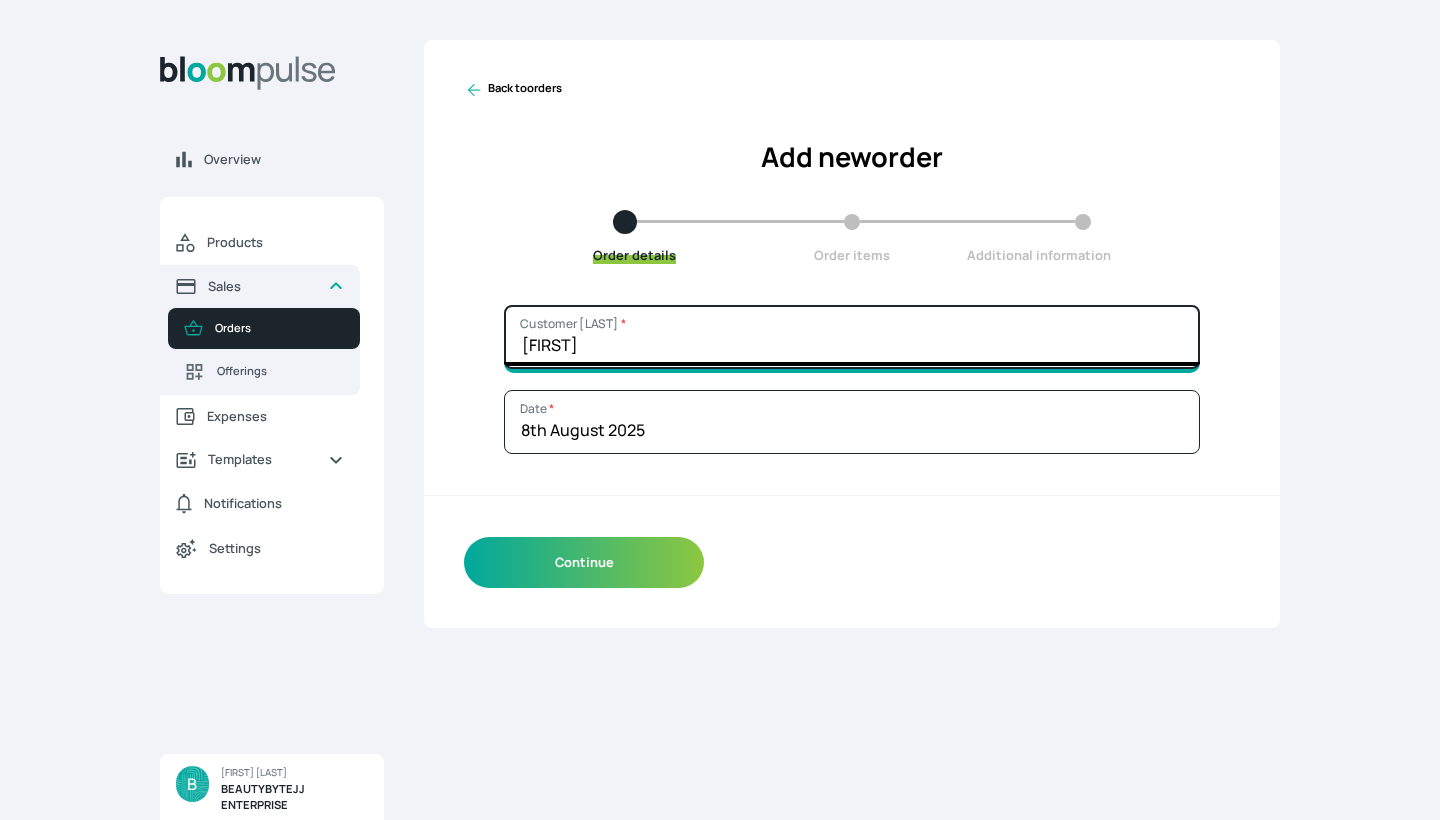 type on "[FIRST]" 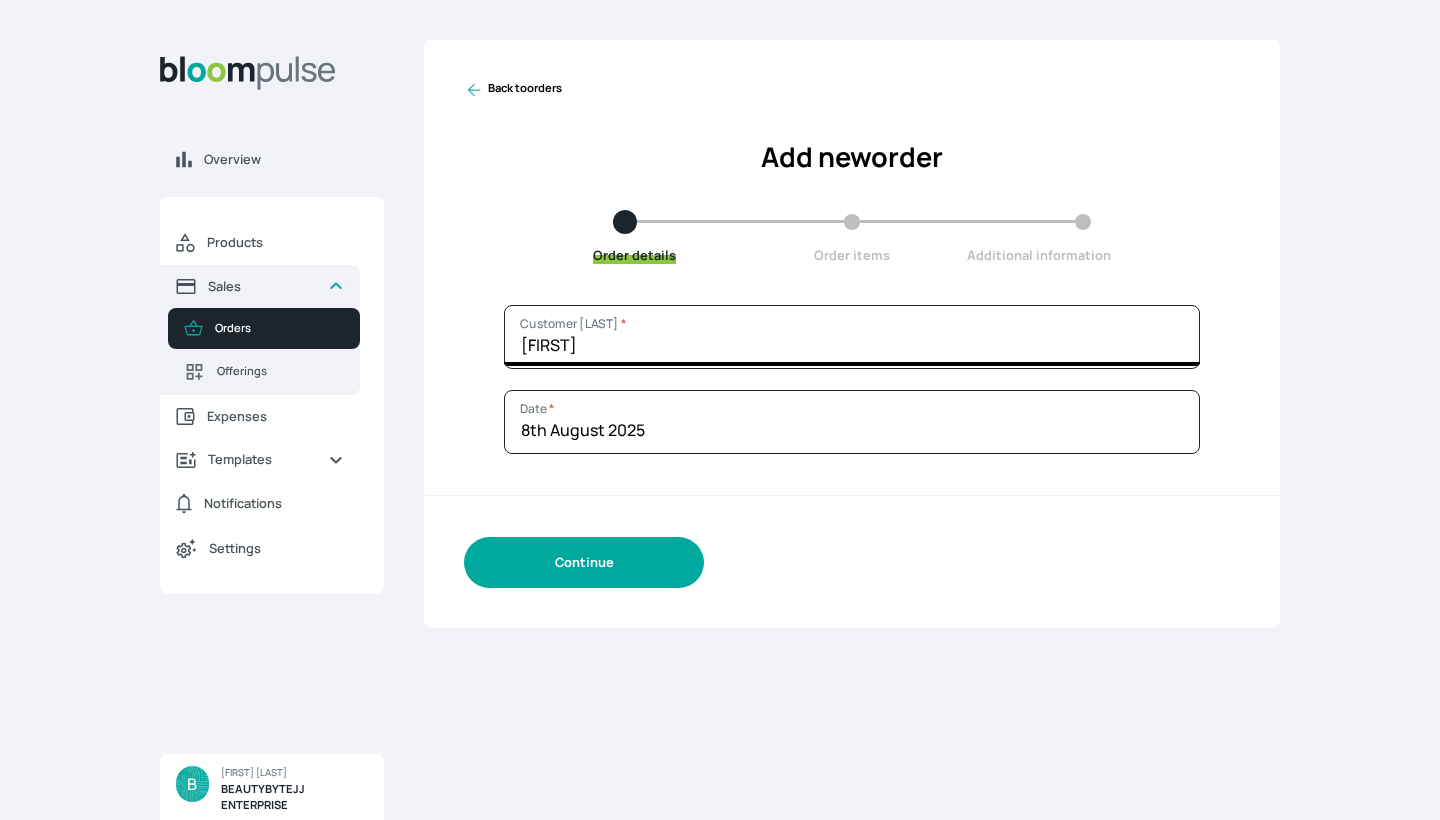 click on "Continue" at bounding box center (584, 562) 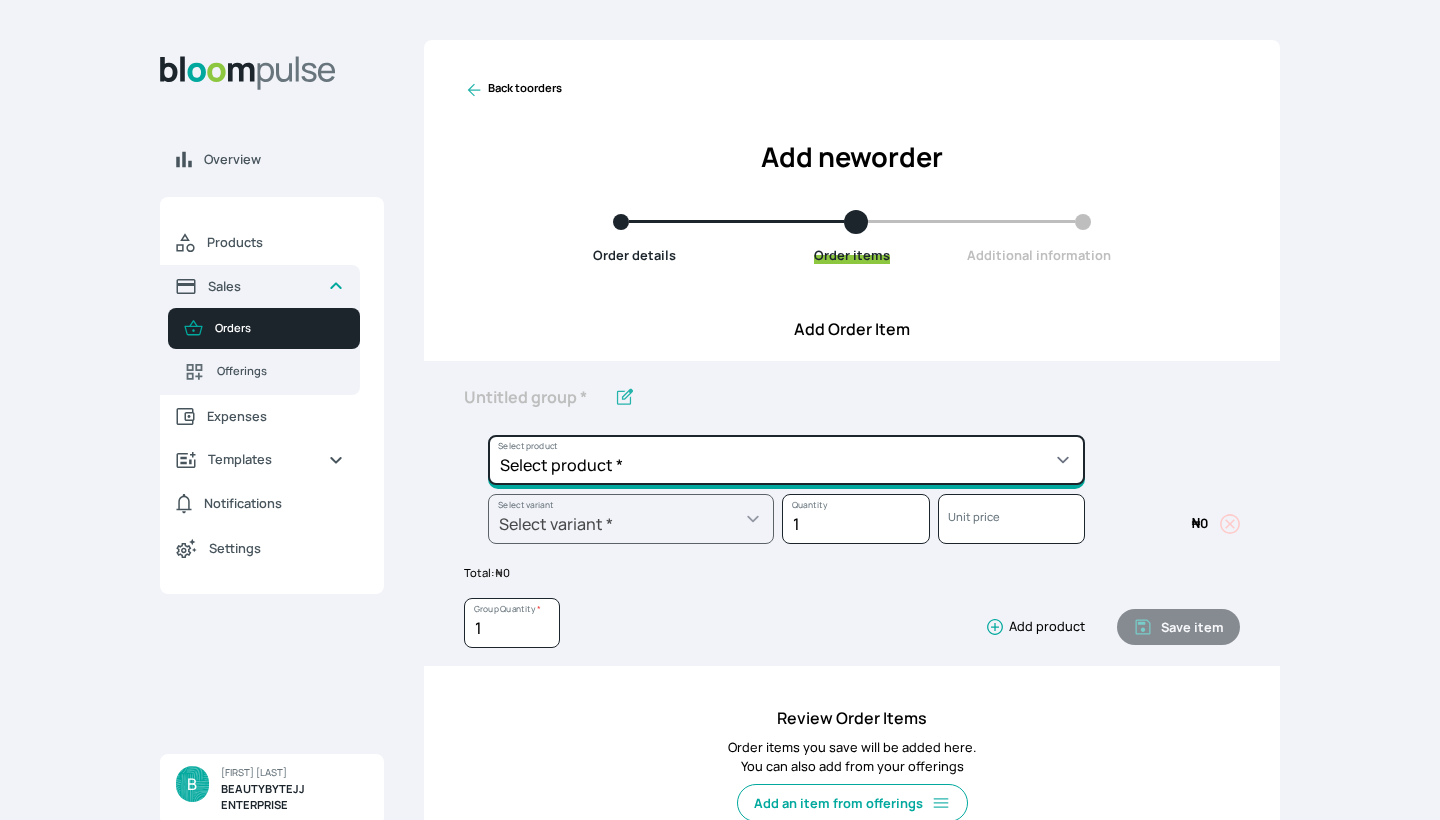 select on "b7a703cf-0f92-4fde-a531-00fa01c56904" 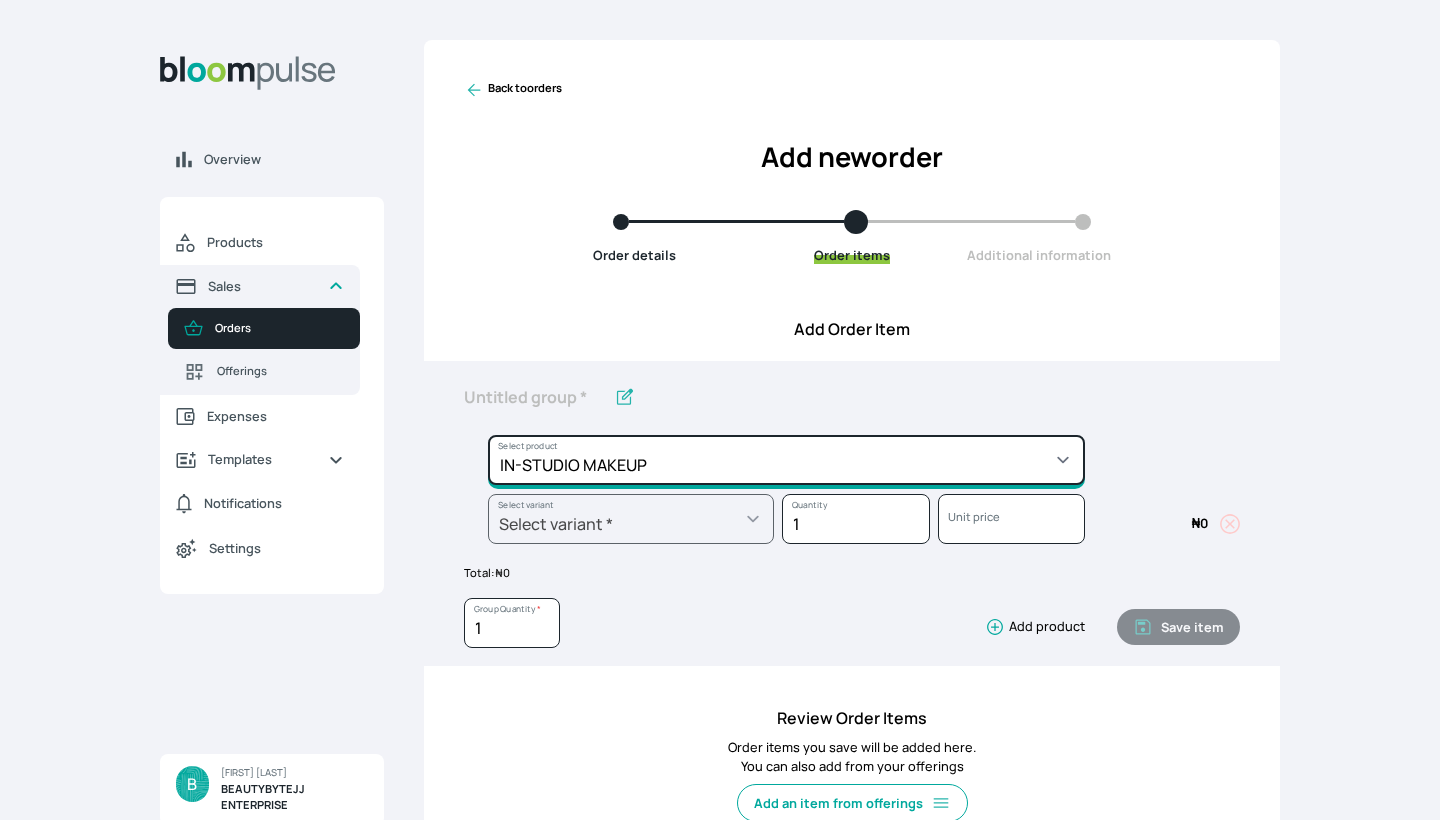 type on "IN-STUDIO  MAKEUP" 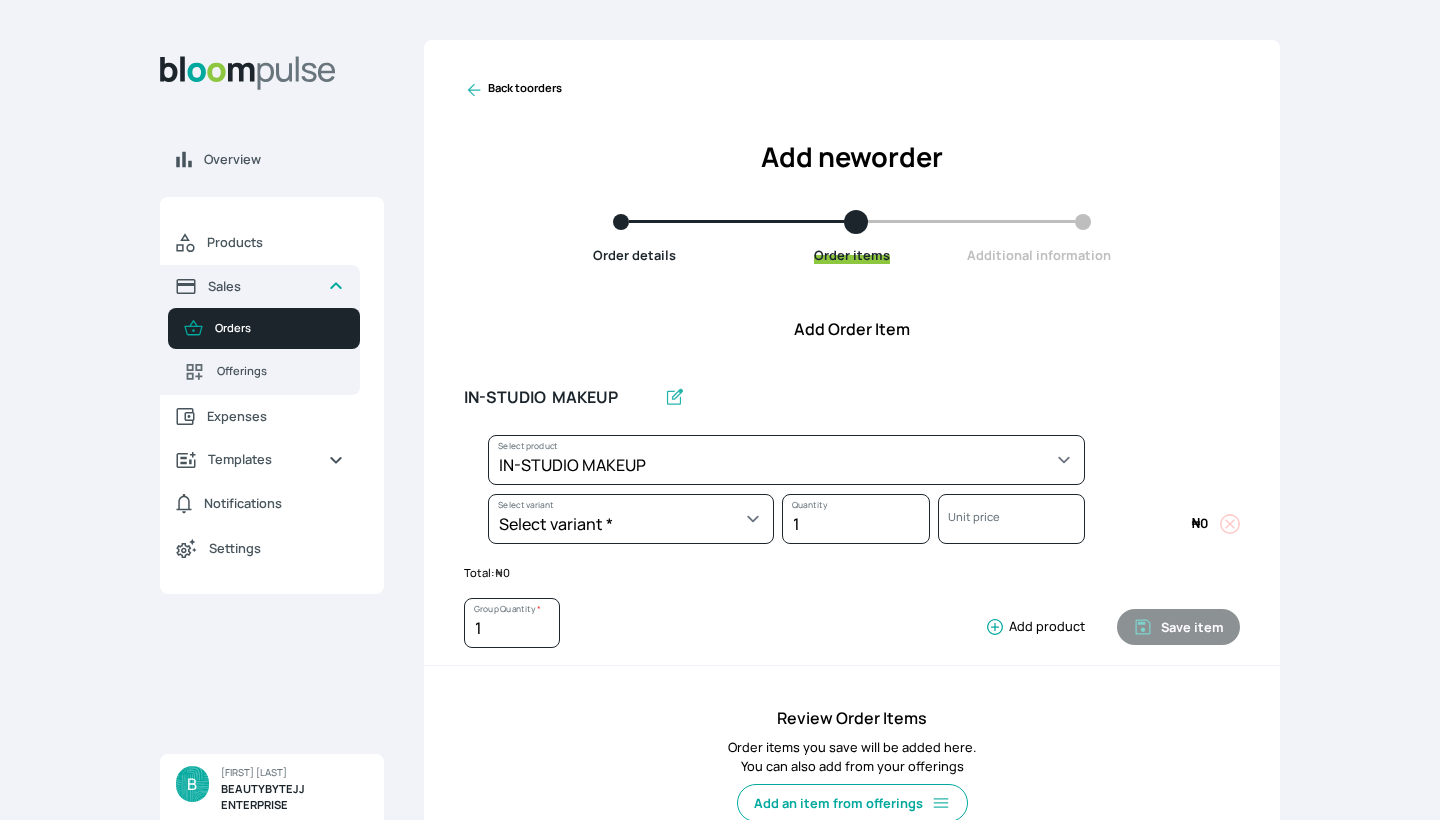 click on "Total:  ₦ 0" at bounding box center [852, 573] 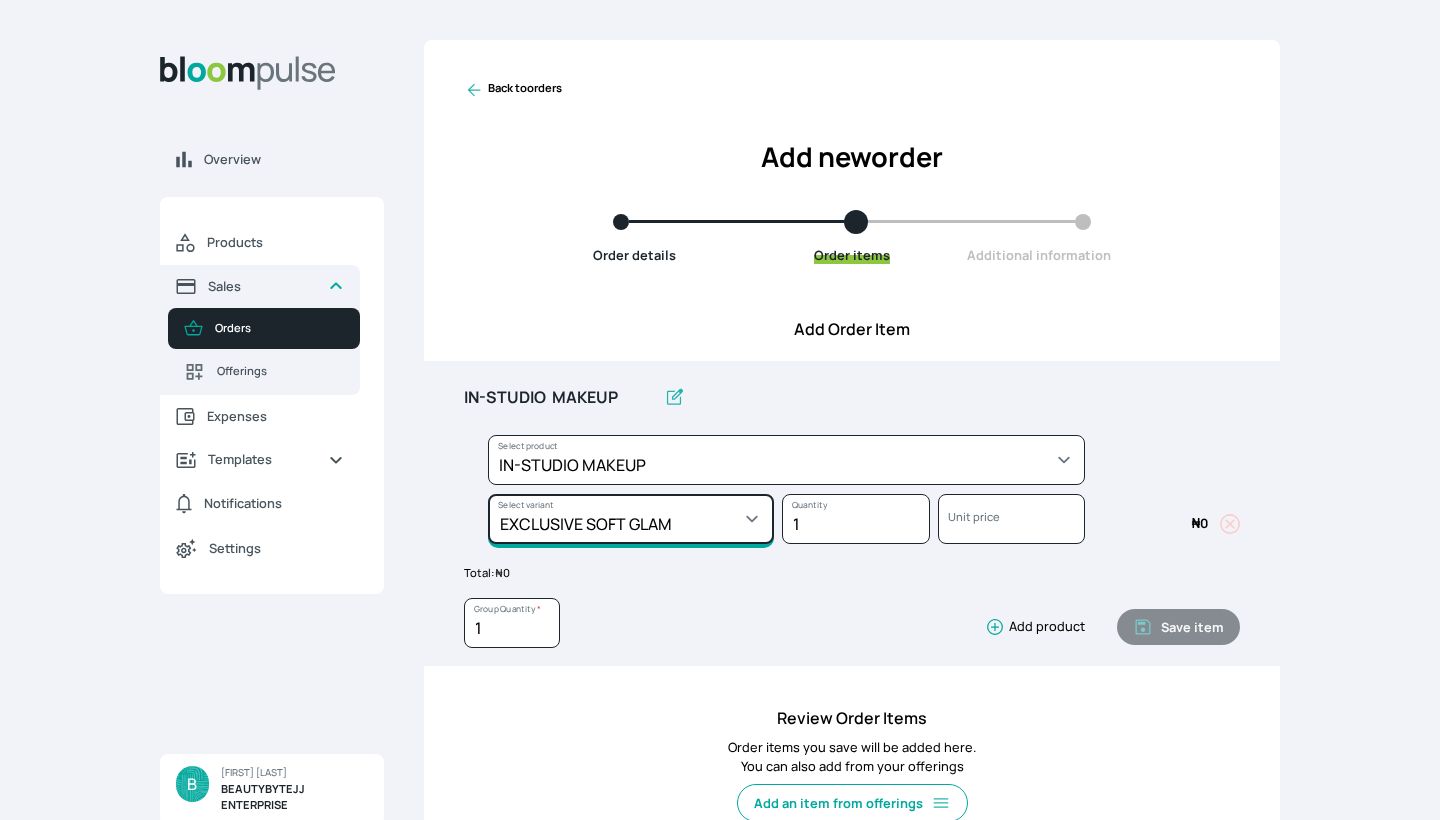 select on "b7a703cf-0f92-4fde-a531-00fa01c56904" 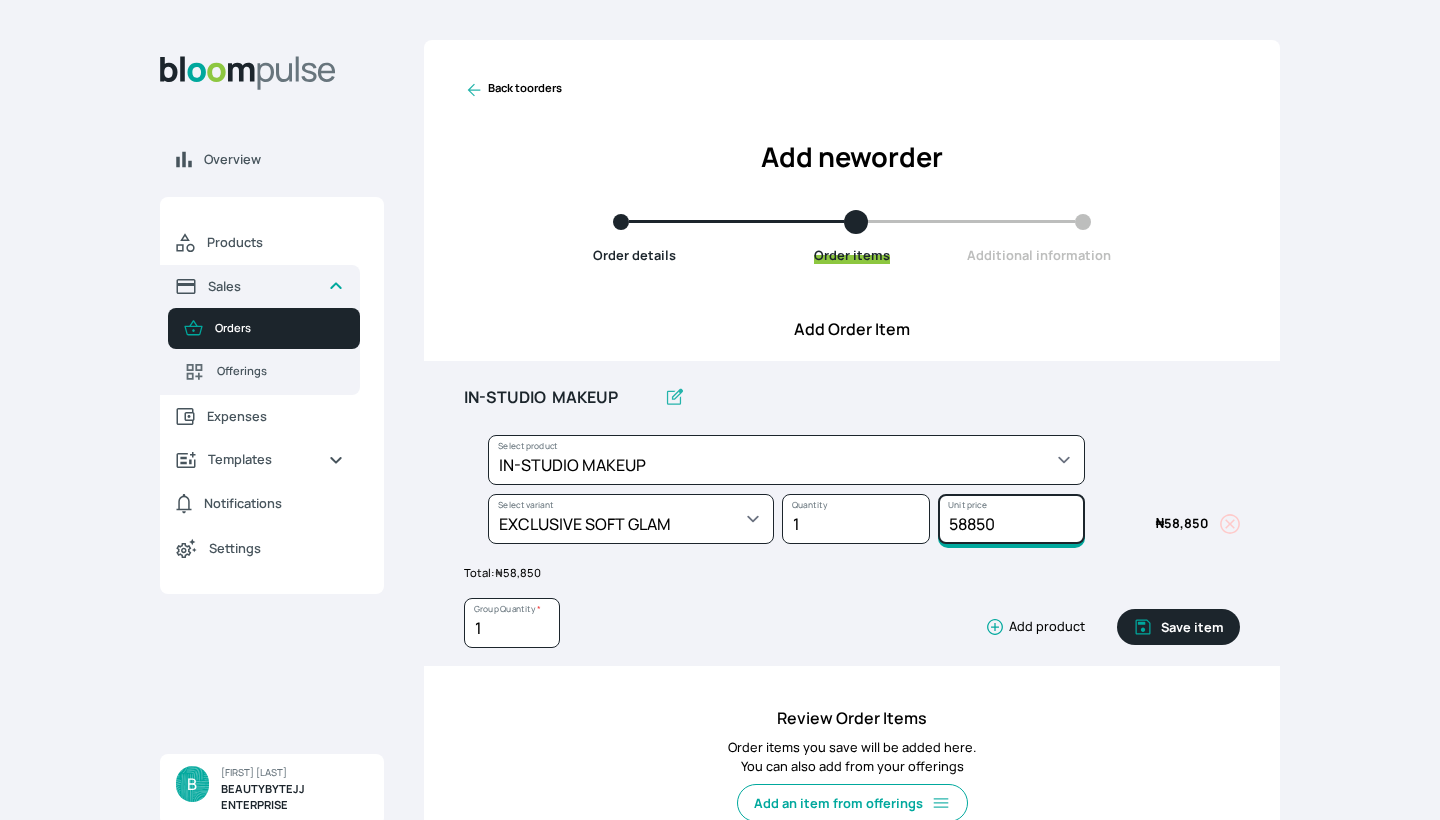 click on "58850" at bounding box center [1011, 519] 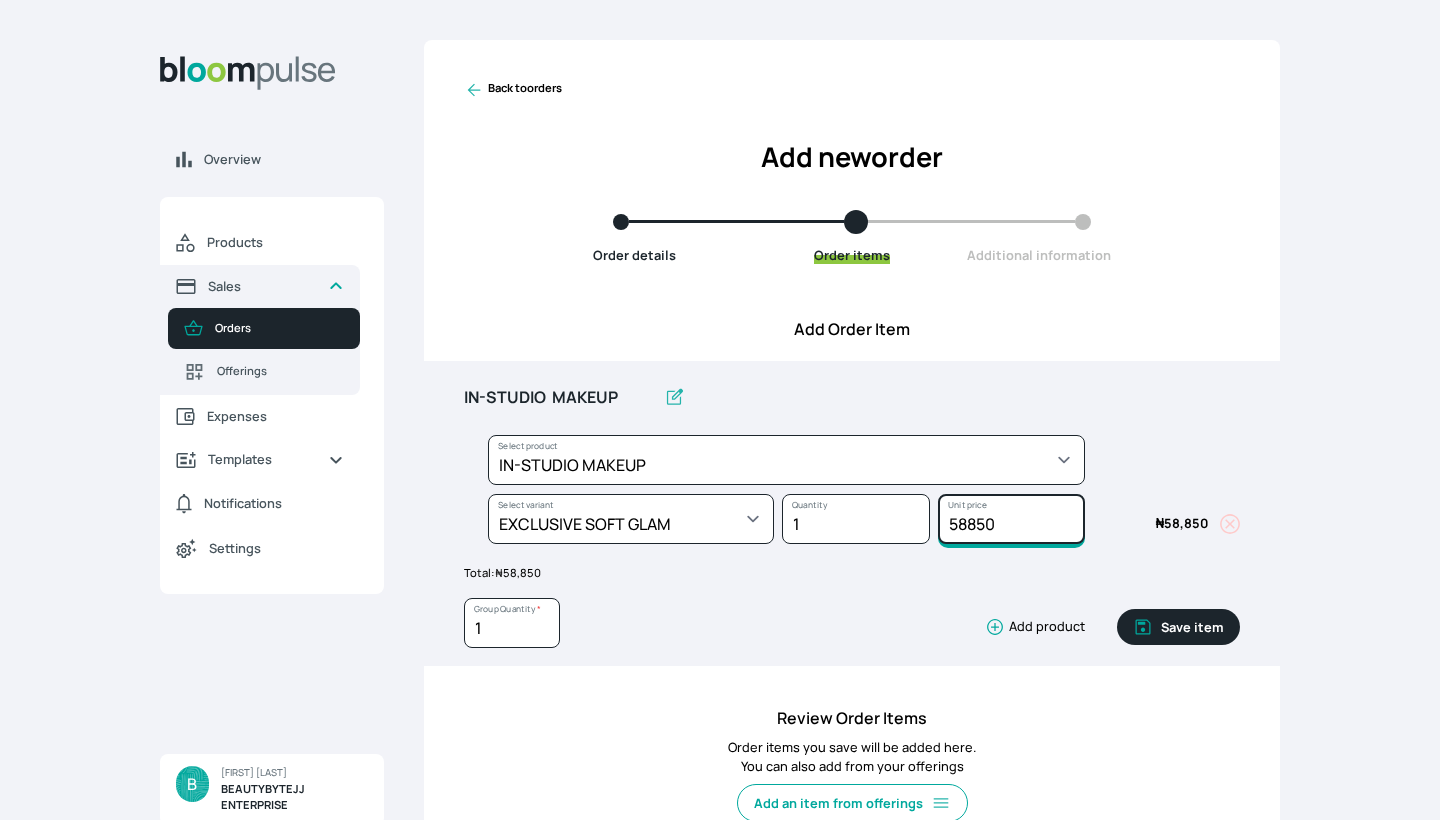 click on "58850" at bounding box center [1011, 519] 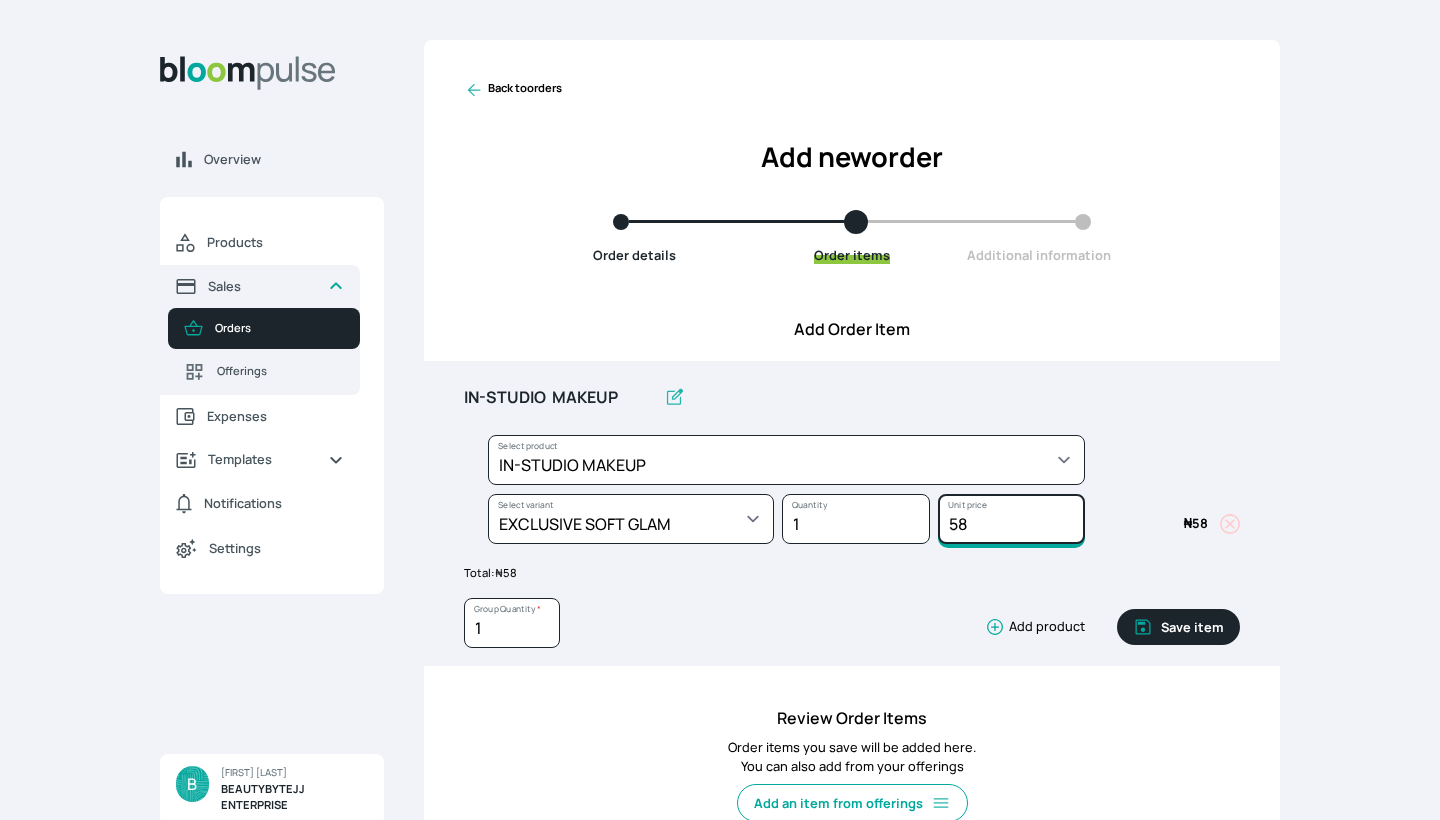 type on "5" 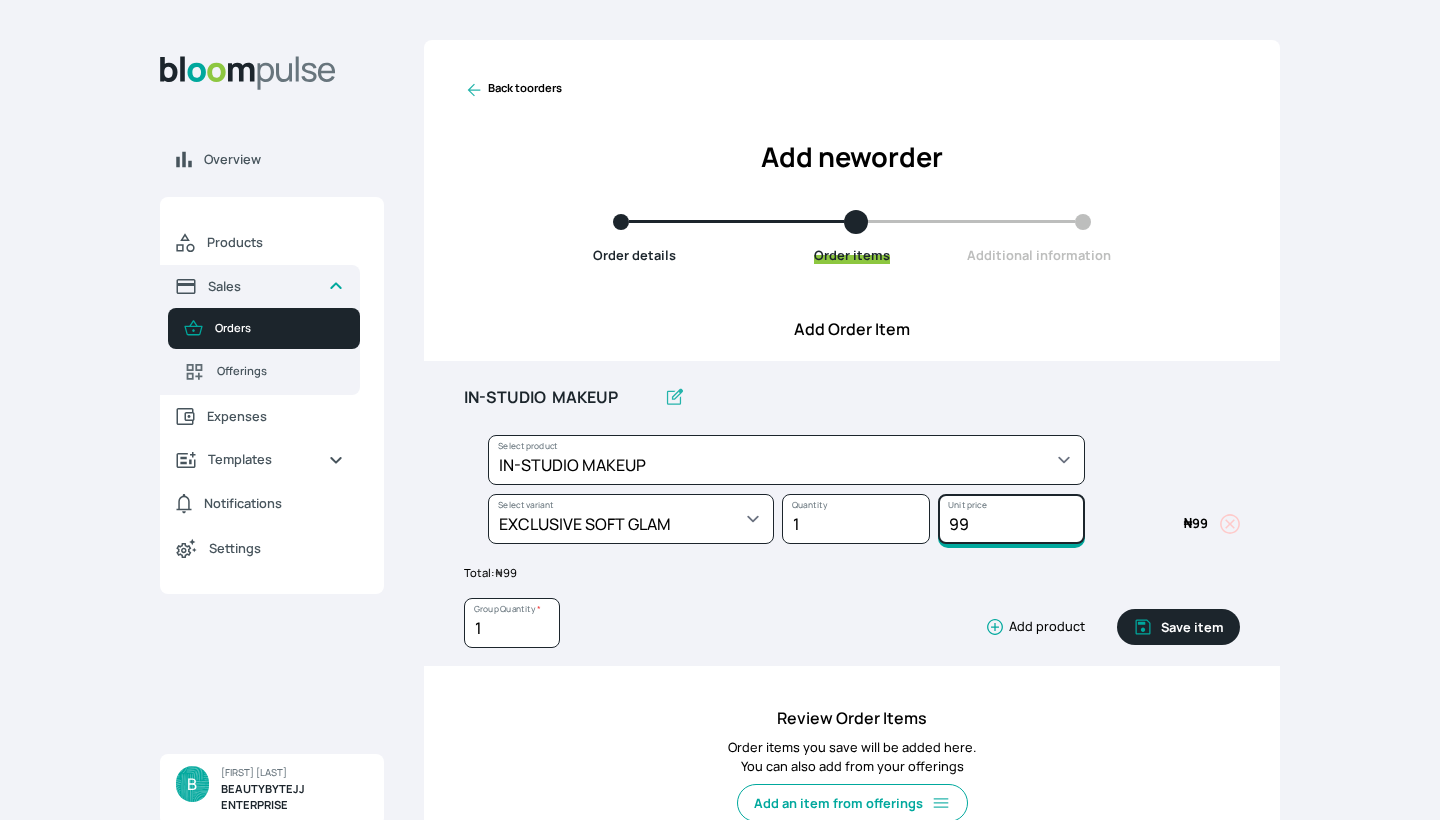 type on "9" 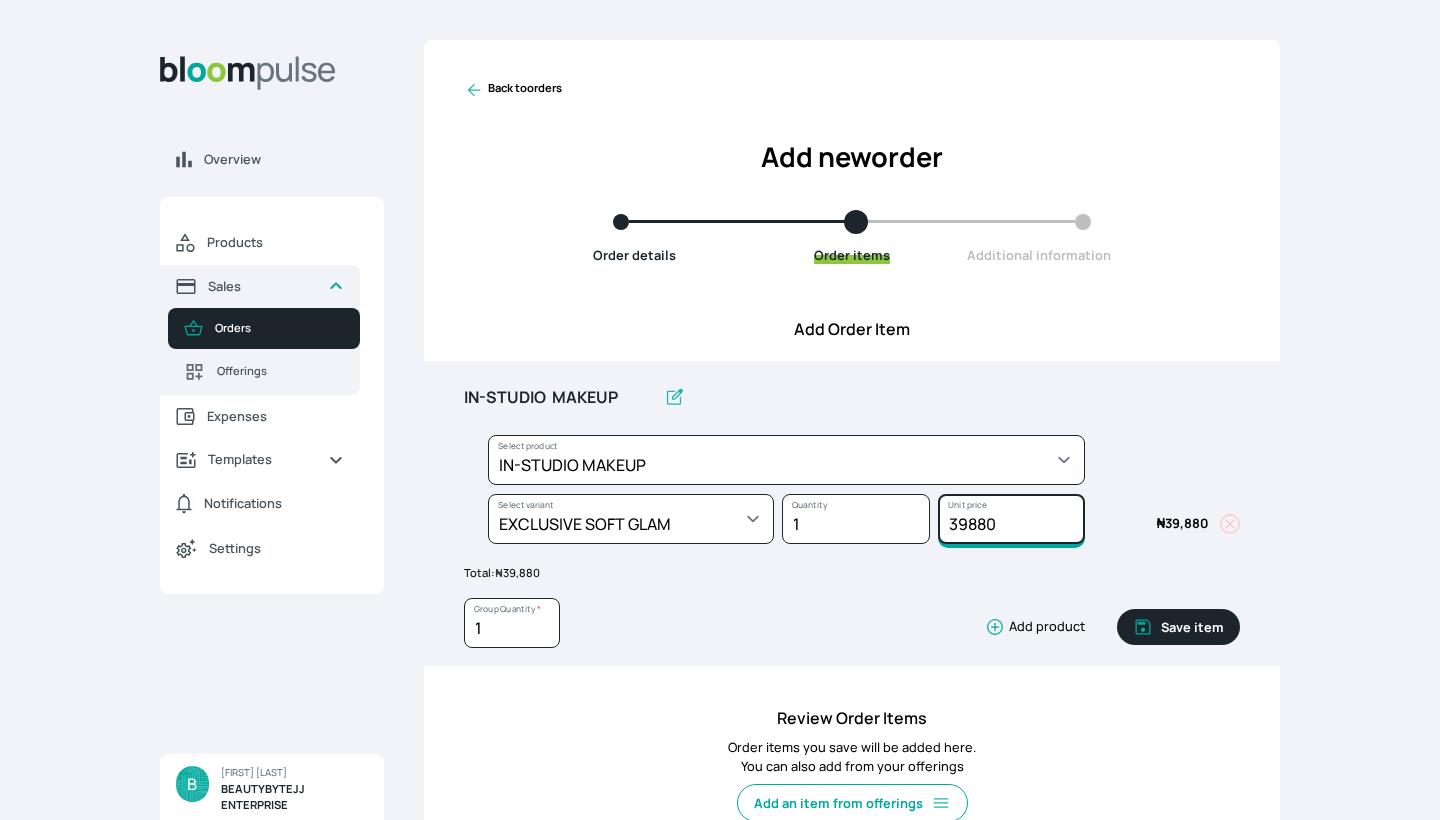 type on "39880" 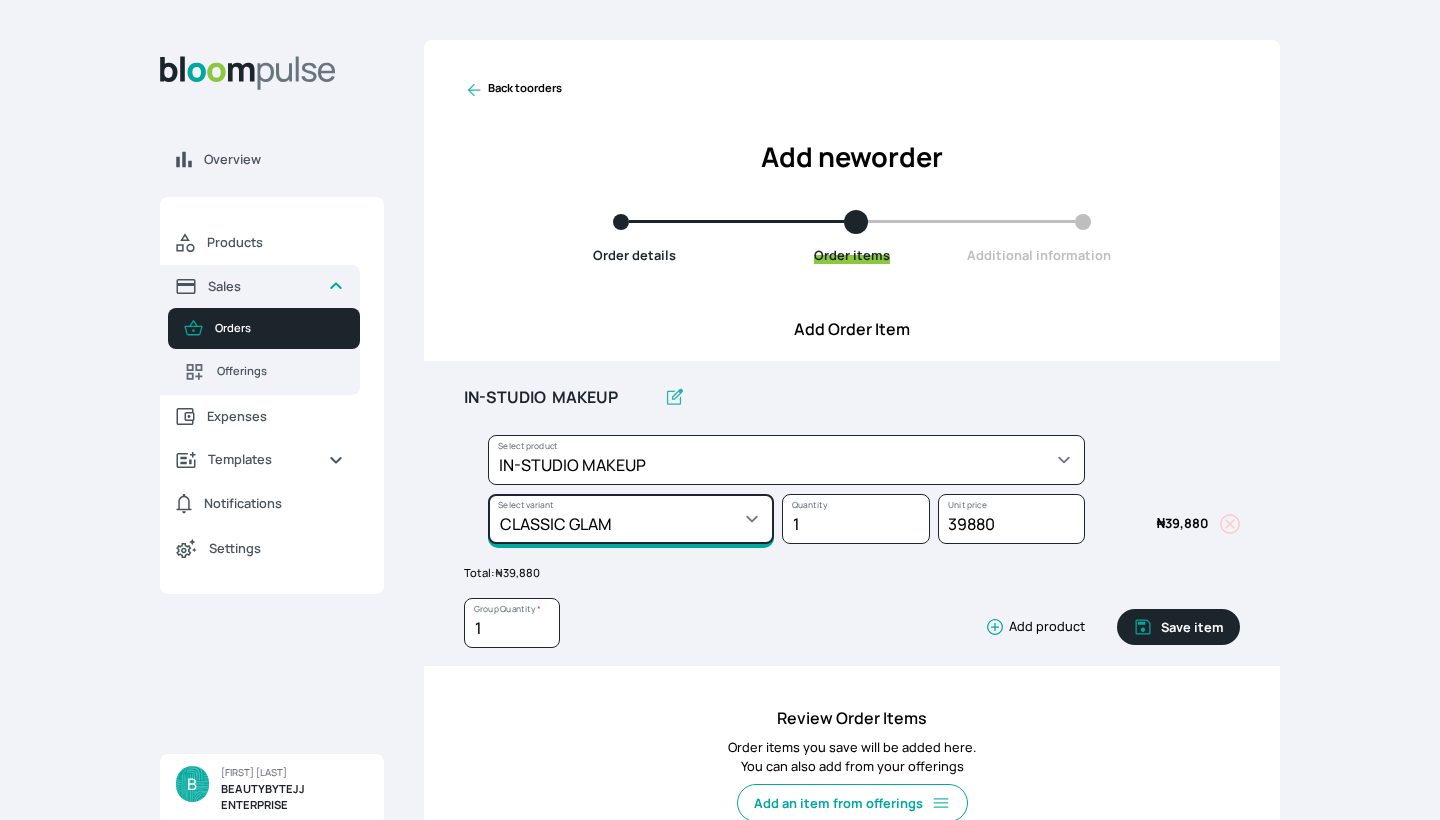 select on "b7a703cf-0f92-4fde-a531-00fa01c56904" 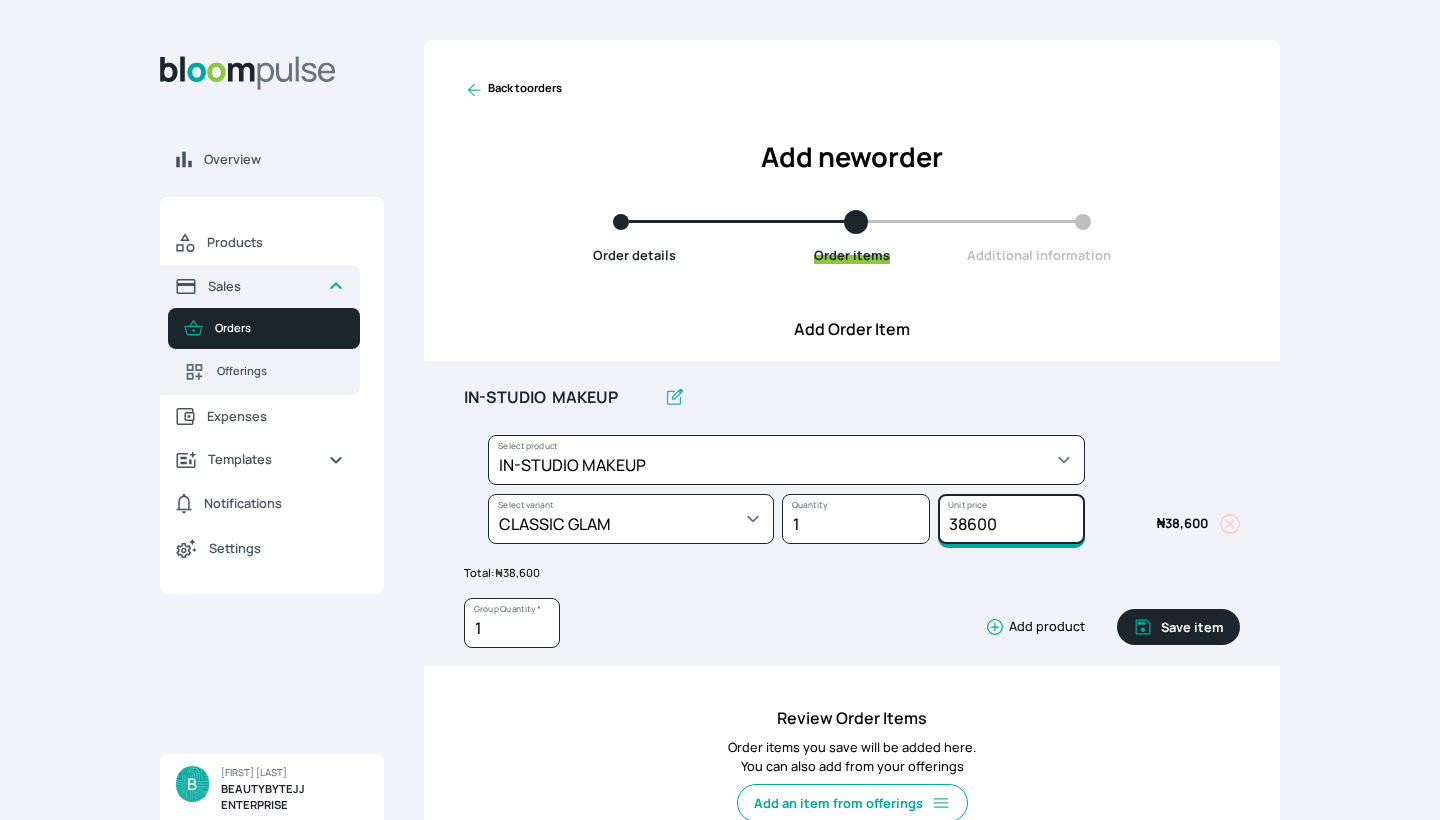 click on "38600" at bounding box center [1011, 519] 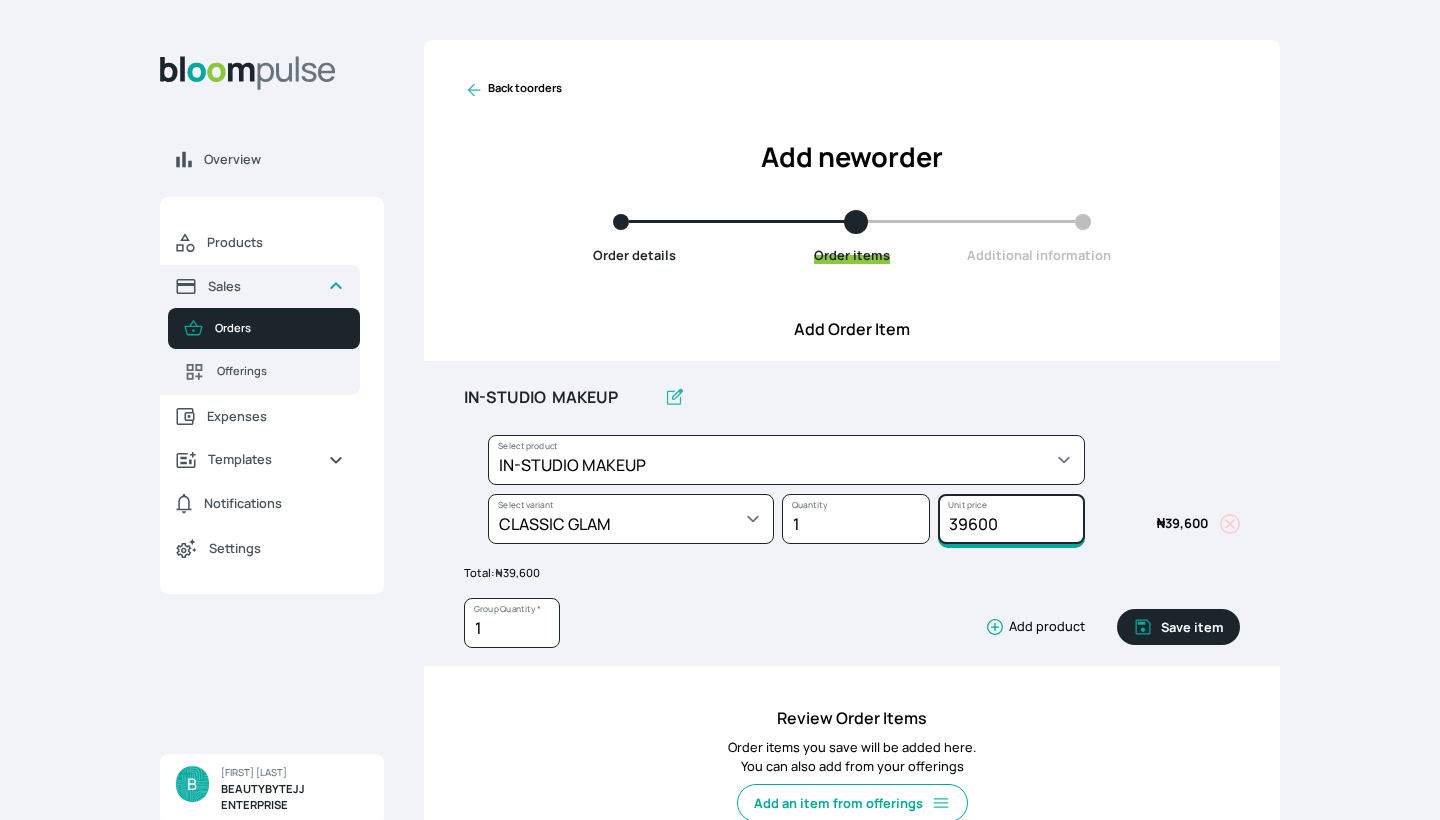 click on "39600" at bounding box center (1011, 519) 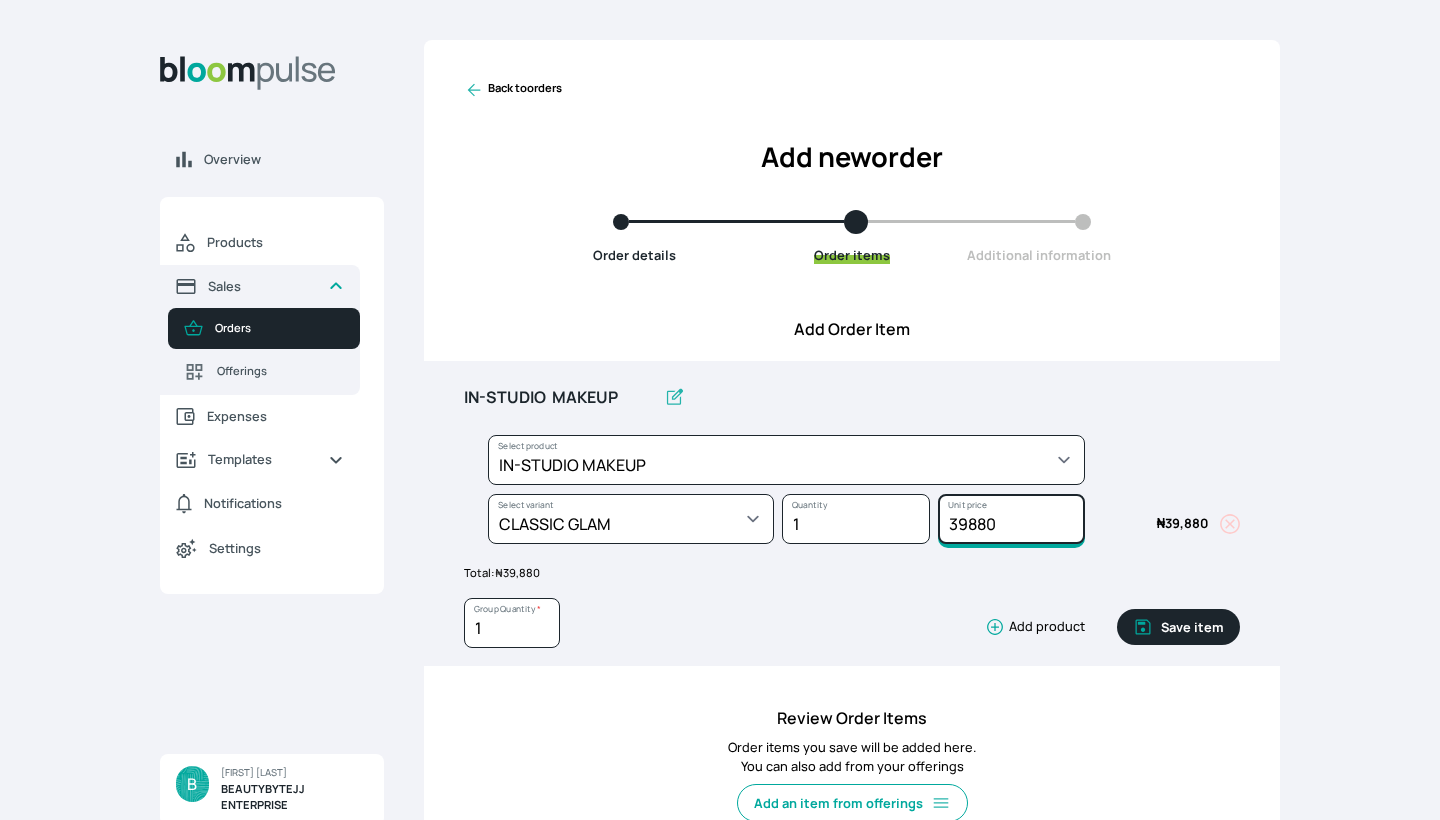 type on "39880" 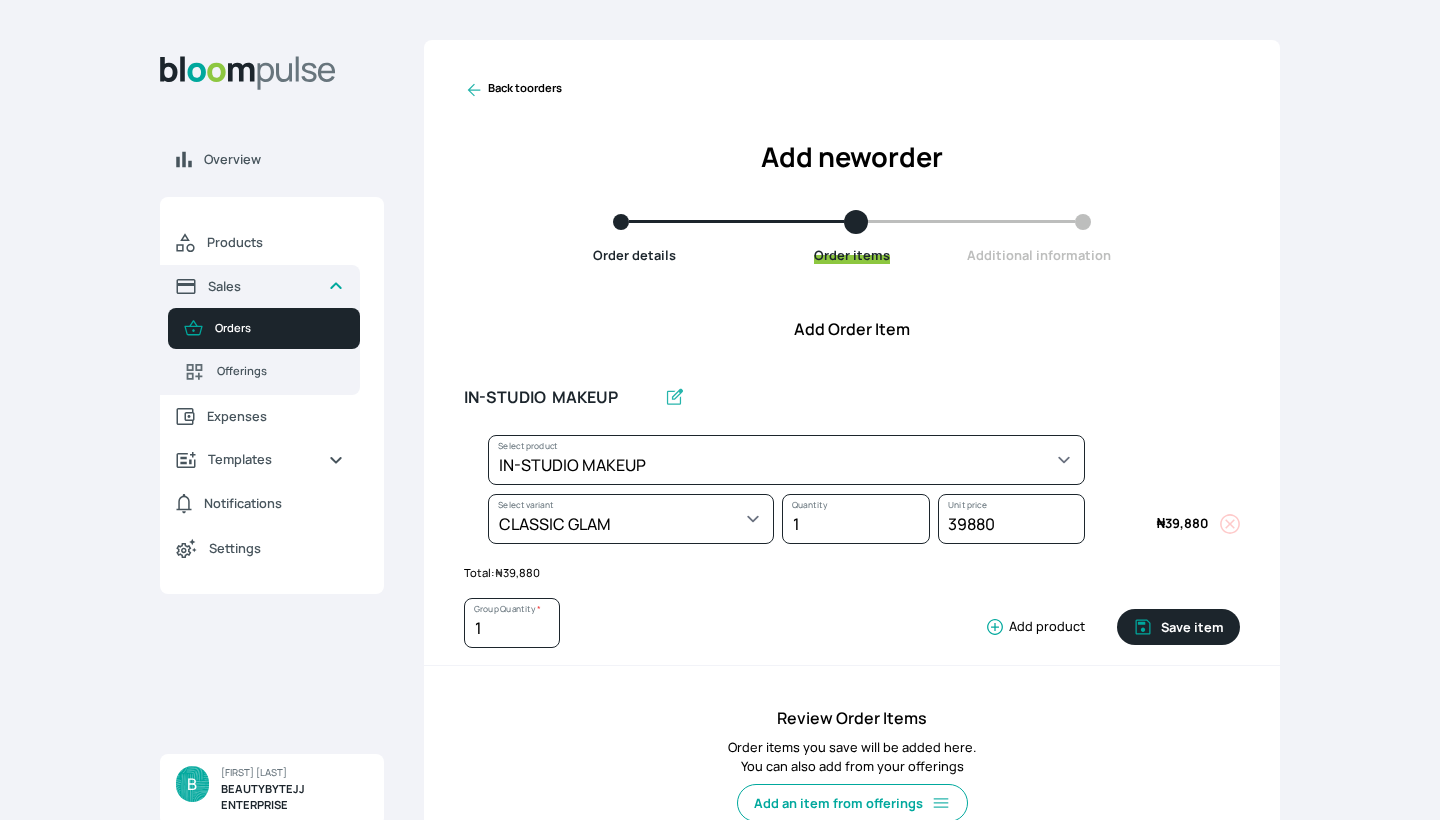 click 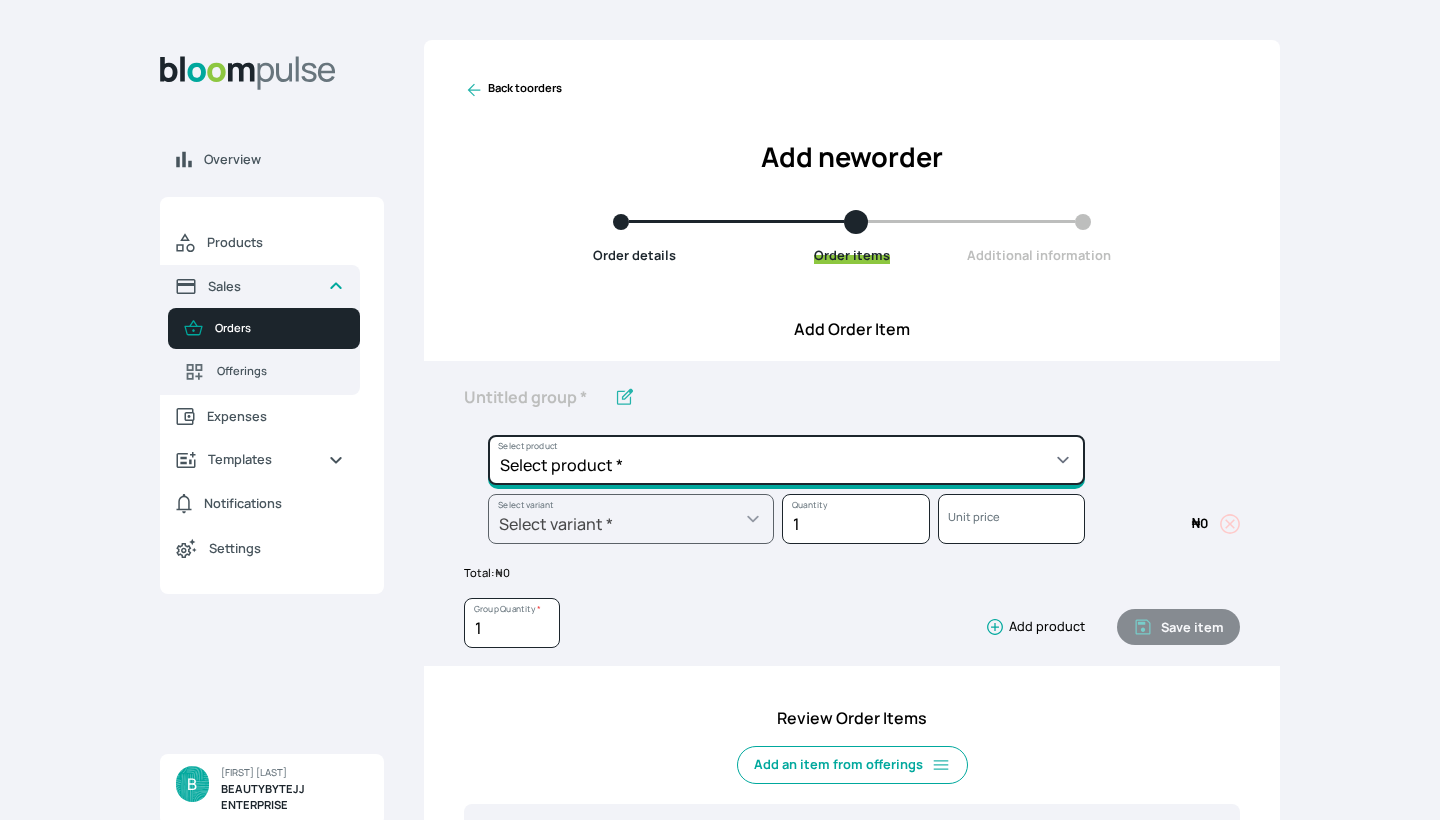 select on "b7a703cf-0f92-4fde-a531-00fa01c56904" 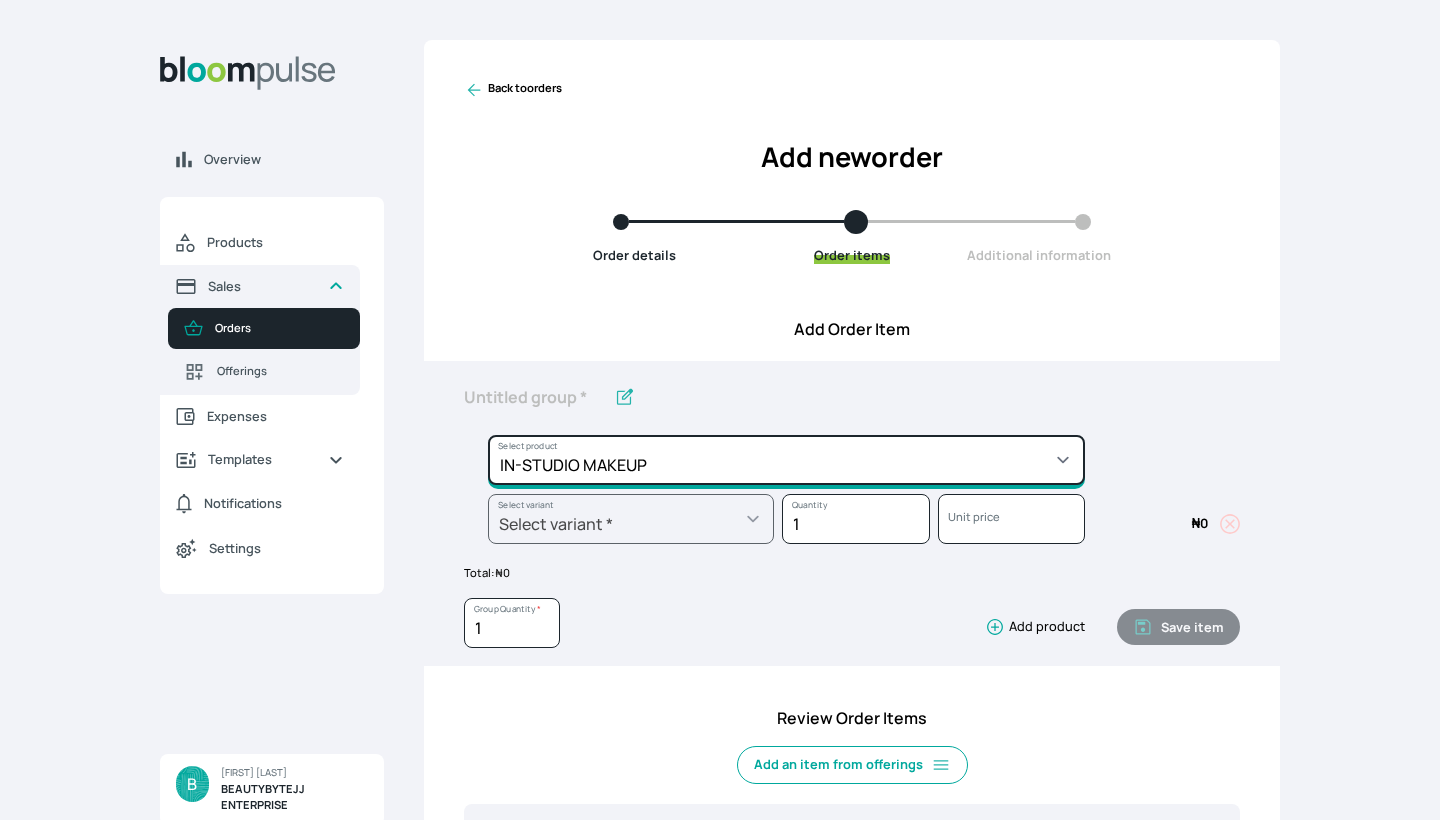 type on "IN-STUDIO  MAKEUP" 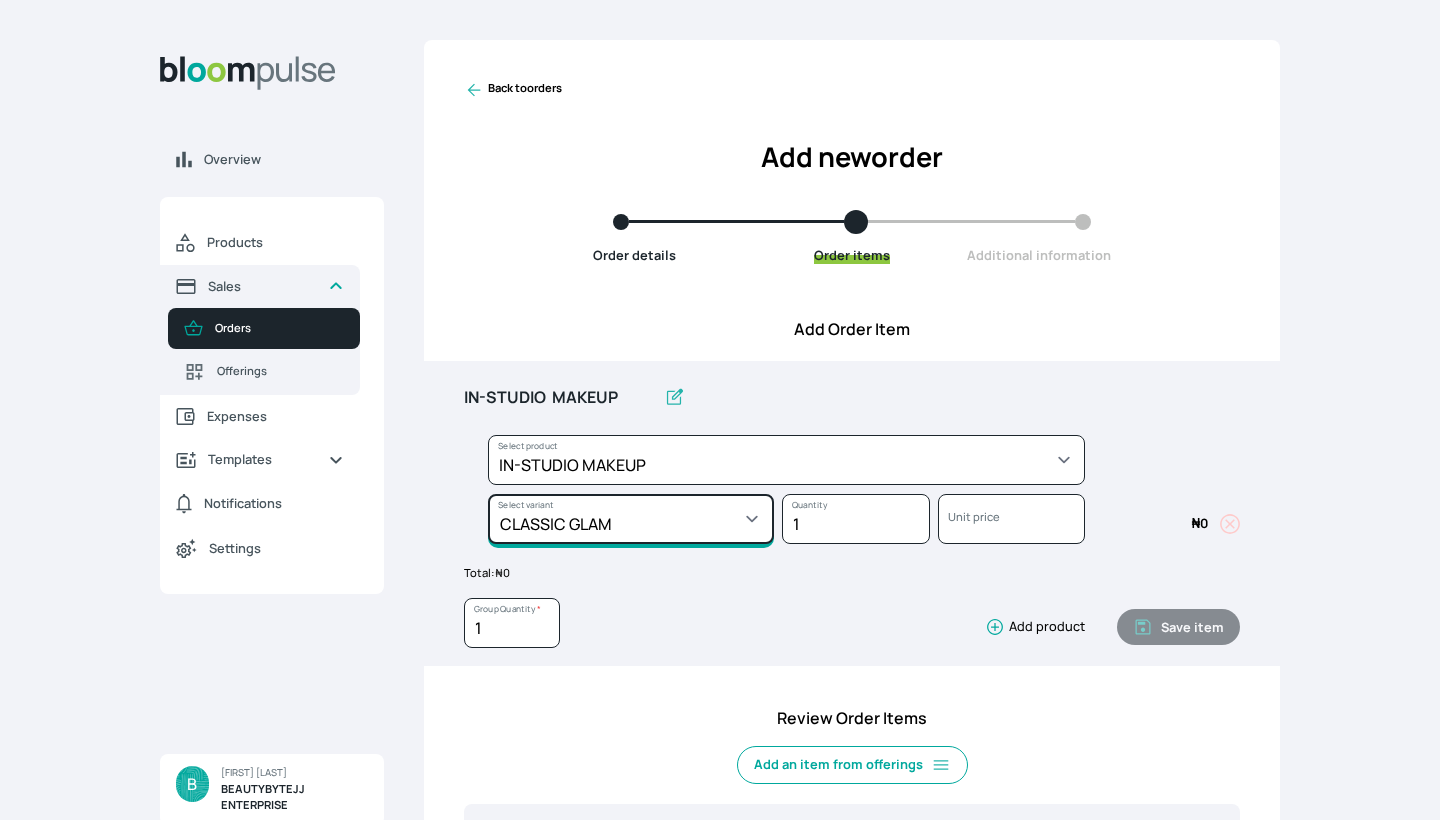 select on "b7a703cf-0f92-4fde-a531-00fa01c56904" 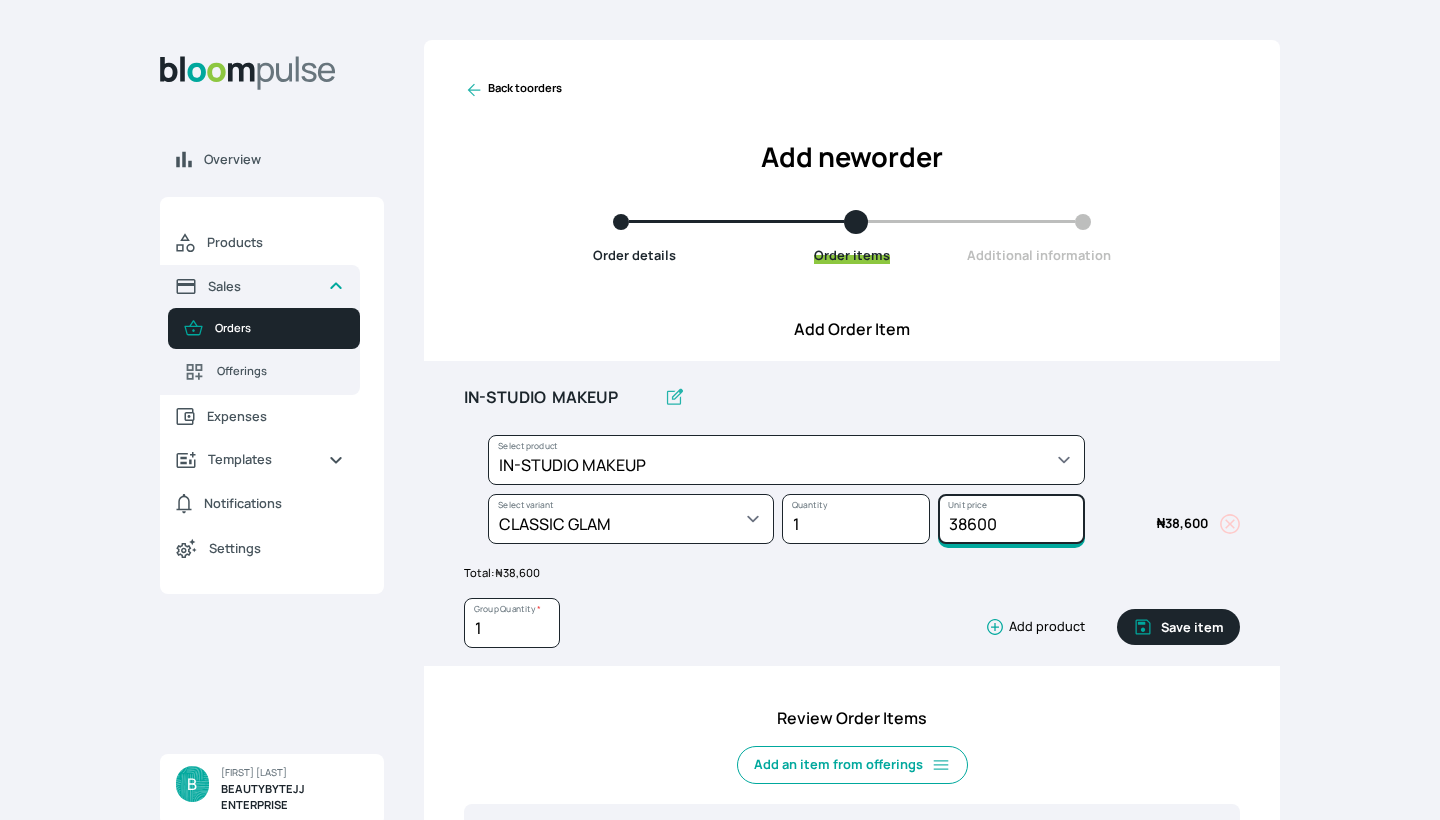 click on "38600" at bounding box center [1011, 519] 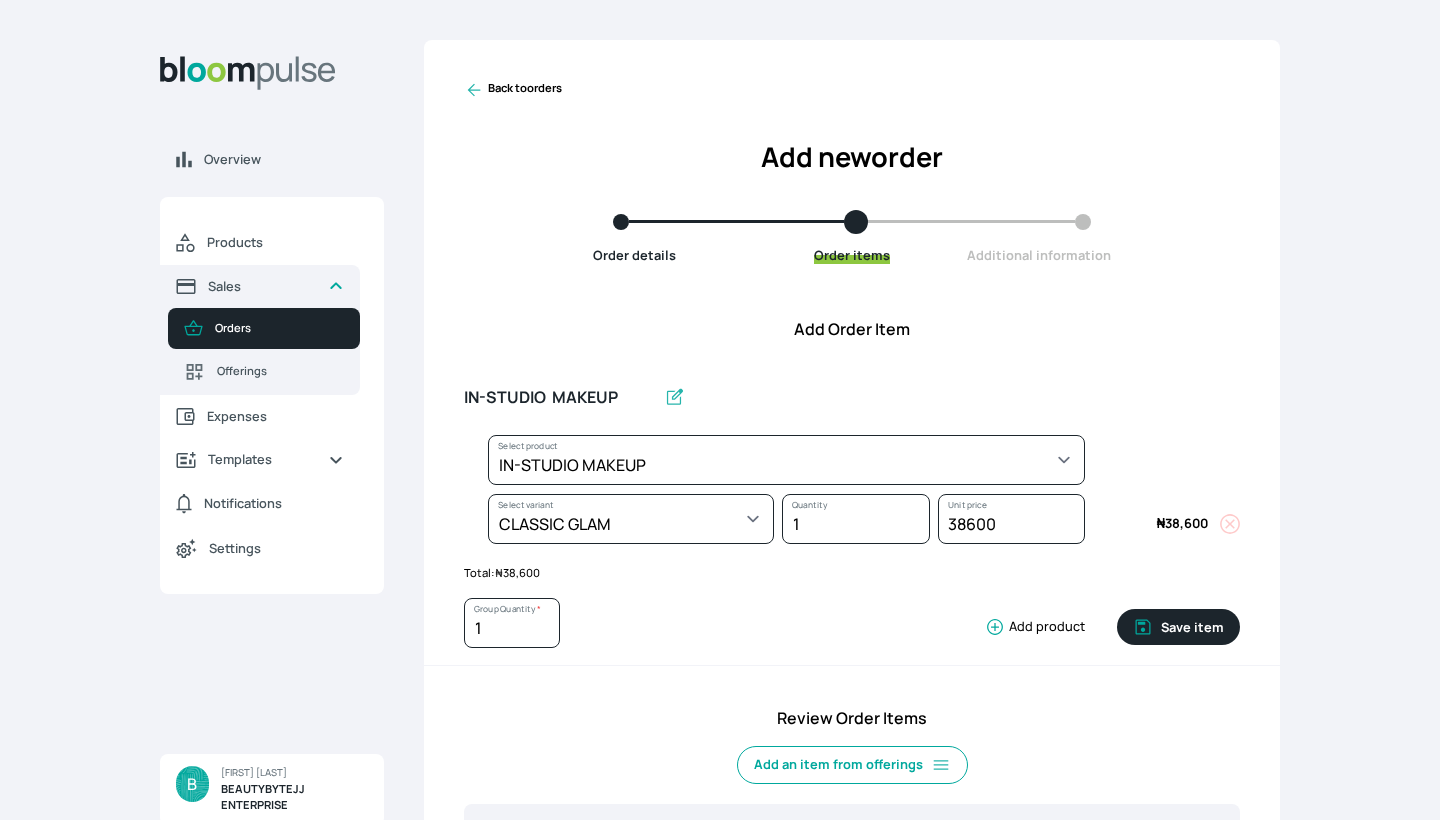 click on "1 Group Quantity    * Add product" at bounding box center [774, 627] 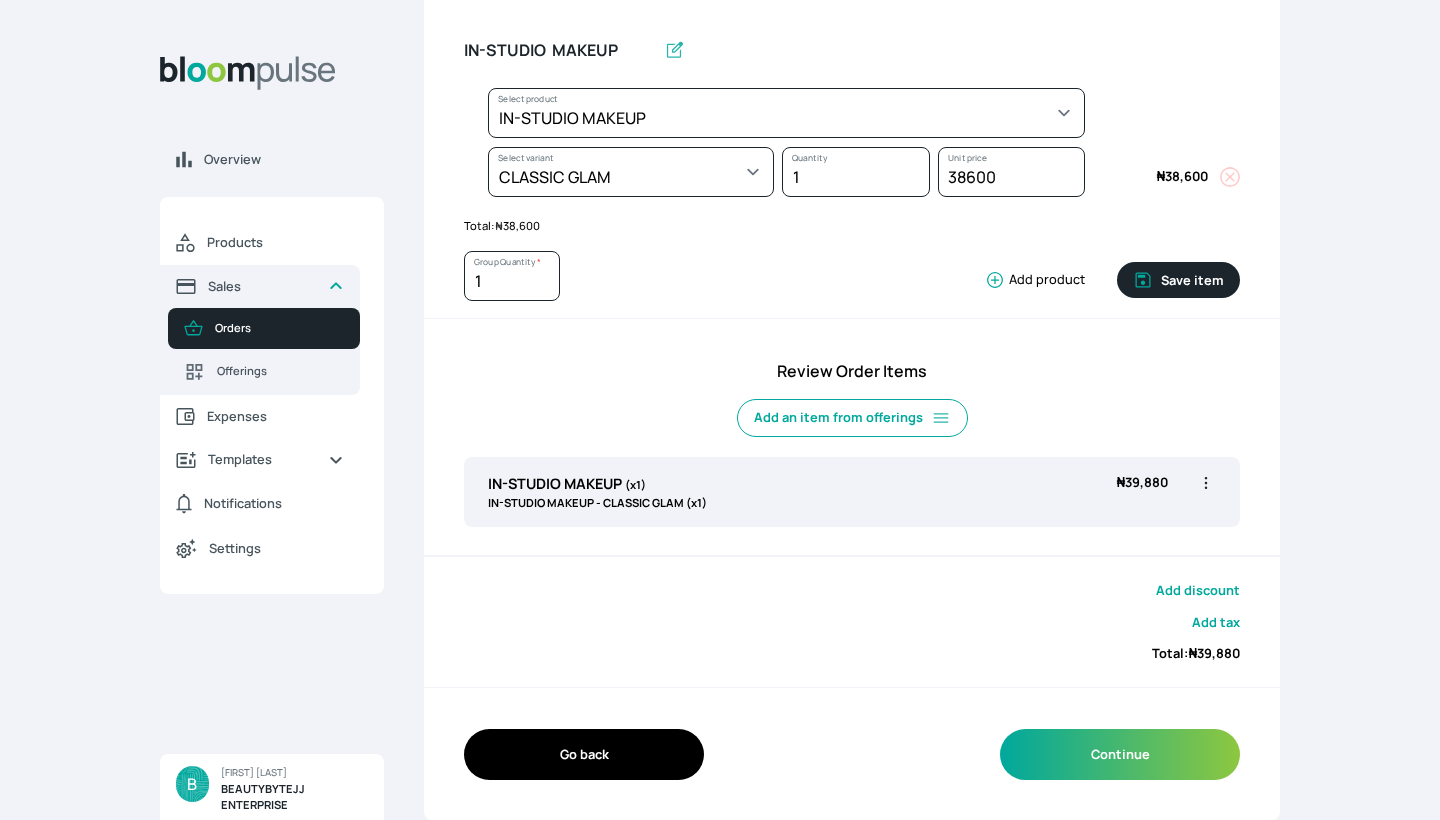 scroll, scrollTop: 343, scrollLeft: 0, axis: vertical 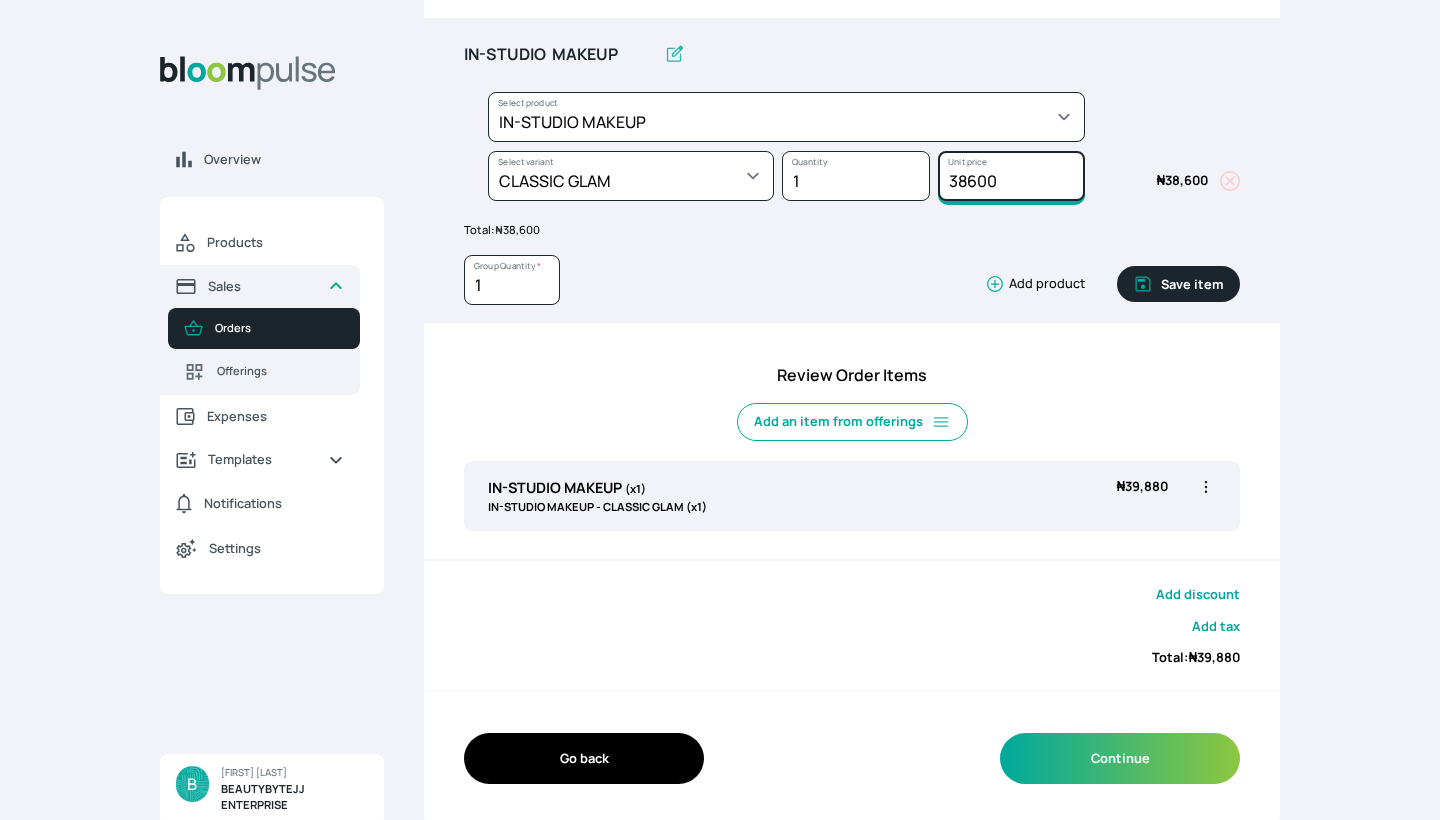 click on "38600" at bounding box center [1011, 176] 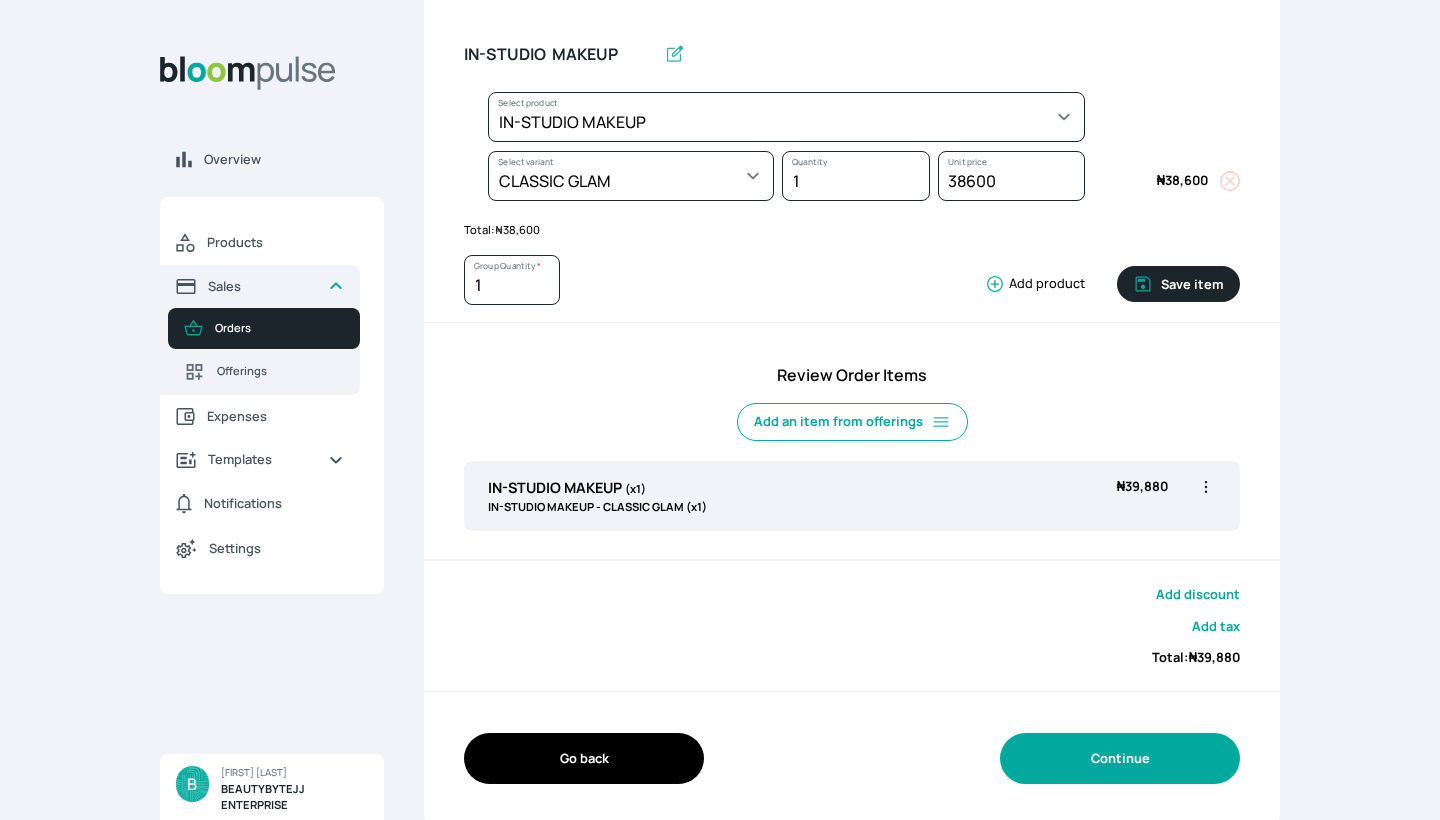click on "Continue" at bounding box center (1120, 758) 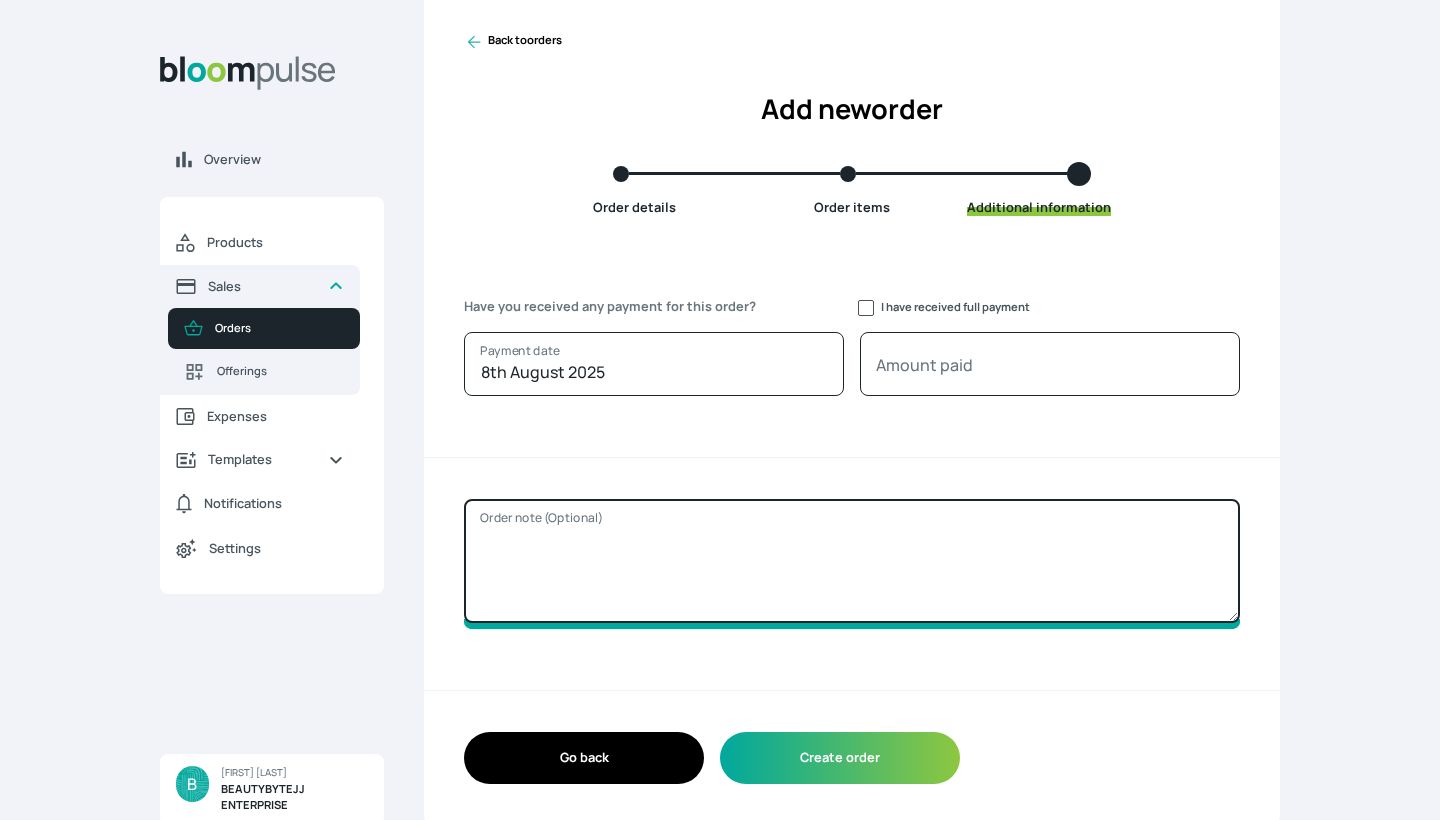 click on "Order note (Optional)" at bounding box center (852, 561) 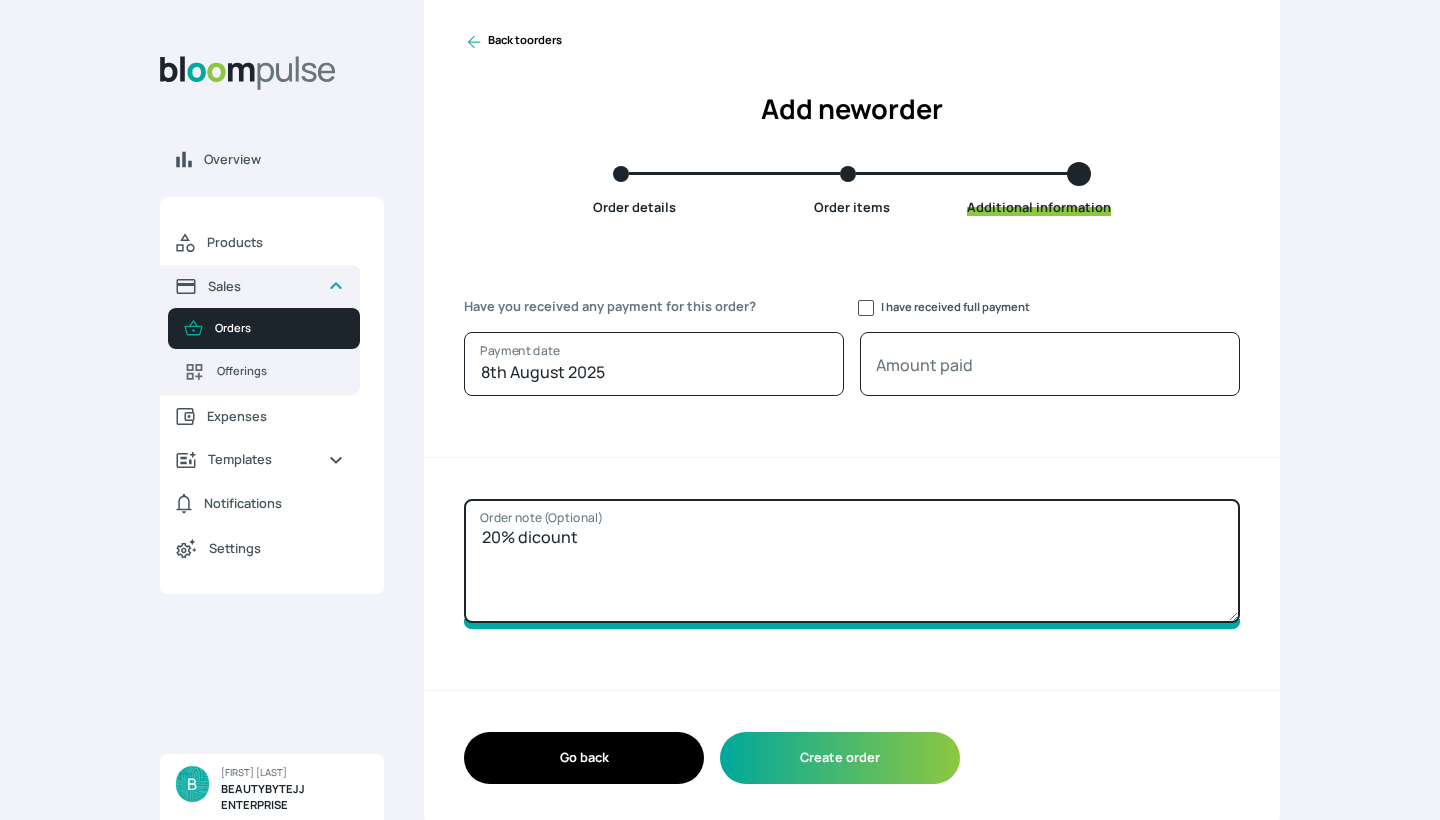 click on "20% dicount" at bounding box center (852, 561) 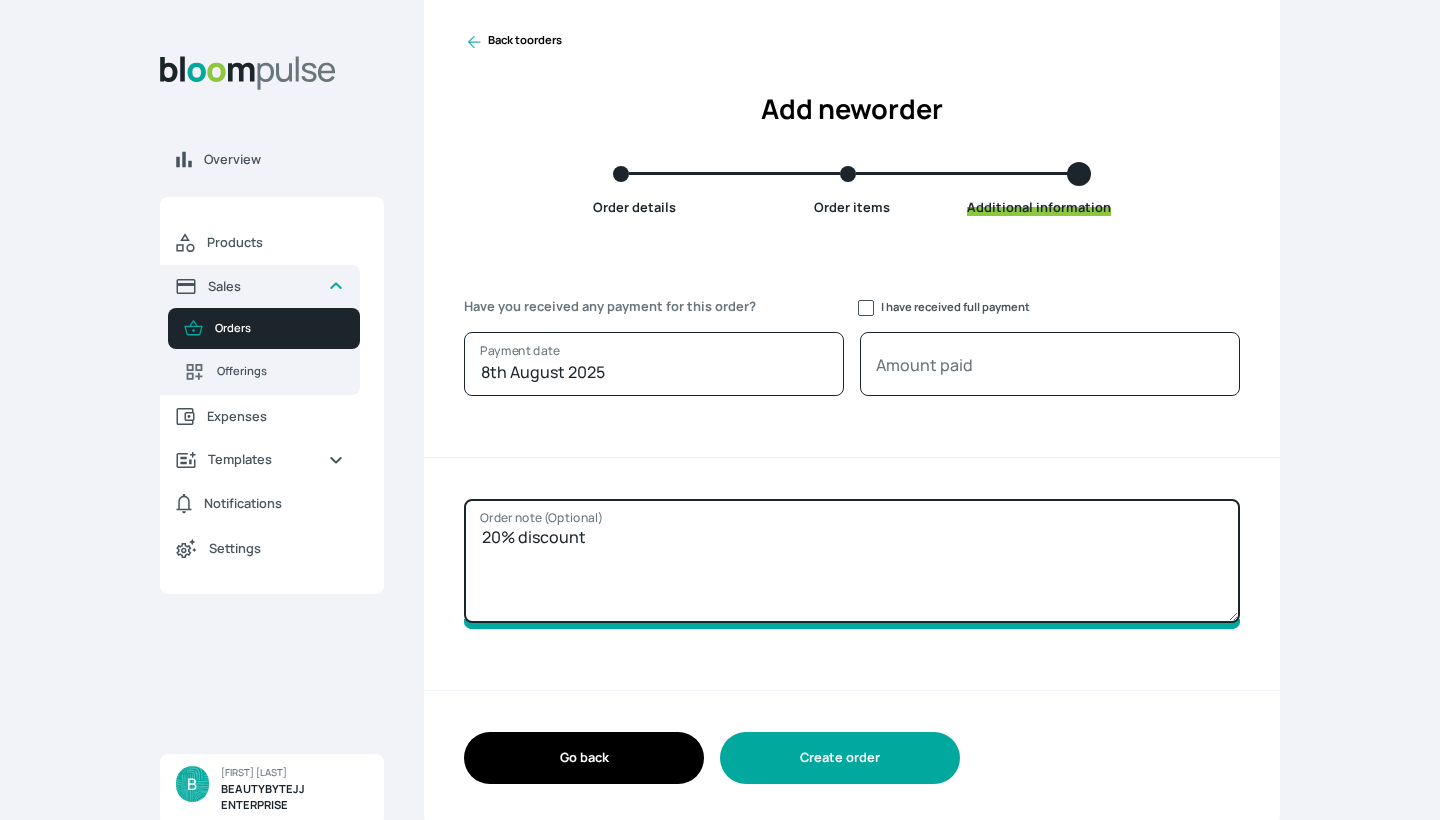 type on "20% discount" 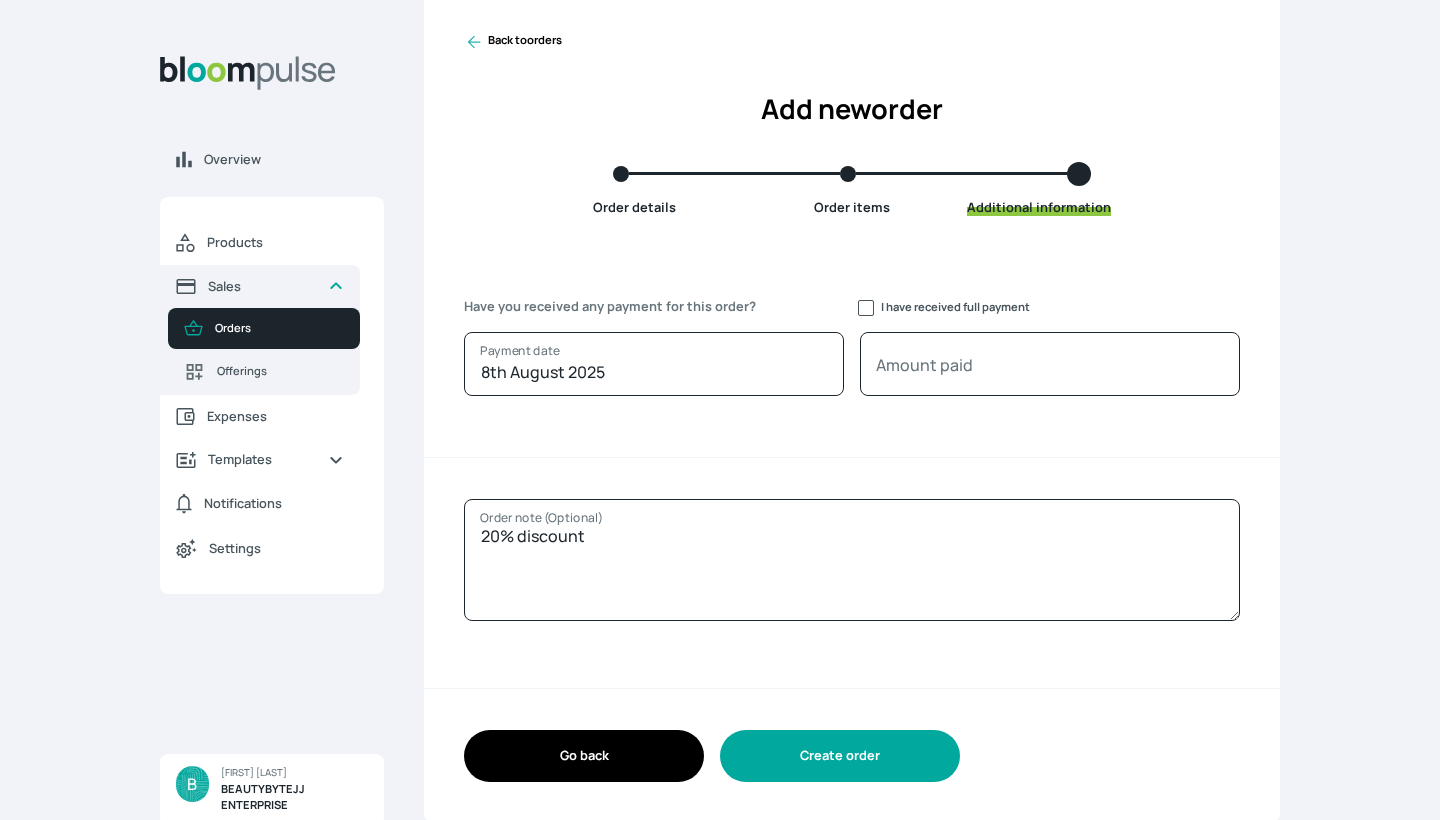 click on "Create order" at bounding box center [840, 755] 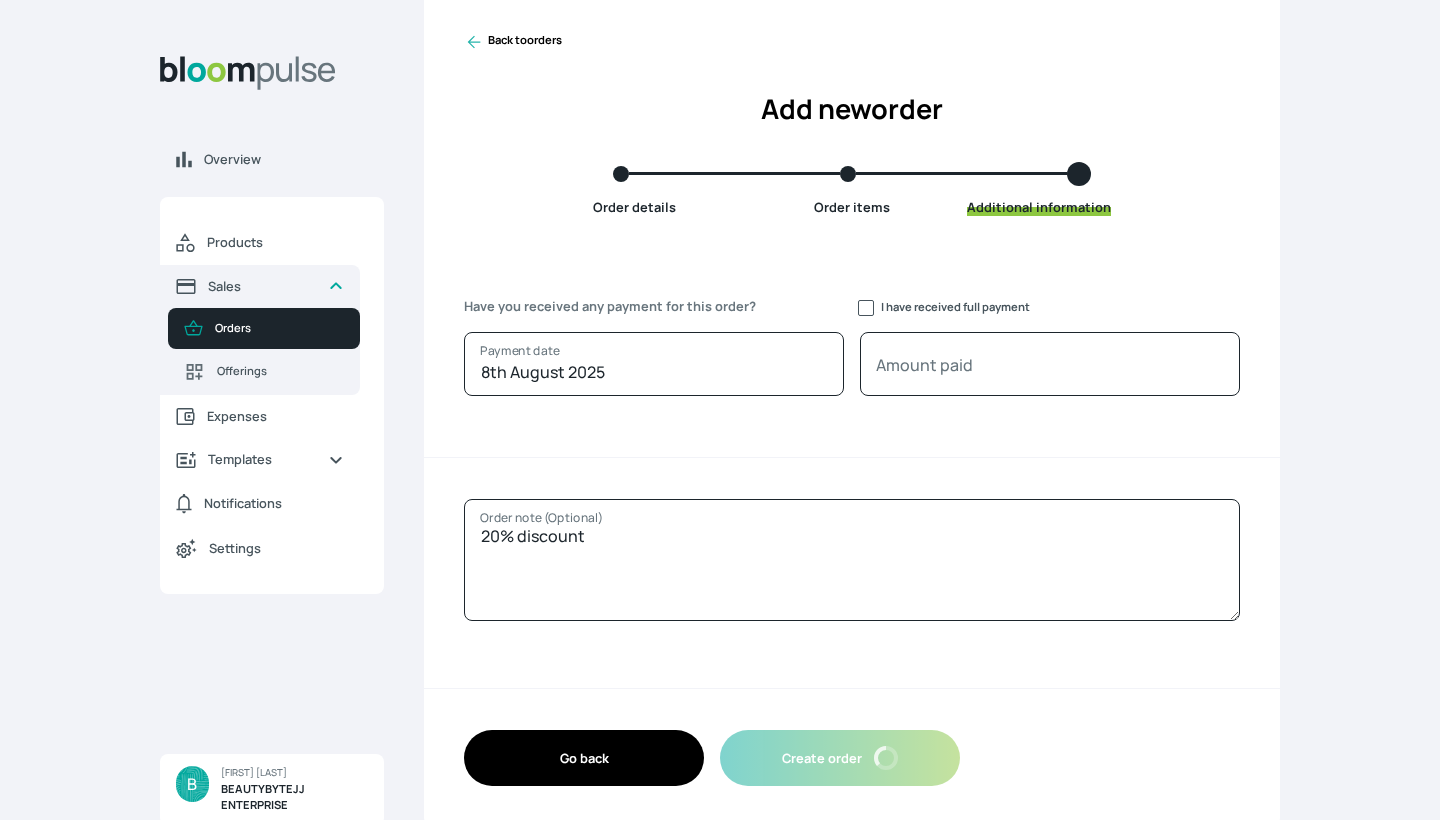 scroll, scrollTop: 0, scrollLeft: 0, axis: both 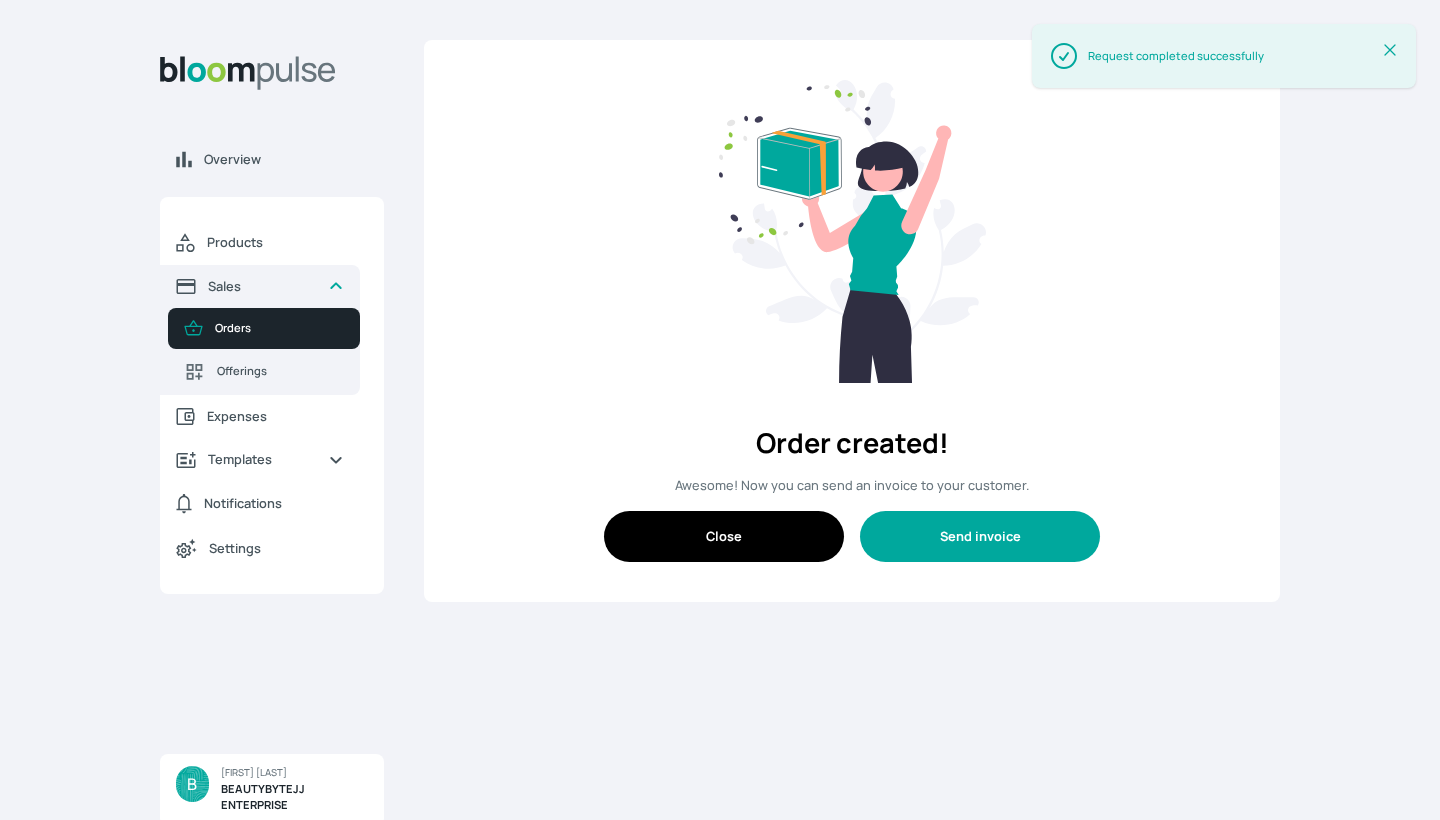 click on "Send invoice" at bounding box center (980, 536) 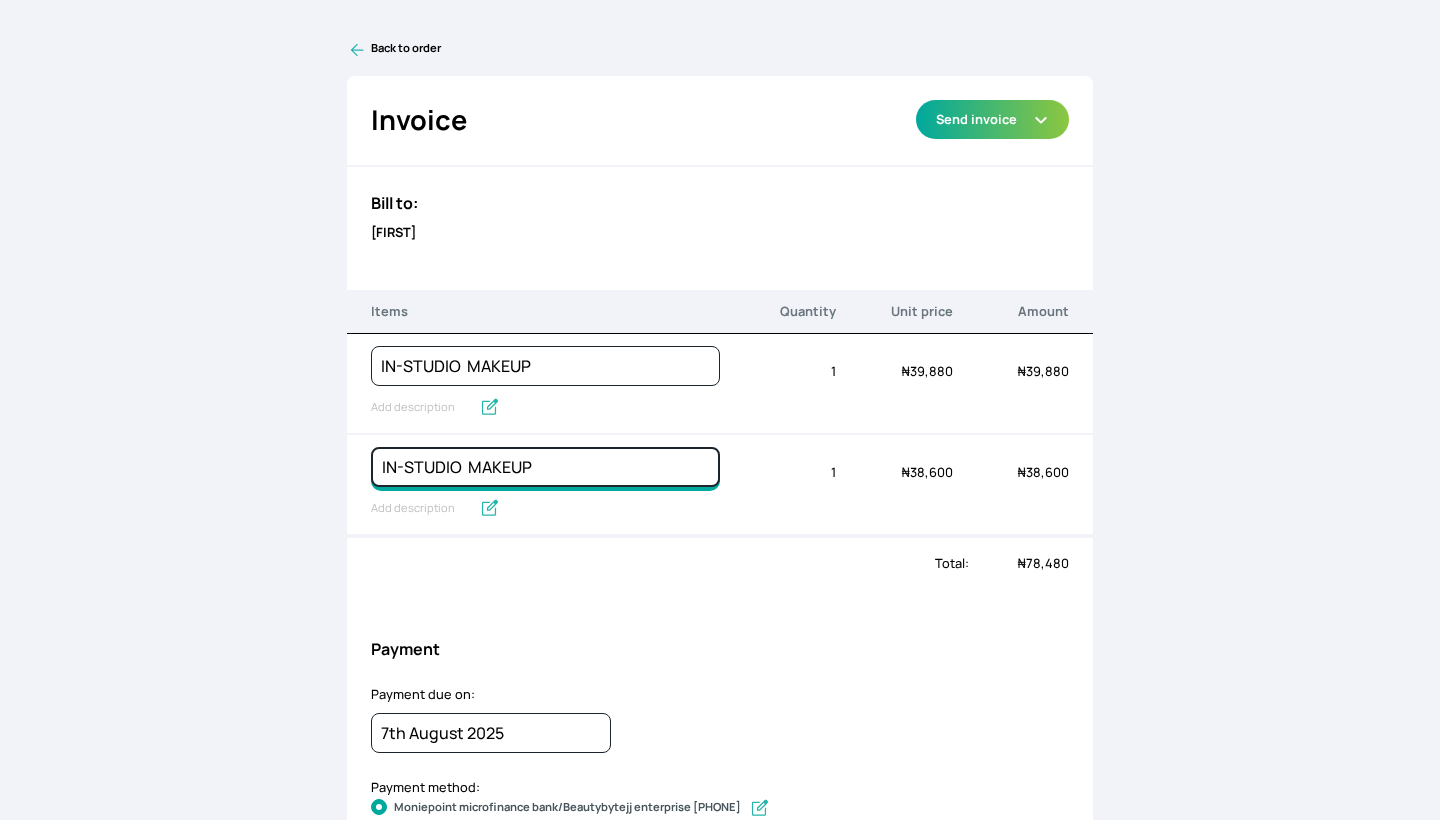 drag, startPoint x: 598, startPoint y: 457, endPoint x: 469, endPoint y: 466, distance: 129.31357 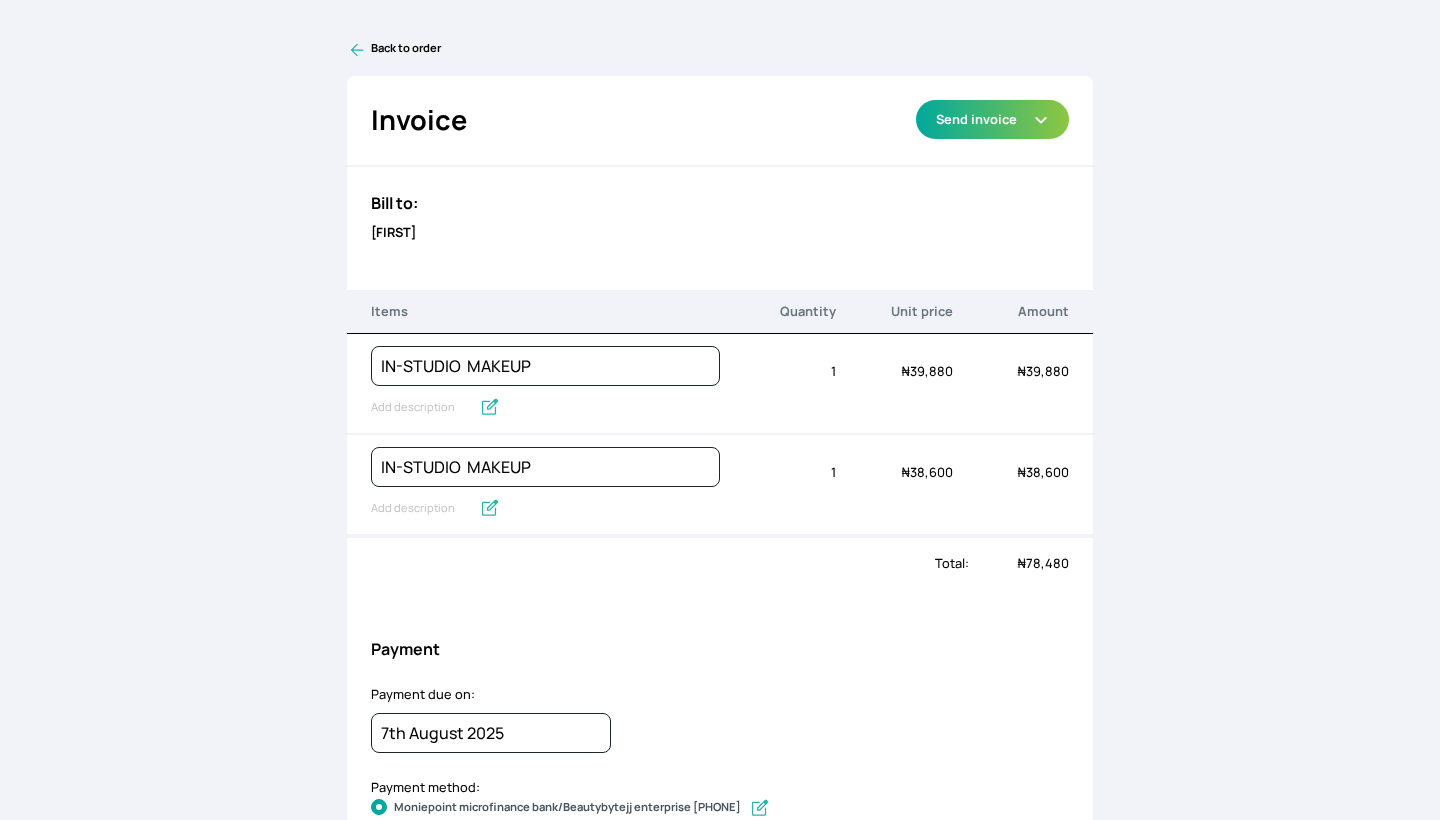 click on "Amount ₦ [AMOUNT]" at bounding box center (1011, 472) 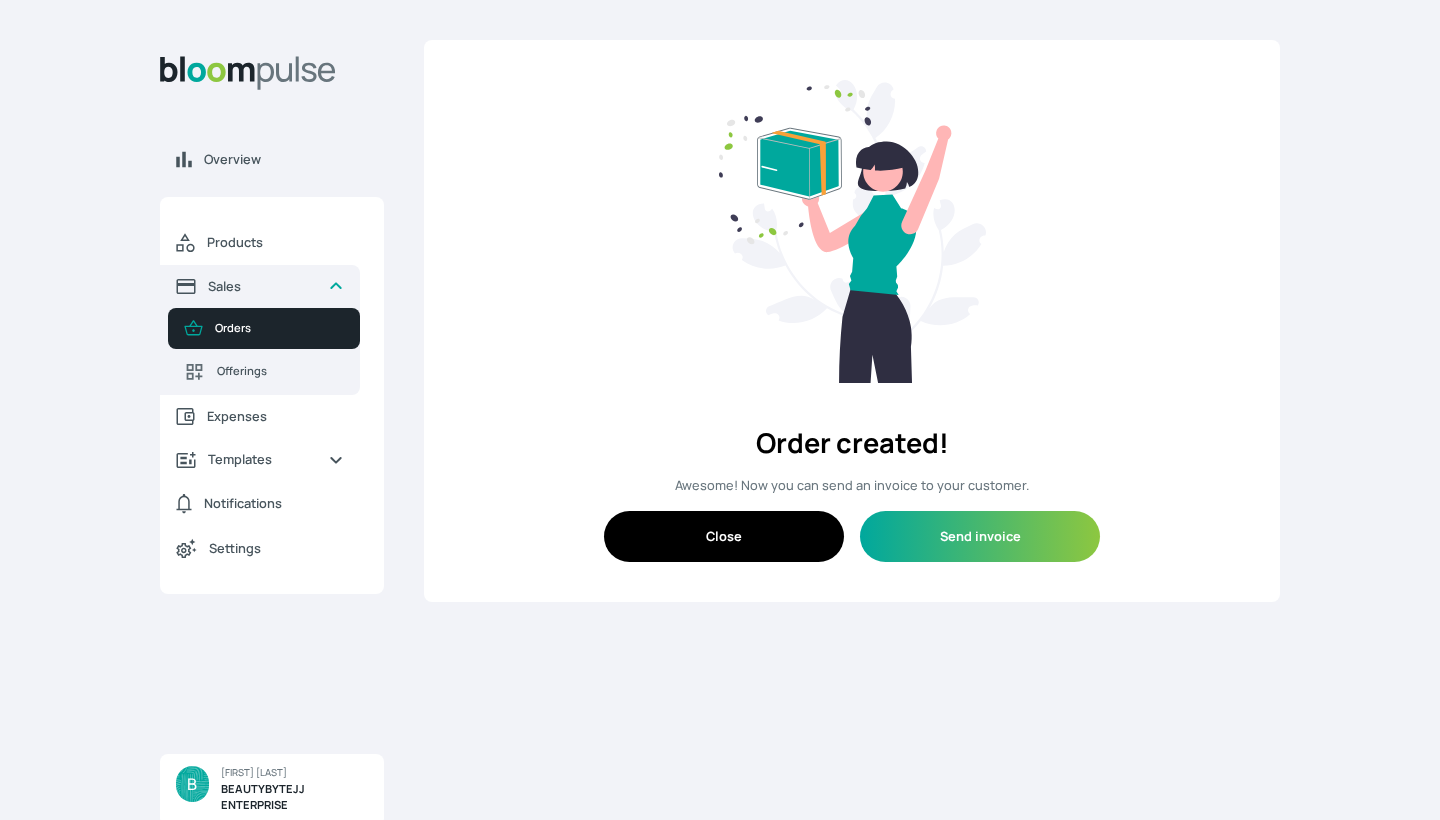 click on "Close" at bounding box center (724, 536) 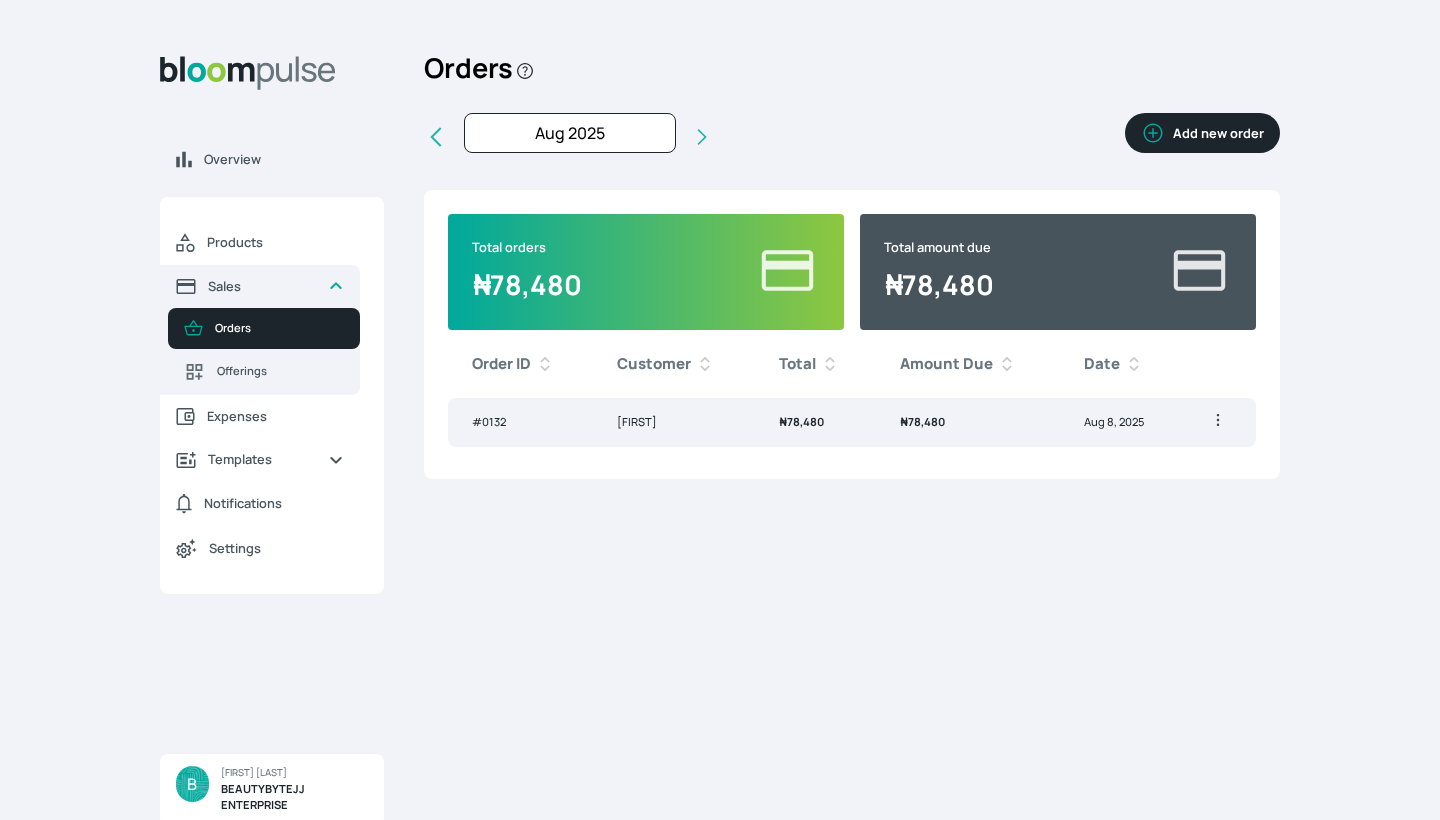 click 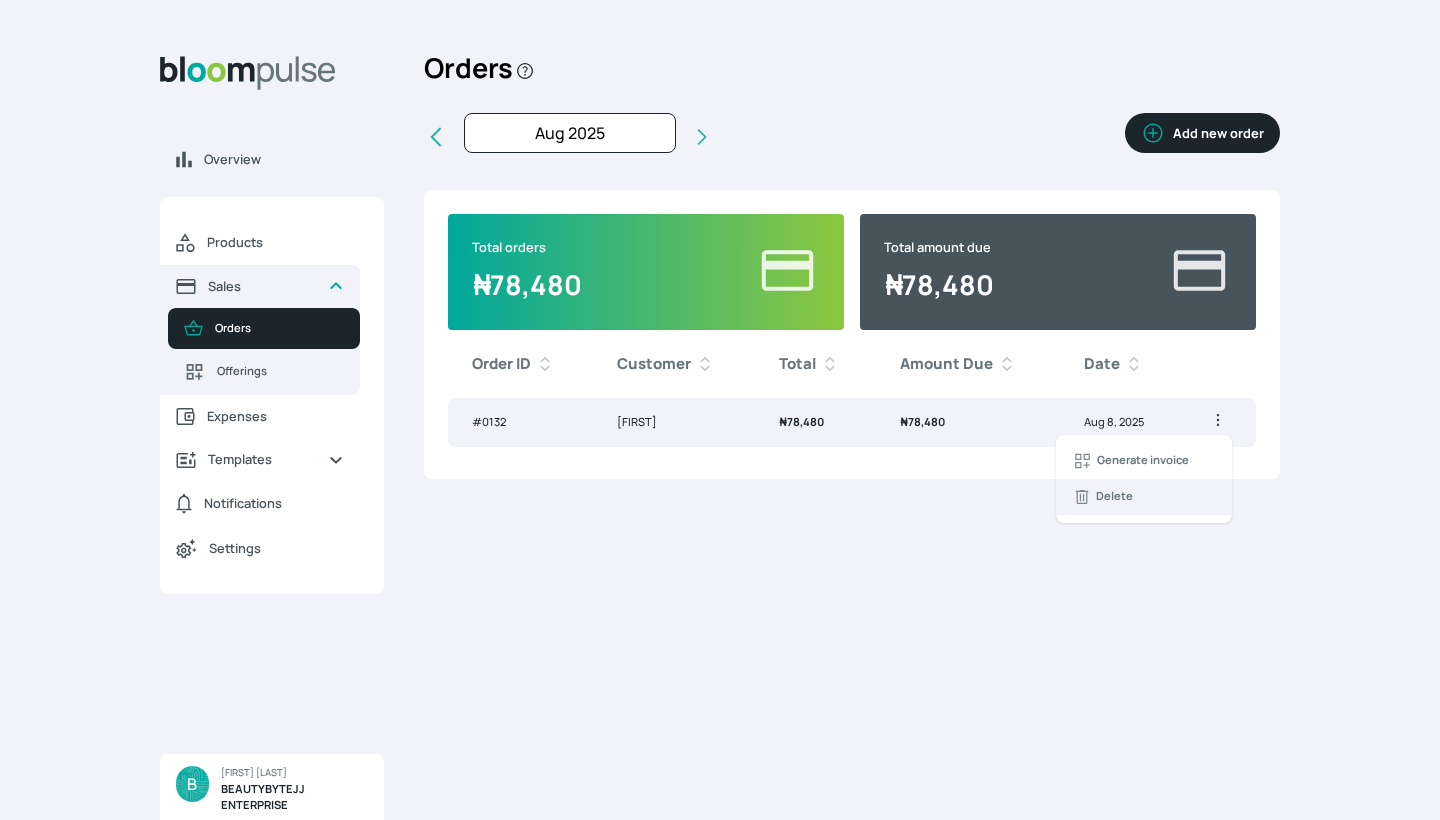 click on "Delete" at bounding box center [1144, 497] 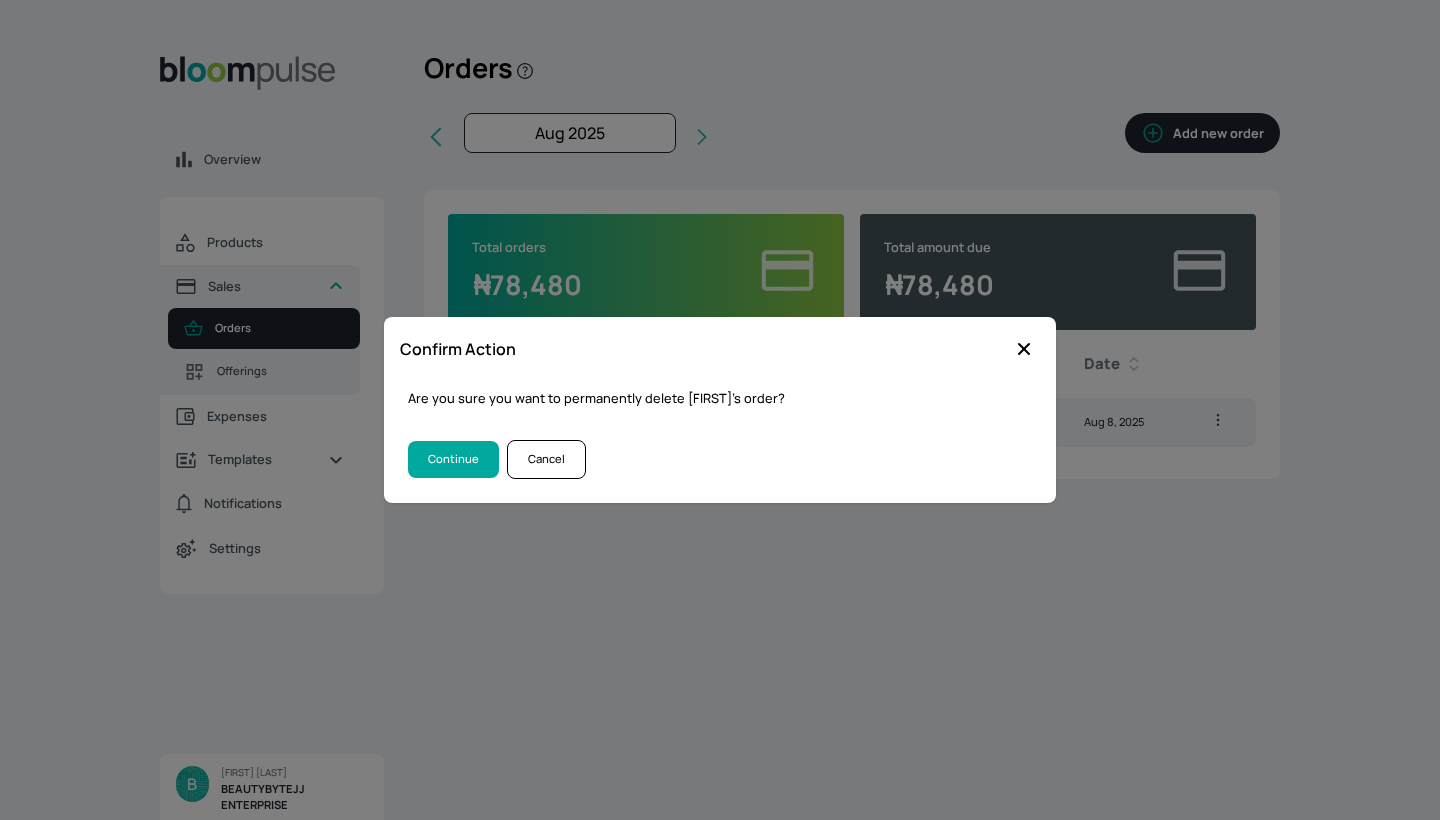 click on "Continue" at bounding box center (453, 459) 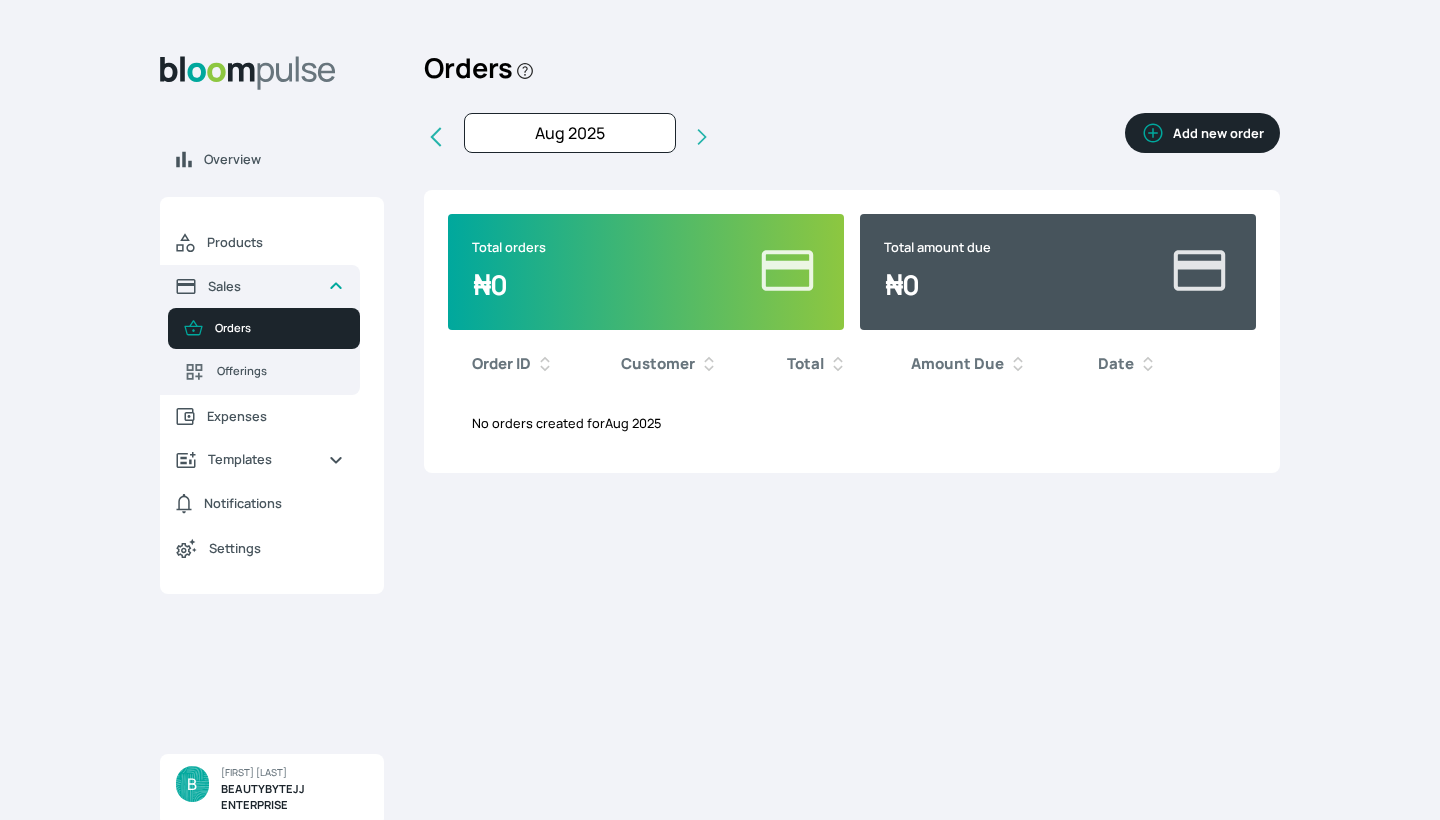 click on "Add new order" at bounding box center [1202, 133] 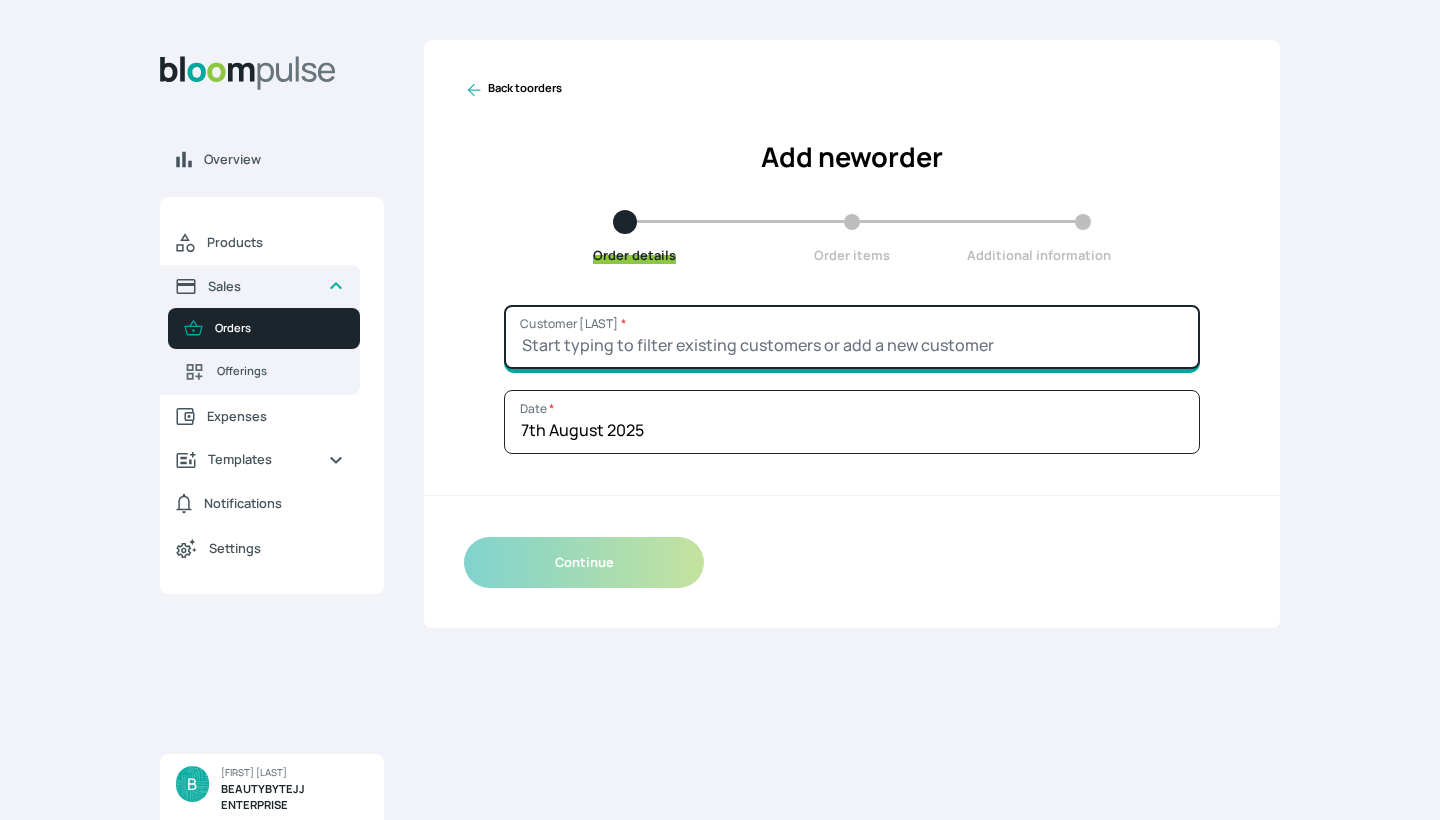 click on "Customer Name    *" at bounding box center [852, 337] 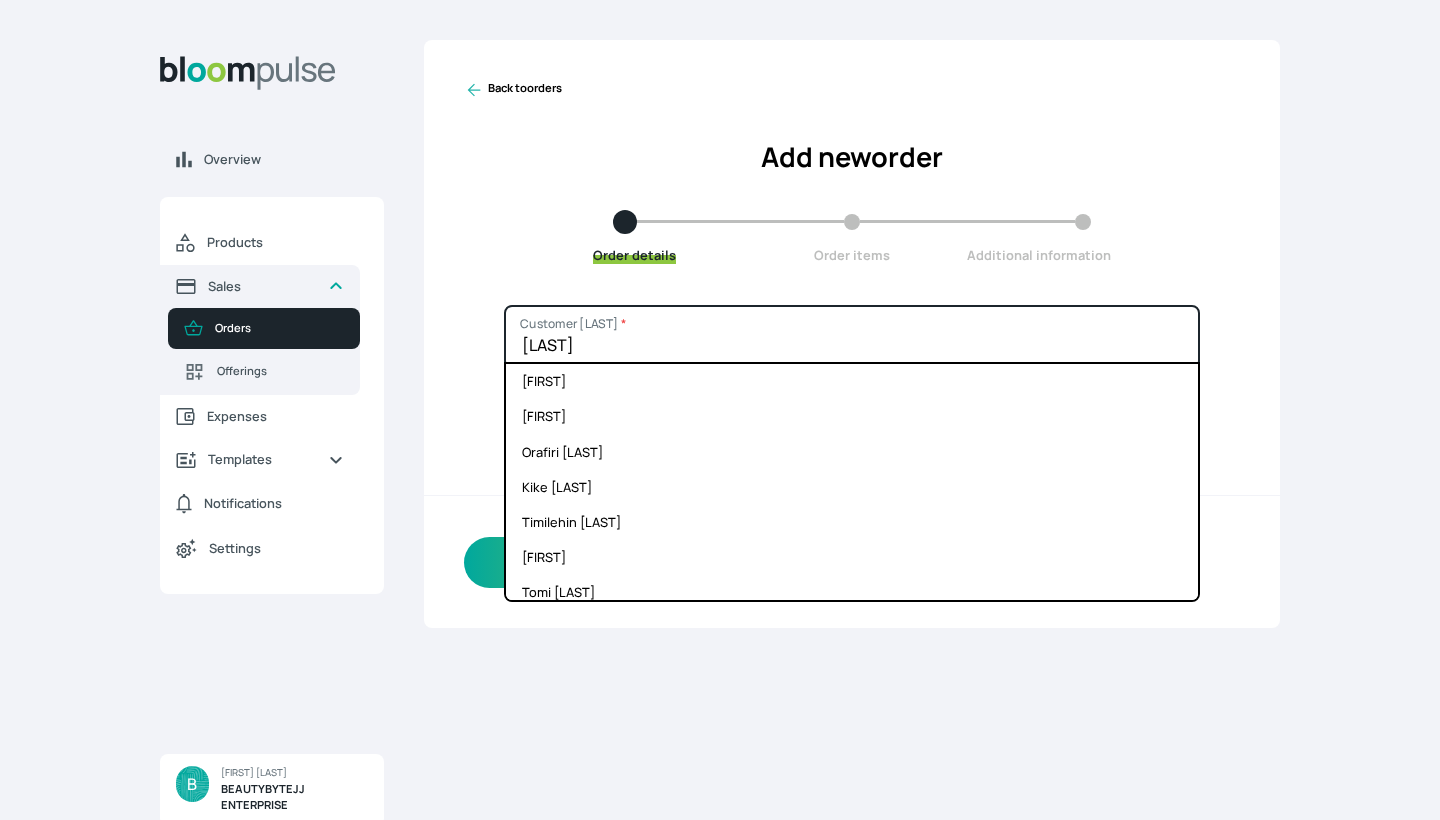 type on "[LAST]" 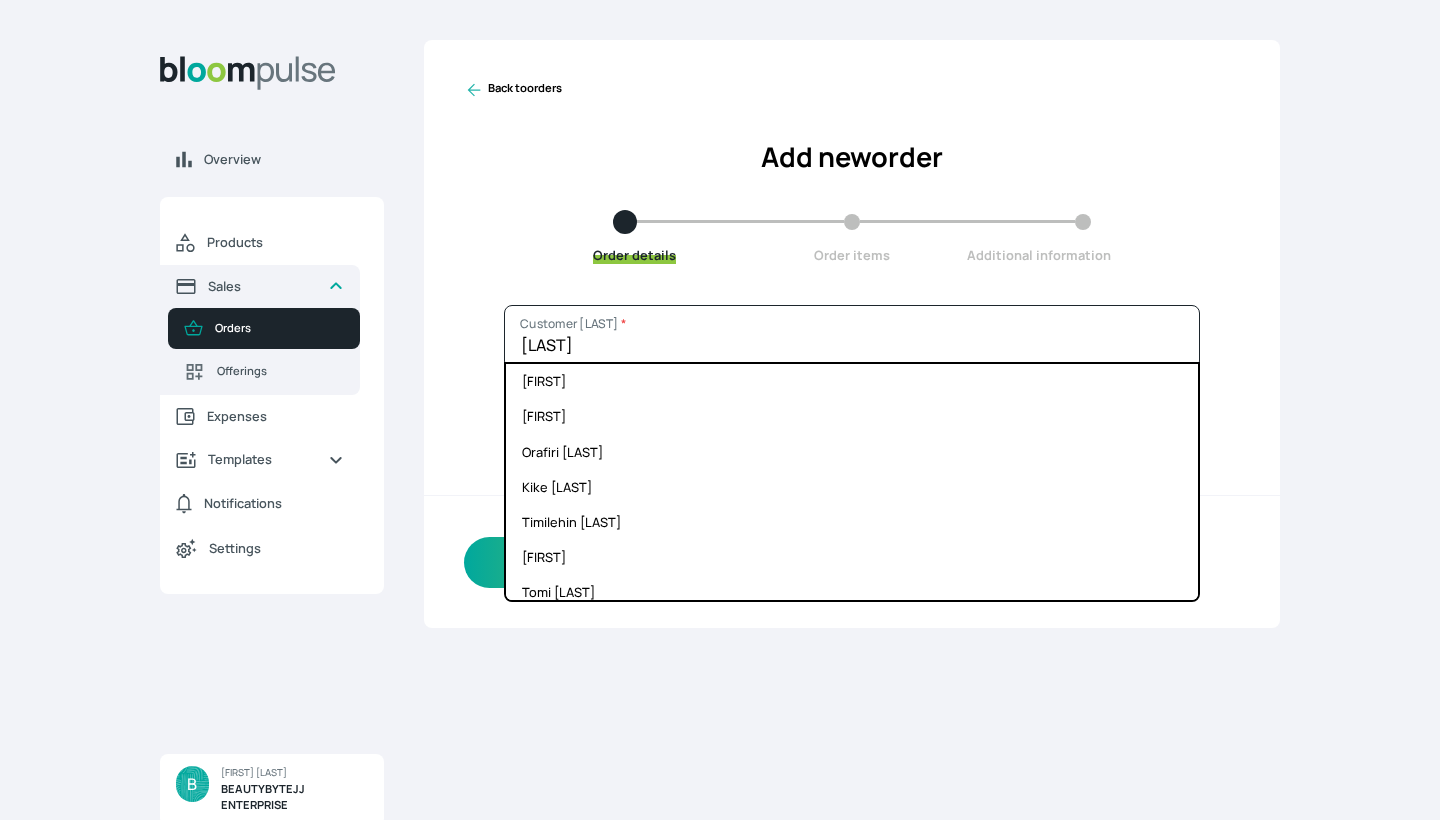 click on "TUMI Customer Name    * Oluramodupe Samia Orafiri Adoki Kike Mesubi Timilehin Sanni Omolara Tomi Omowale Solabomi Tolu Olusiji TEMI OLUDARE ZINA Amaka Abimbola KEMI Rebecca SHERRY AMUSHAN EMA Ada Mrs Jenika ABIOLA Remi ANN Adekunle Precious Pamela Christabel Tracy Ayree-Quao Feyikewa  Animashaun TEMITOPE AJEWOLE Bolaji Sanusi Debi Adesanya Remilekun Nadia Matovu Loveth Zainab Alibaba Olusola Bukola Adegoke PRECIOUS Oduwale mrs  aboki booked for 4th of MAY 2024 MRS ABIMBOLA MATHILDA OVURU FUNMI BABS-DADA Faith GERALDINE DEBBIE NICOLE Abimbola Oluwasegun Itose Ayomide Angel Lilian Toluwalope BUKOLA ADEGOKE Edidiong Chidinma Kike Mesuabi Tobi Bess Victor Teejay Angel's Sister Dara Sarah Hauwa Helen Tilly Dunmi Jasmine Efere Hadiza Justina Lateefat Obianuju Dunni Sandra Adesola chioma oluranti Tare Blazin Princess Zeena Tutu Abim Dolapo Adeyanju Ify NYR Event Ezinne Adeola Adeola Sanni AMARACHI Eka Obaigbena Niban Aramide Kafilat Kemi Shonibare Toke Soyebo Morenike Ajuonuma Aminat Musa Mimi Hadiza musta ANGELA" at bounding box center (852, 466) 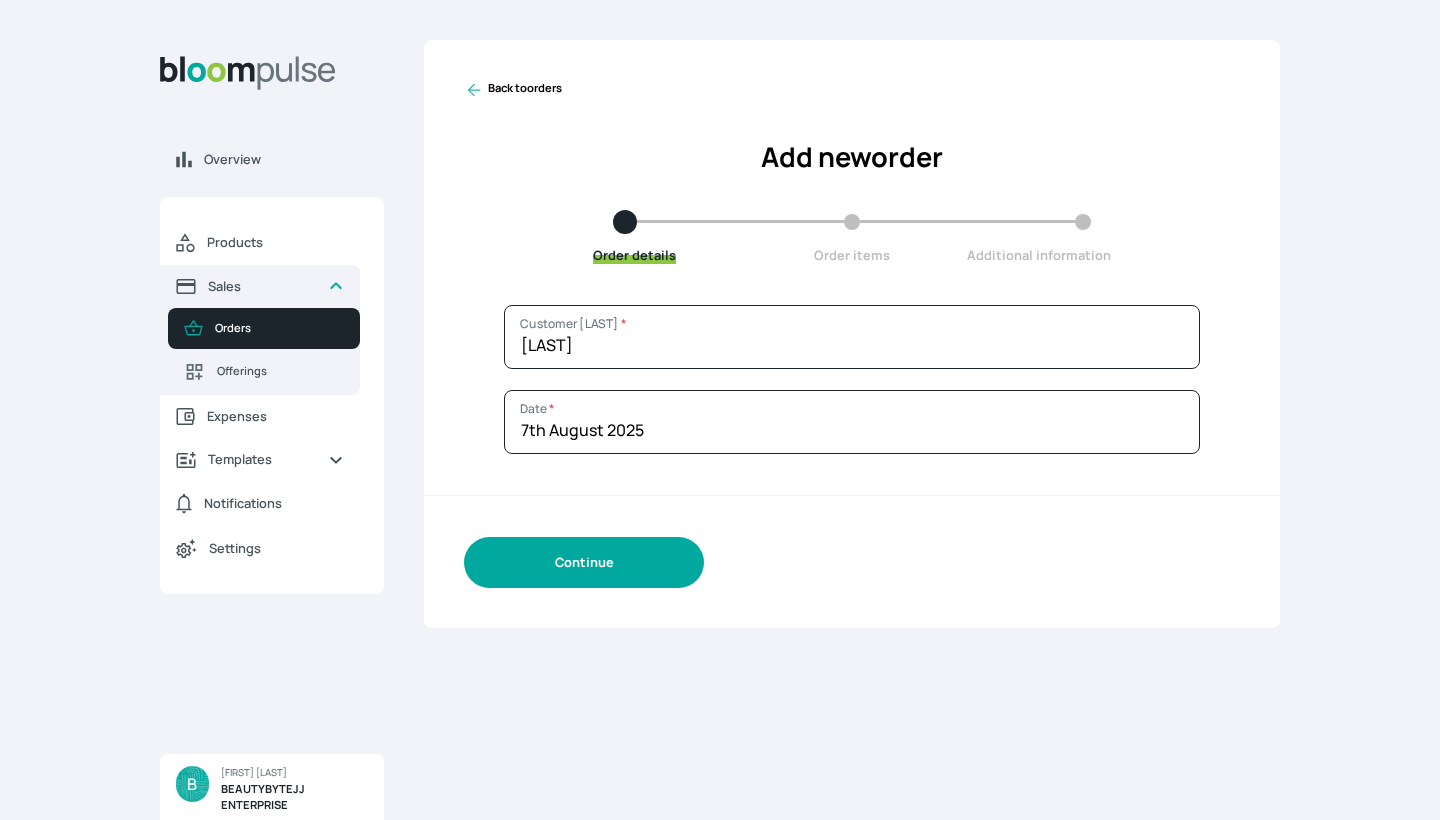 click on "Continue" at bounding box center [584, 562] 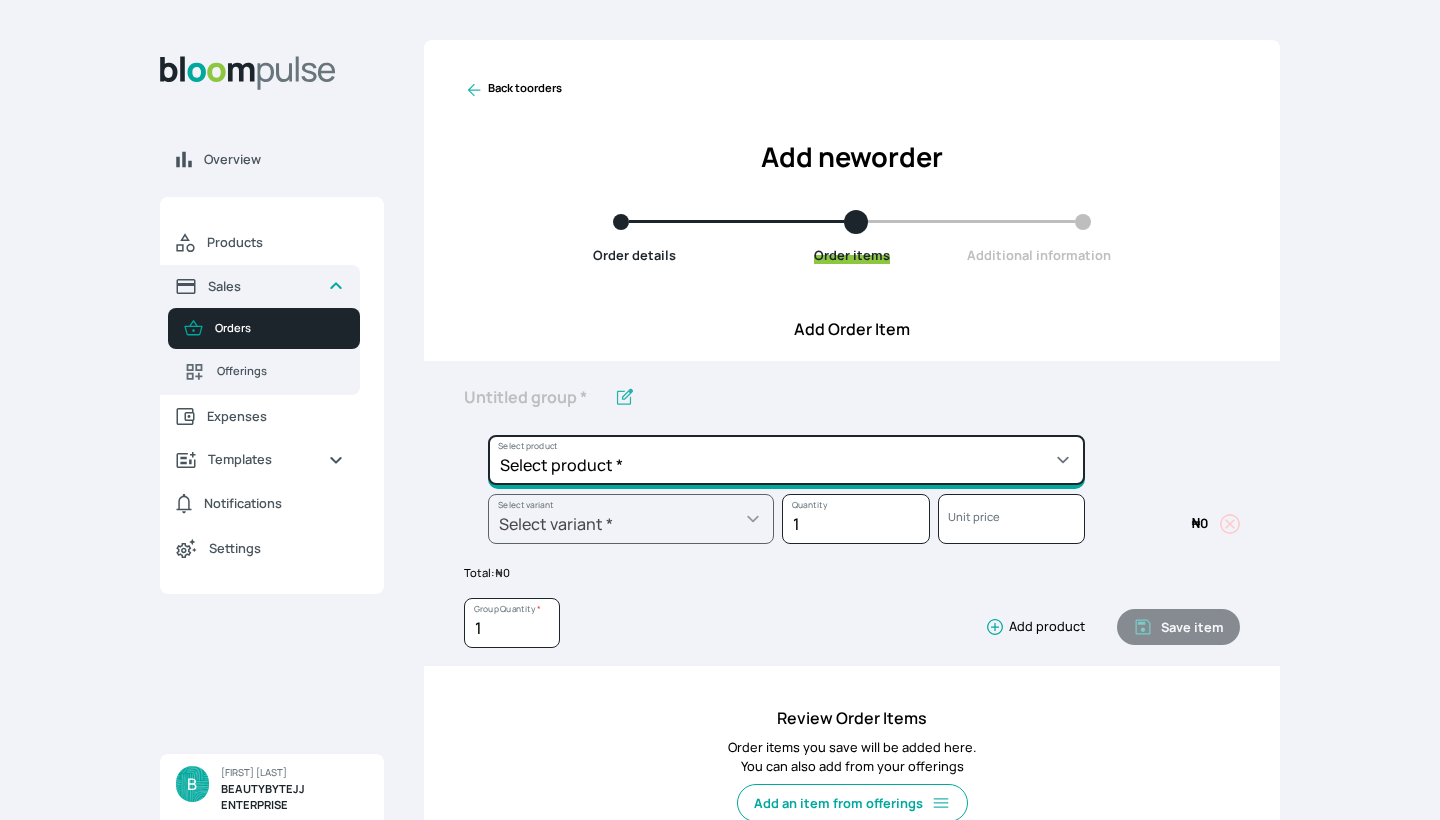 select on "b7a703cf-0f92-4fde-a531-00fa01c56904" 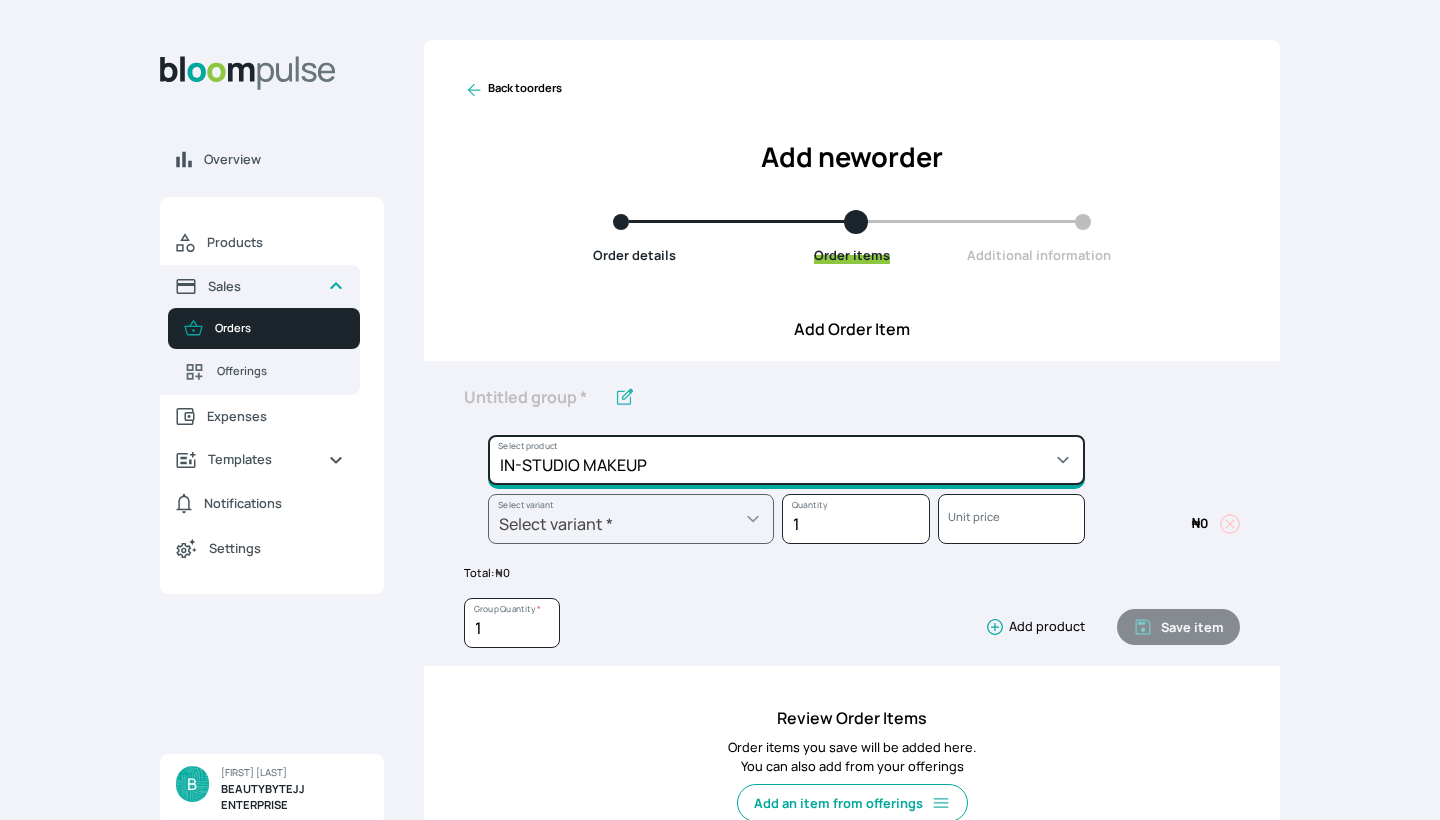 type on "IN-STUDIO  MAKEUP" 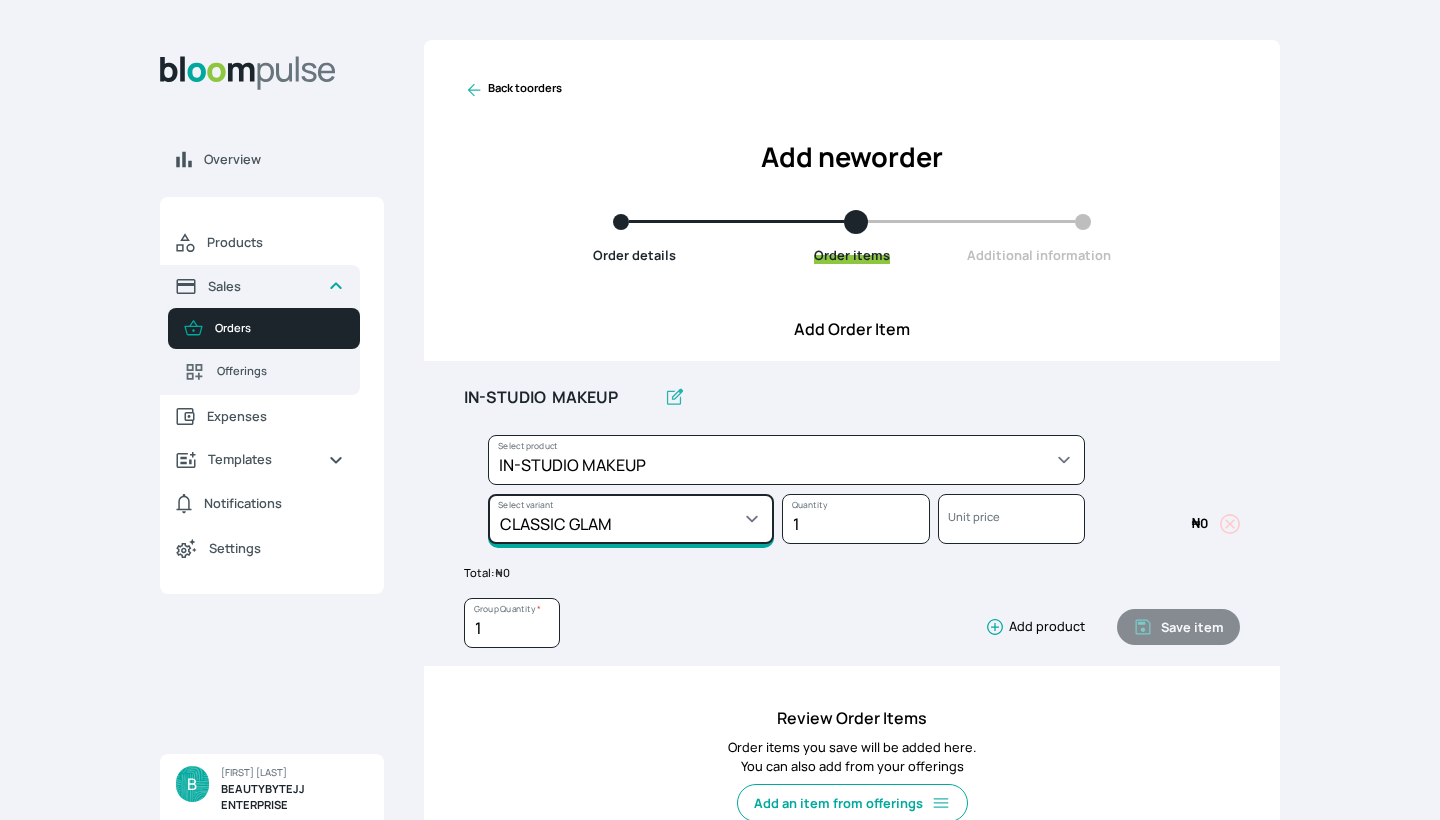 select on "b7a703cf-0f92-4fde-a531-00fa01c56904" 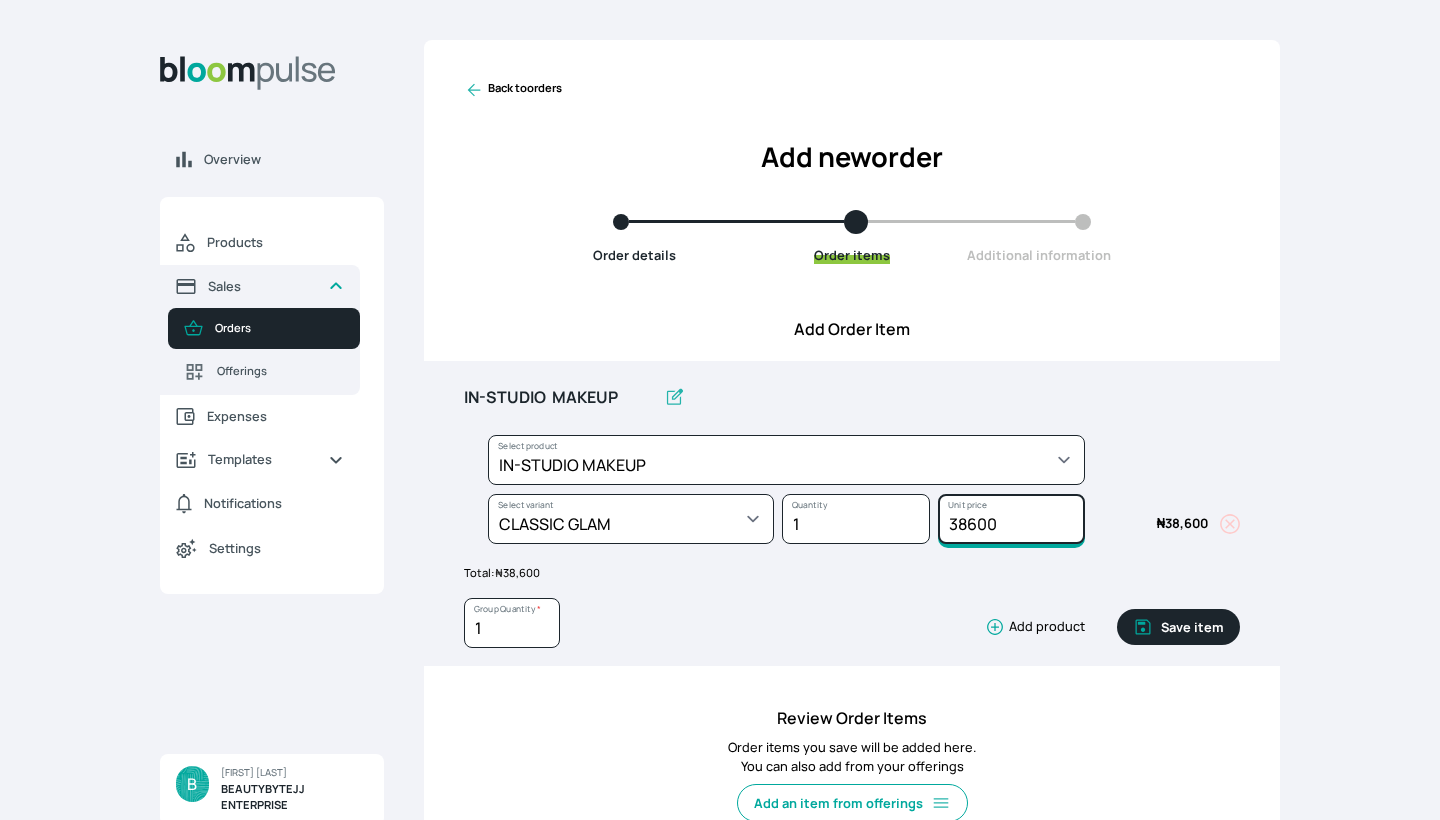 click on "38600" at bounding box center (1011, 519) 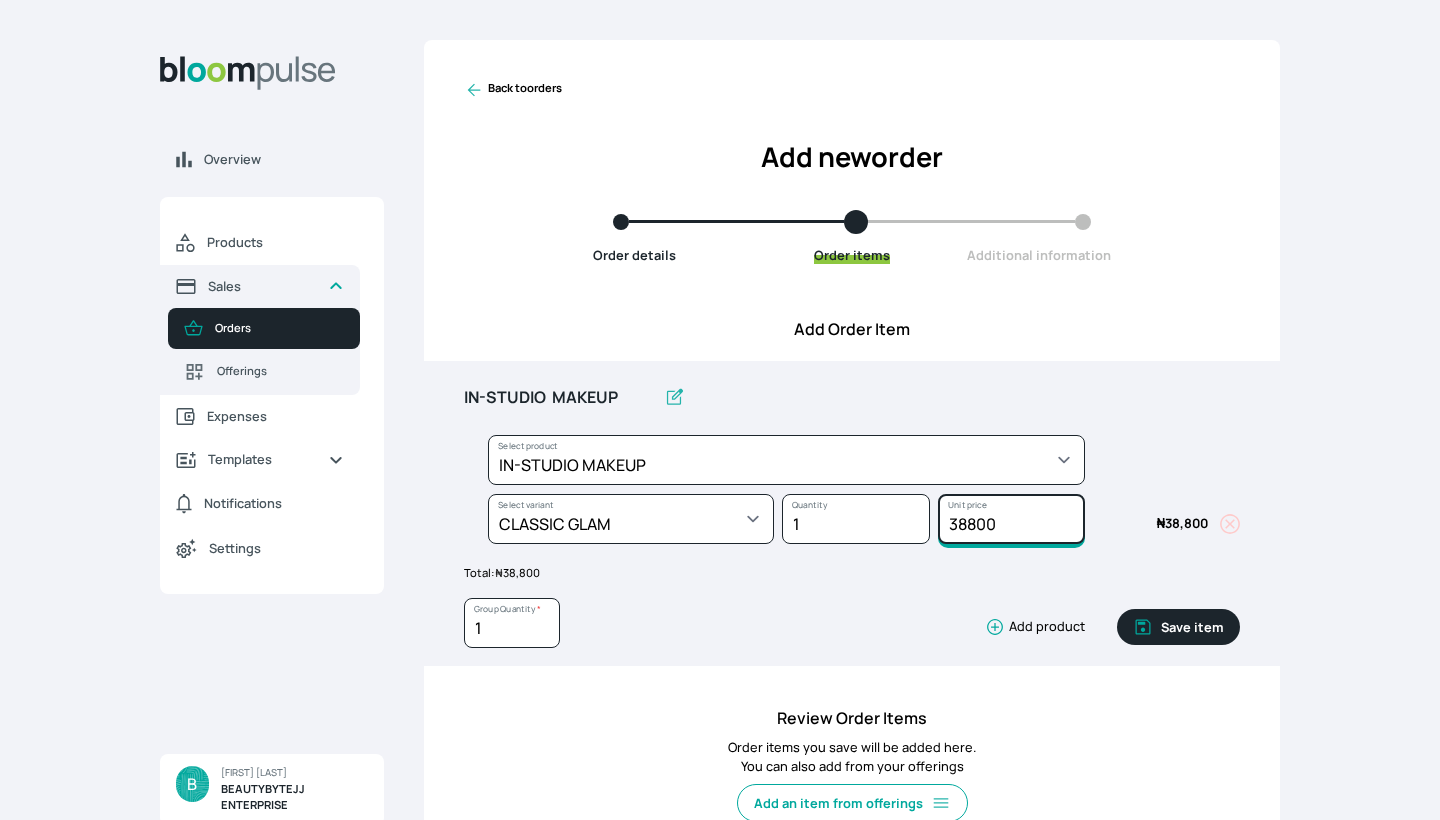 type on "38800" 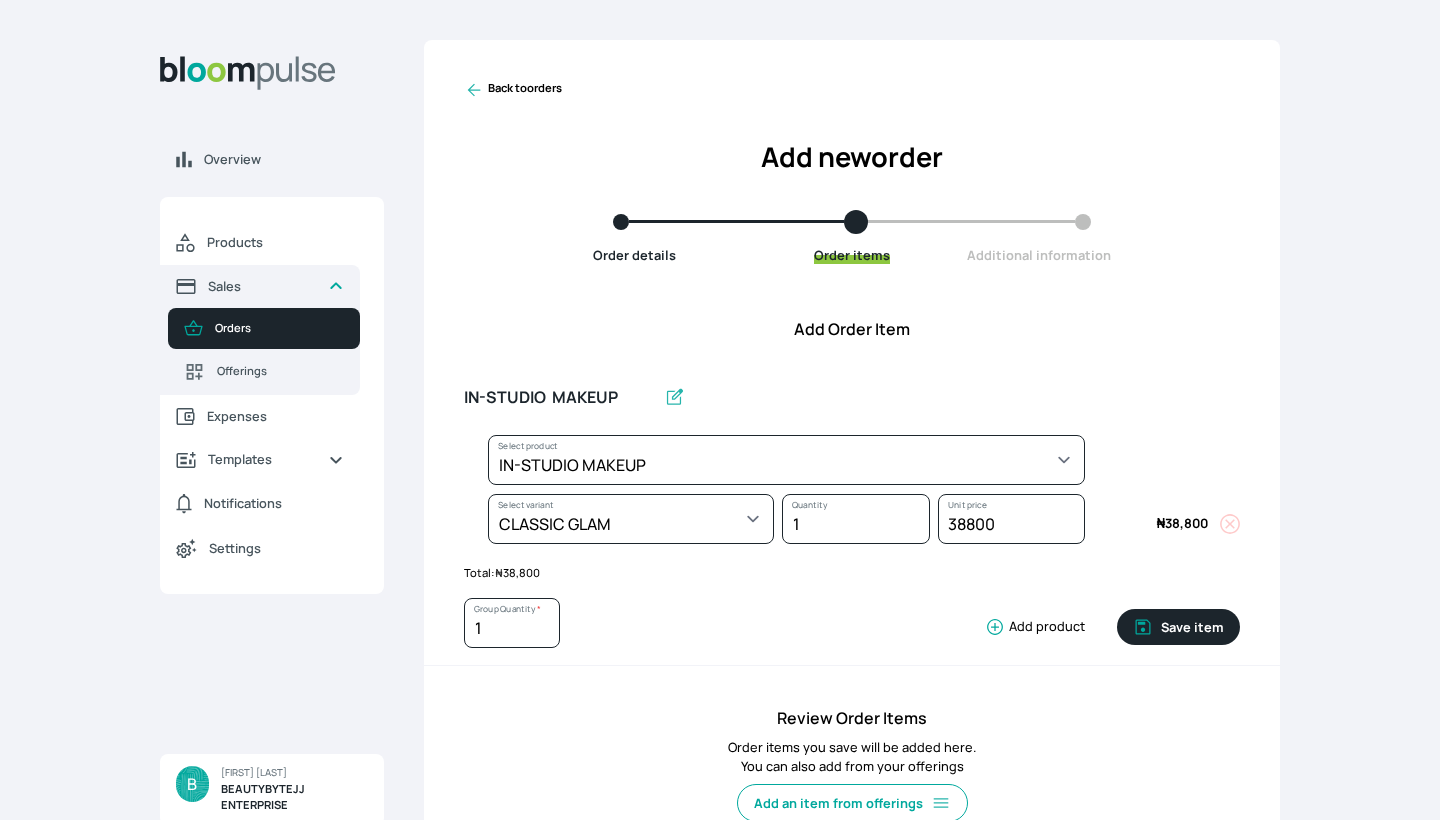 click on "Review Order Items" at bounding box center [852, 718] 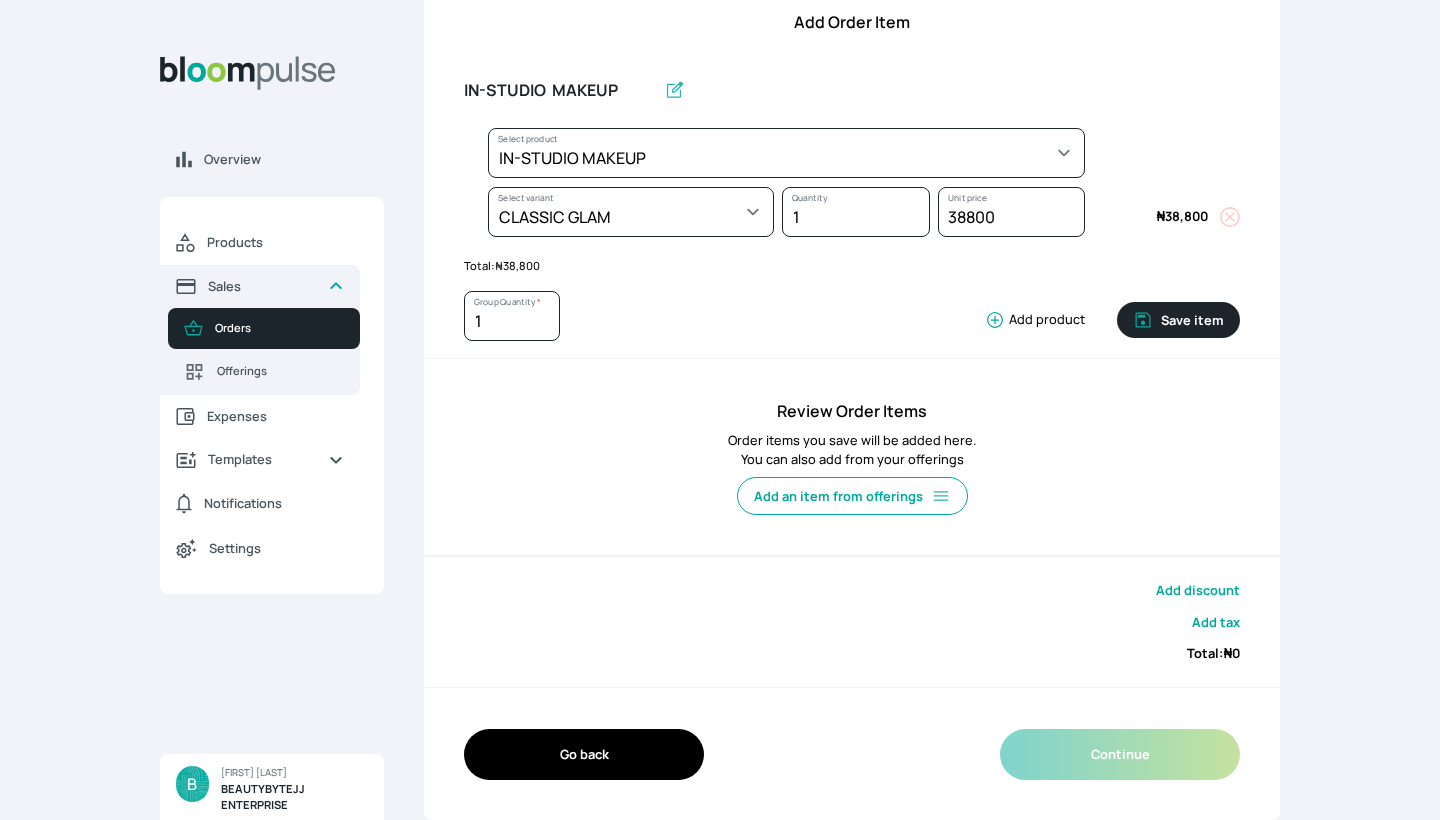 scroll, scrollTop: 304, scrollLeft: 0, axis: vertical 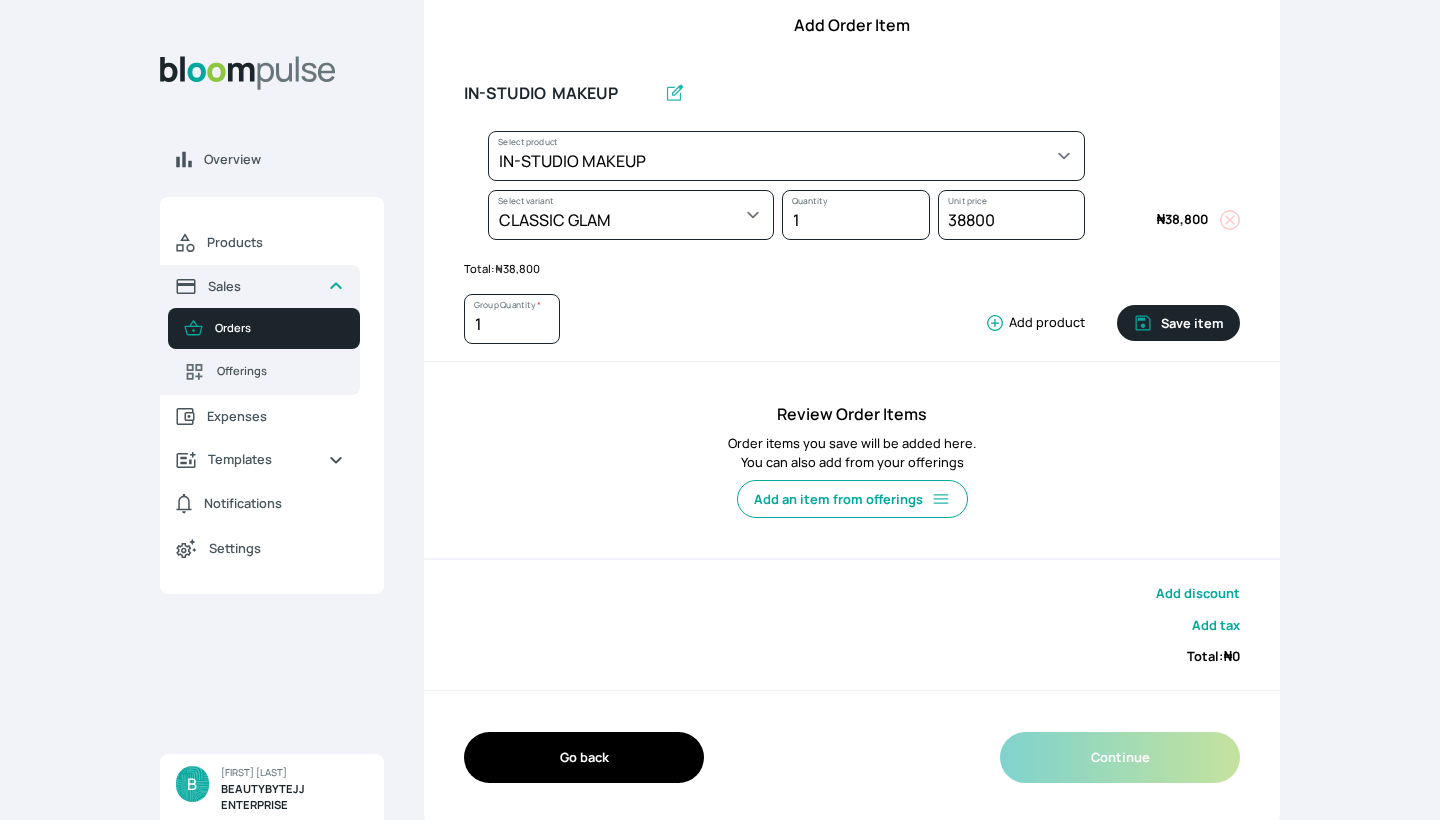 click on "Save item" at bounding box center [1178, 323] 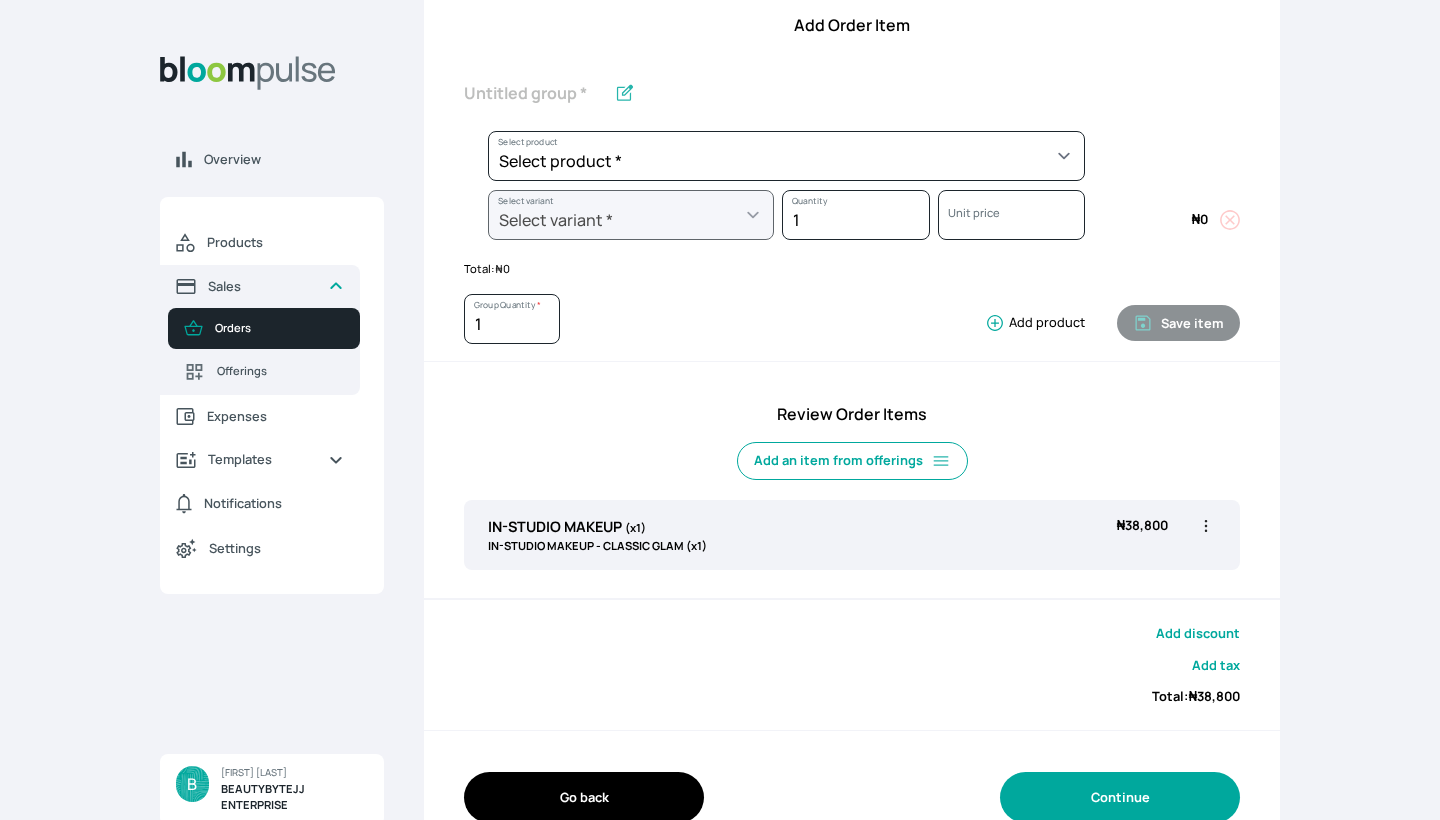click on "Continue" at bounding box center [1120, 797] 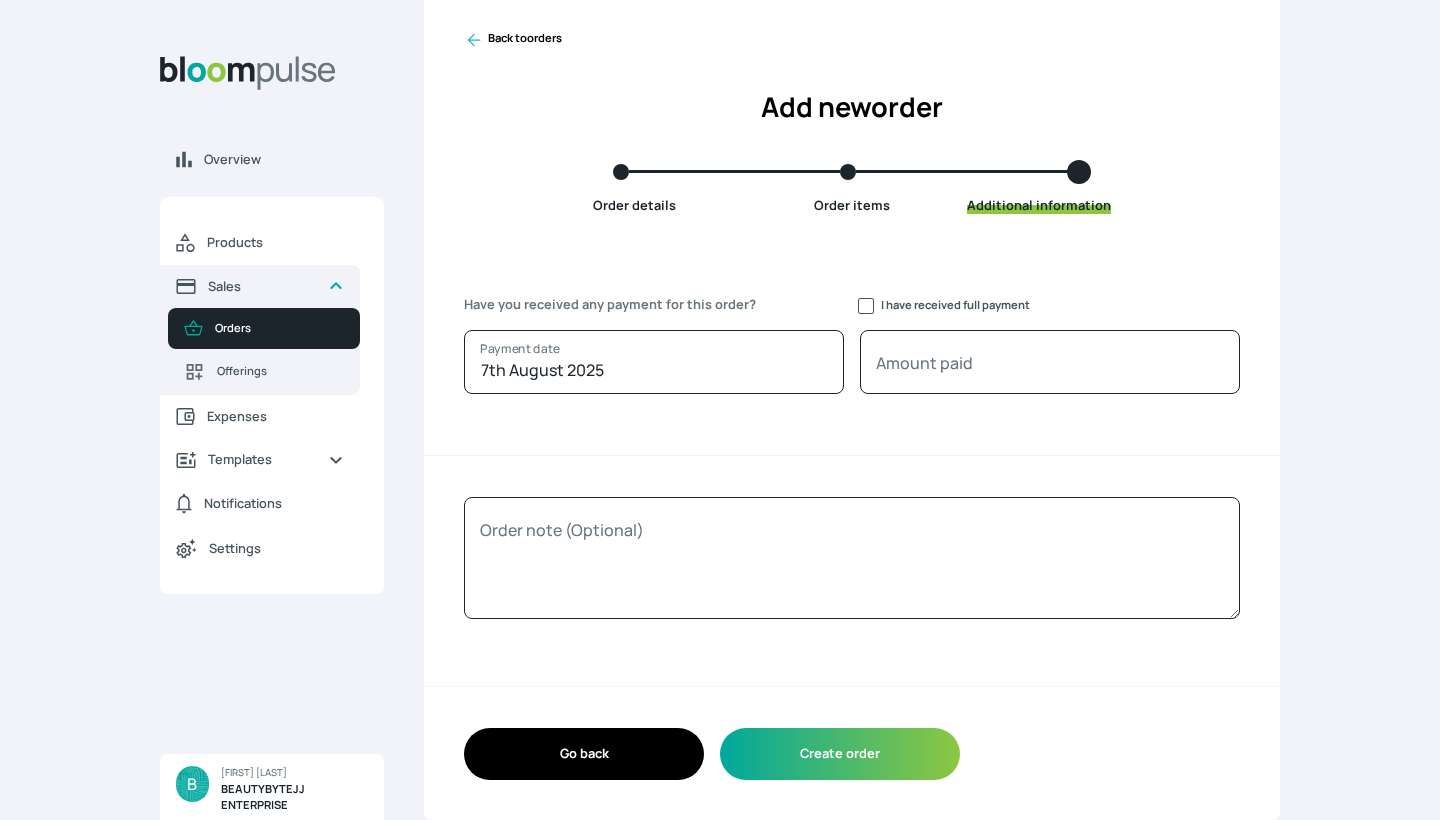 scroll, scrollTop: 48, scrollLeft: 0, axis: vertical 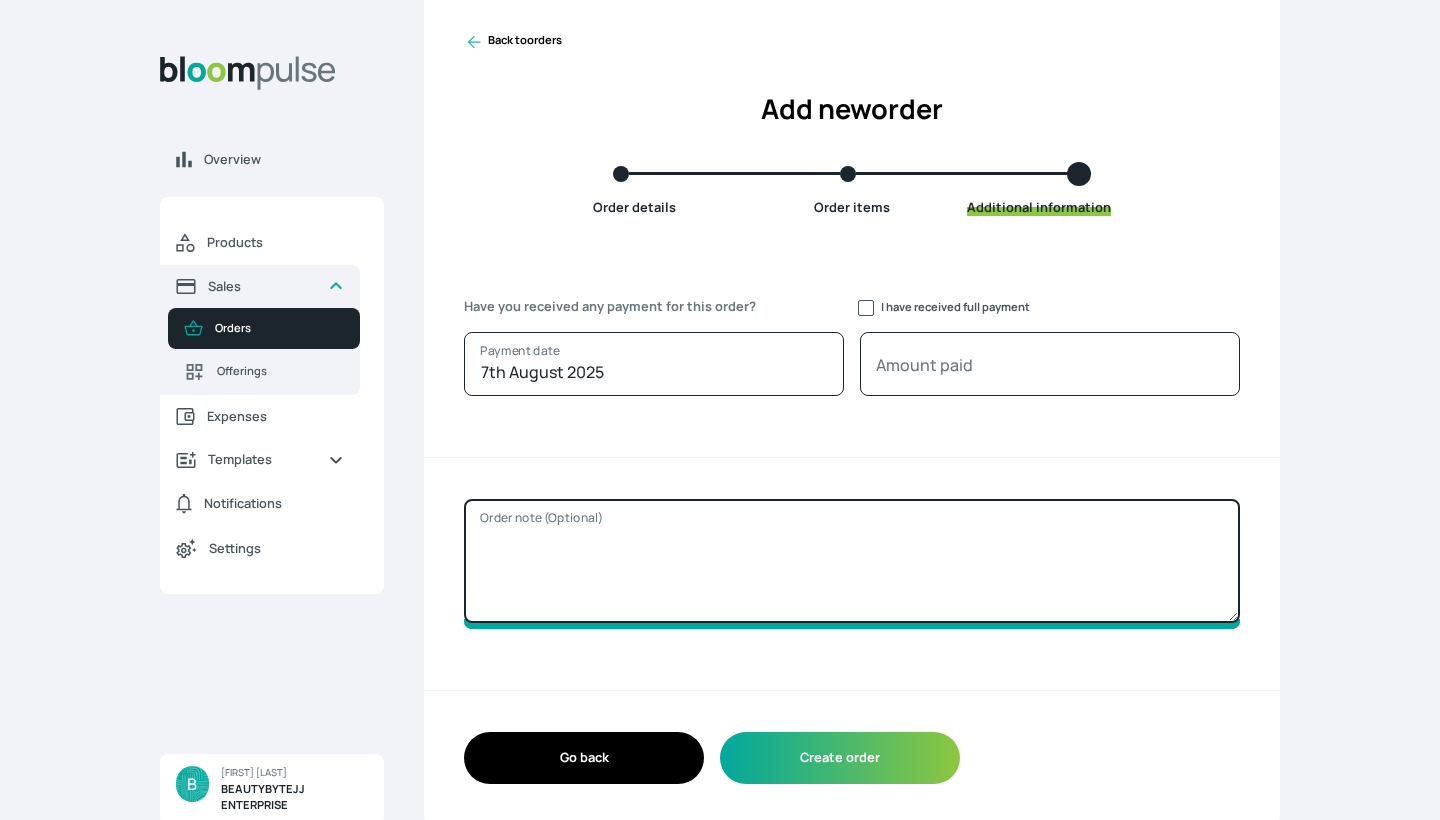 click on "Order note (Optional)" at bounding box center [852, 561] 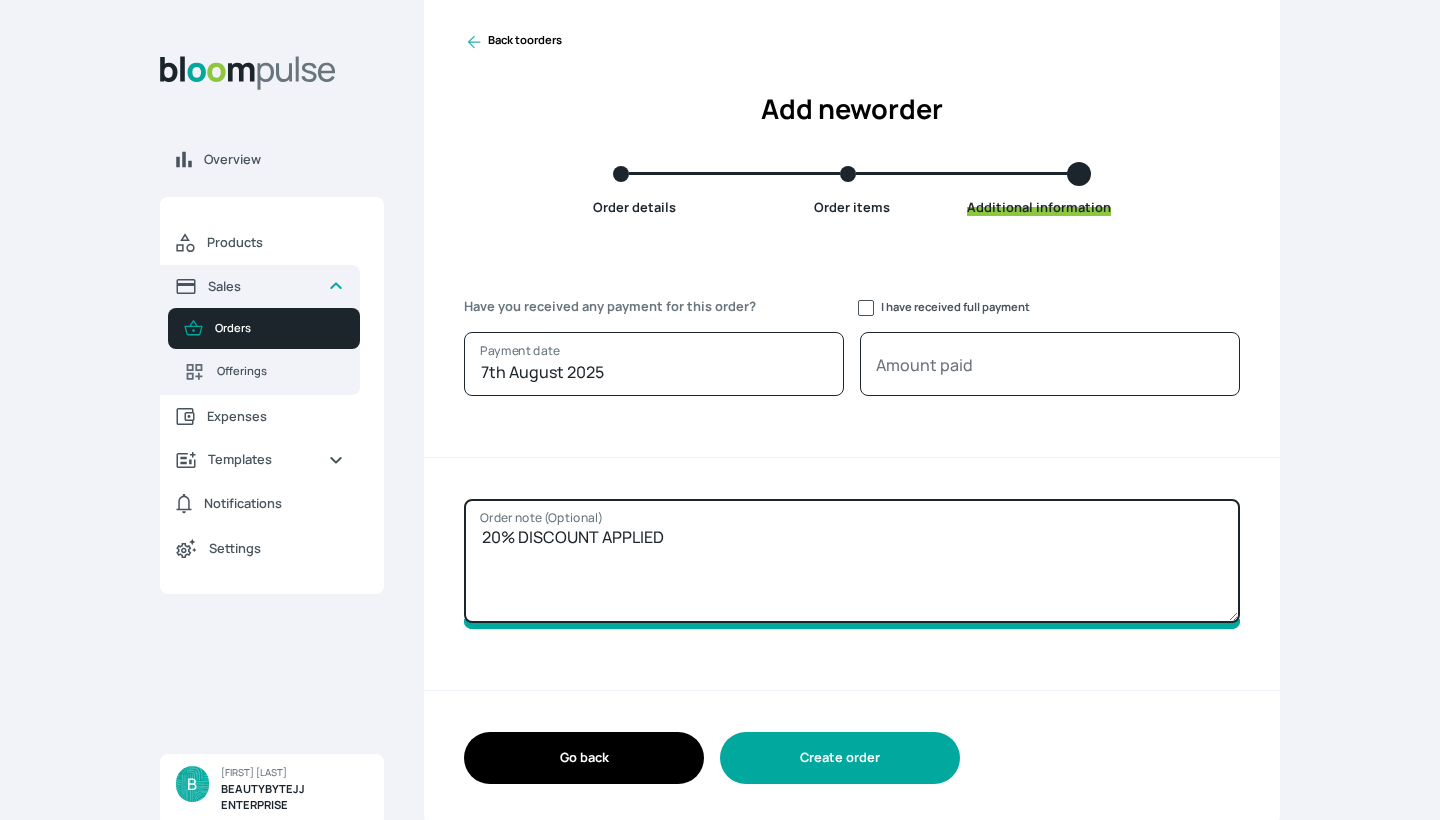 type on "20% DISCOUNT APPLIED" 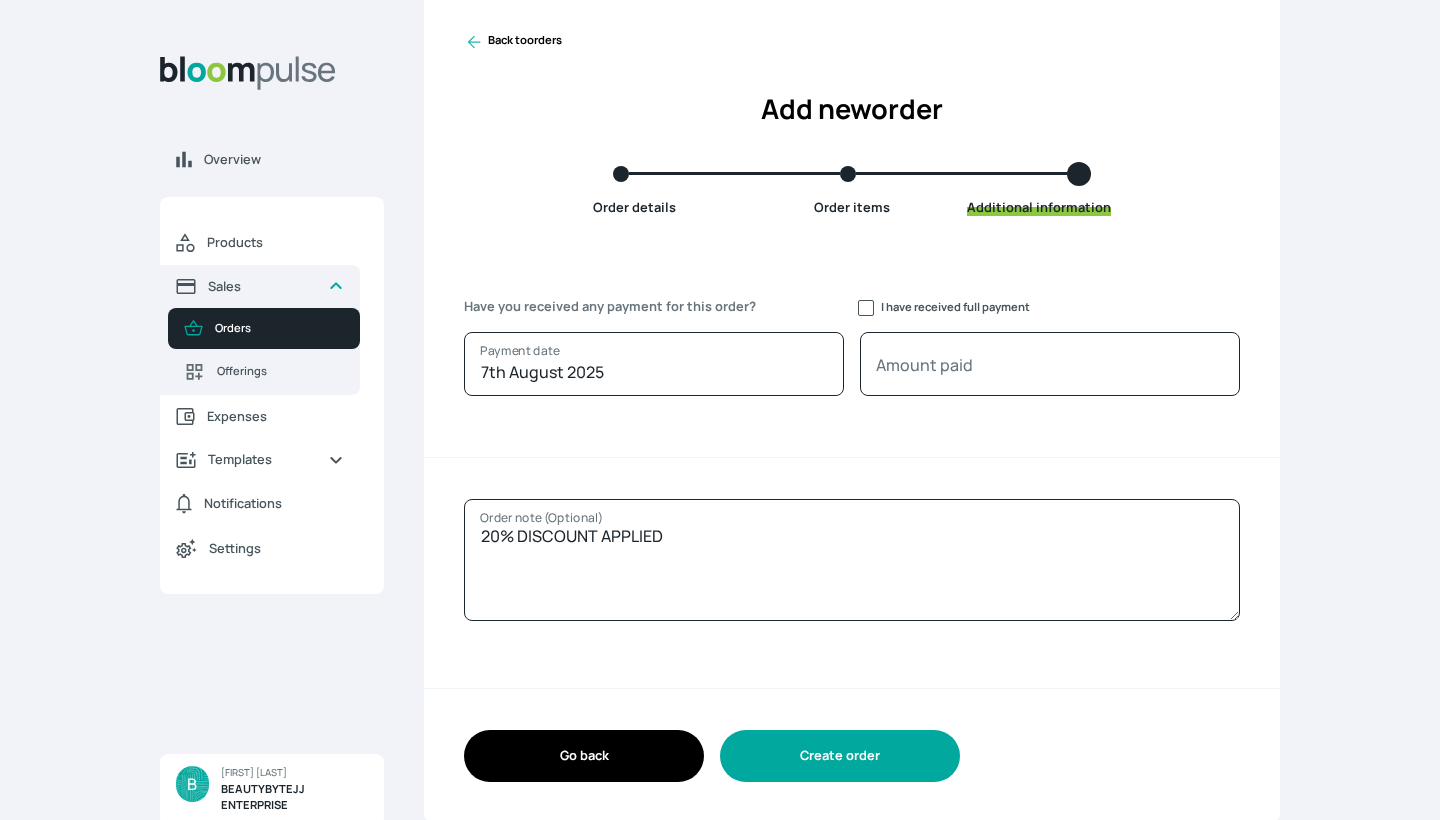 click on "Create order" at bounding box center (840, 755) 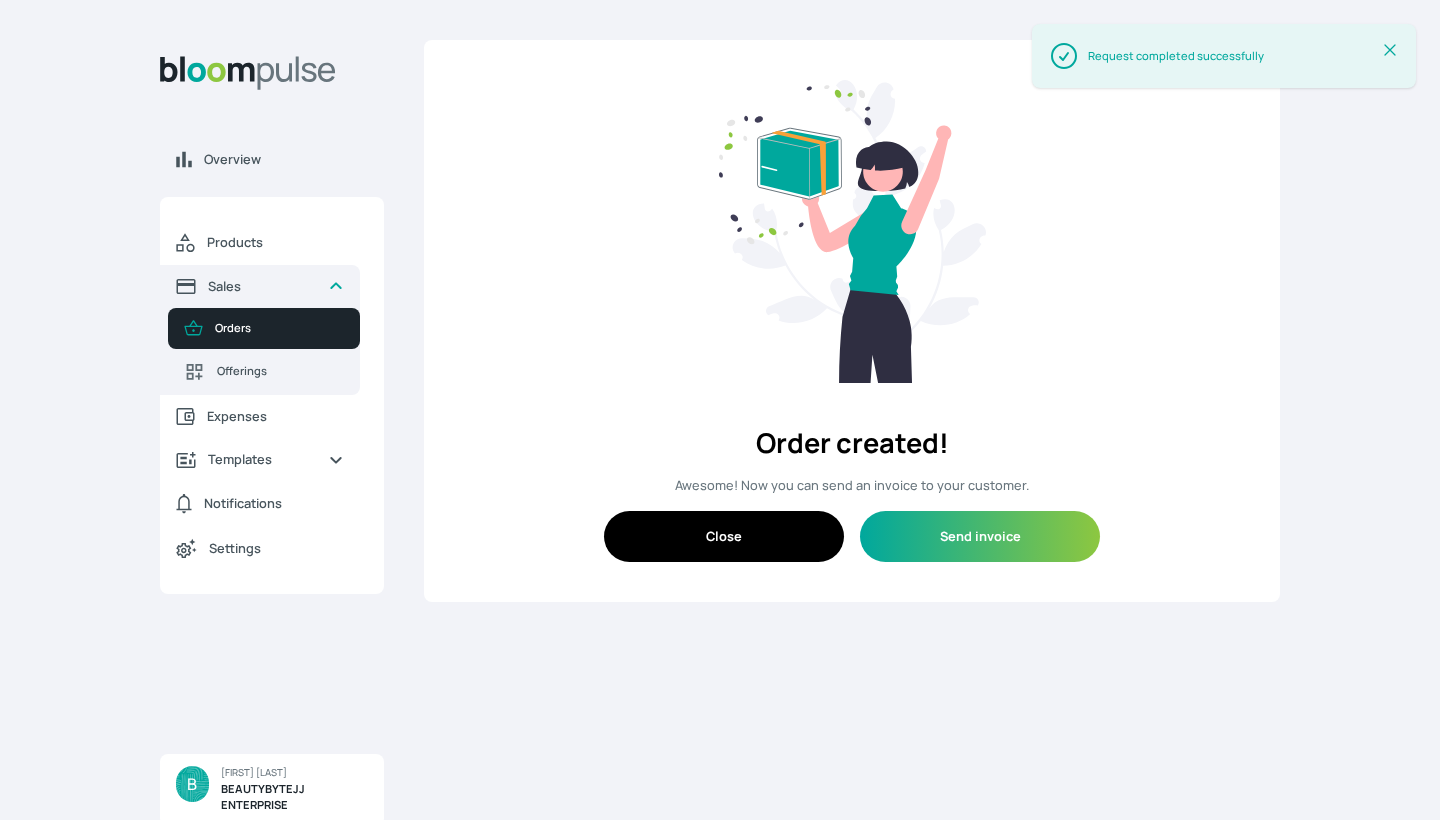 scroll, scrollTop: 0, scrollLeft: 0, axis: both 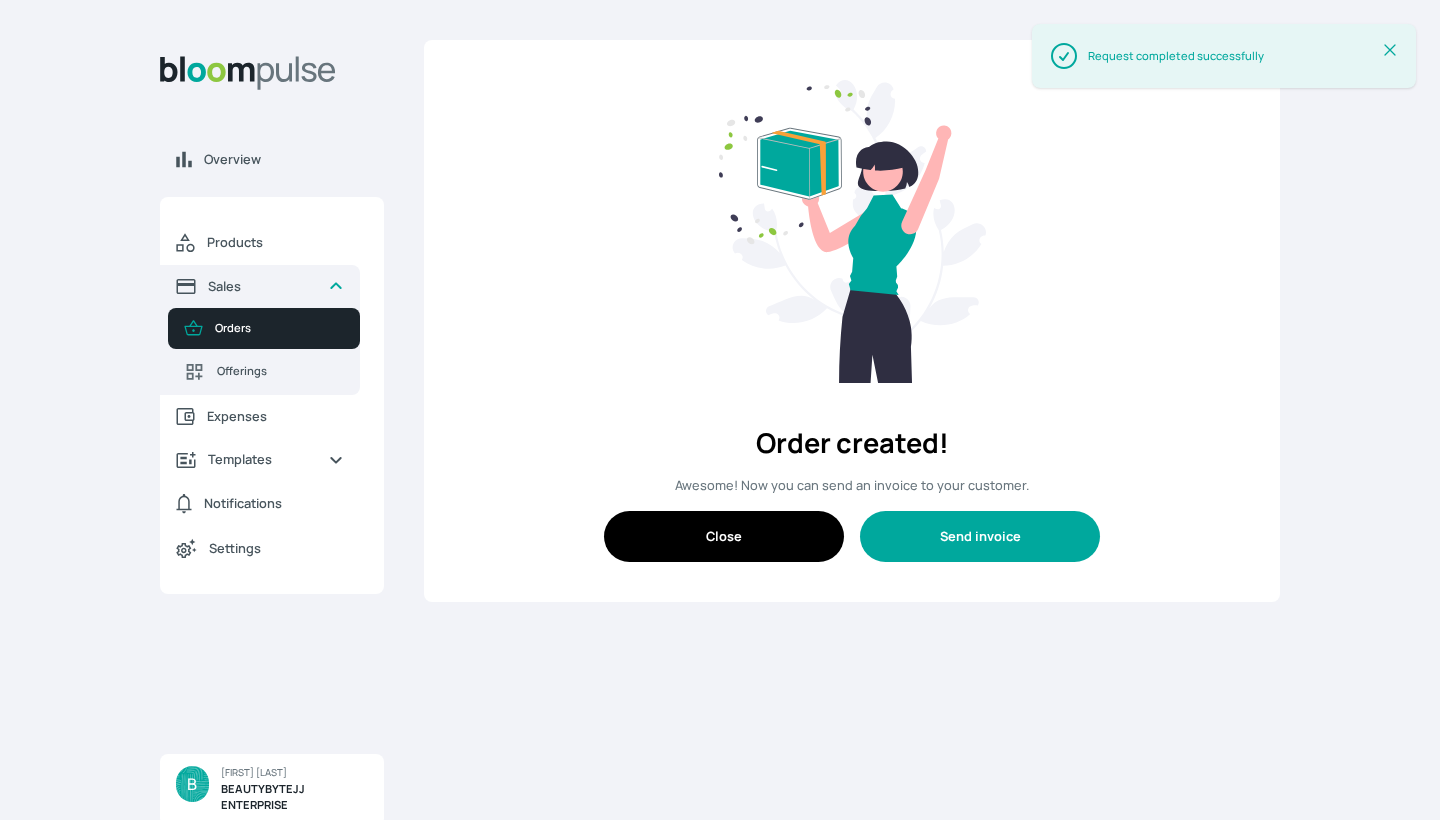 click on "Send invoice" at bounding box center [980, 536] 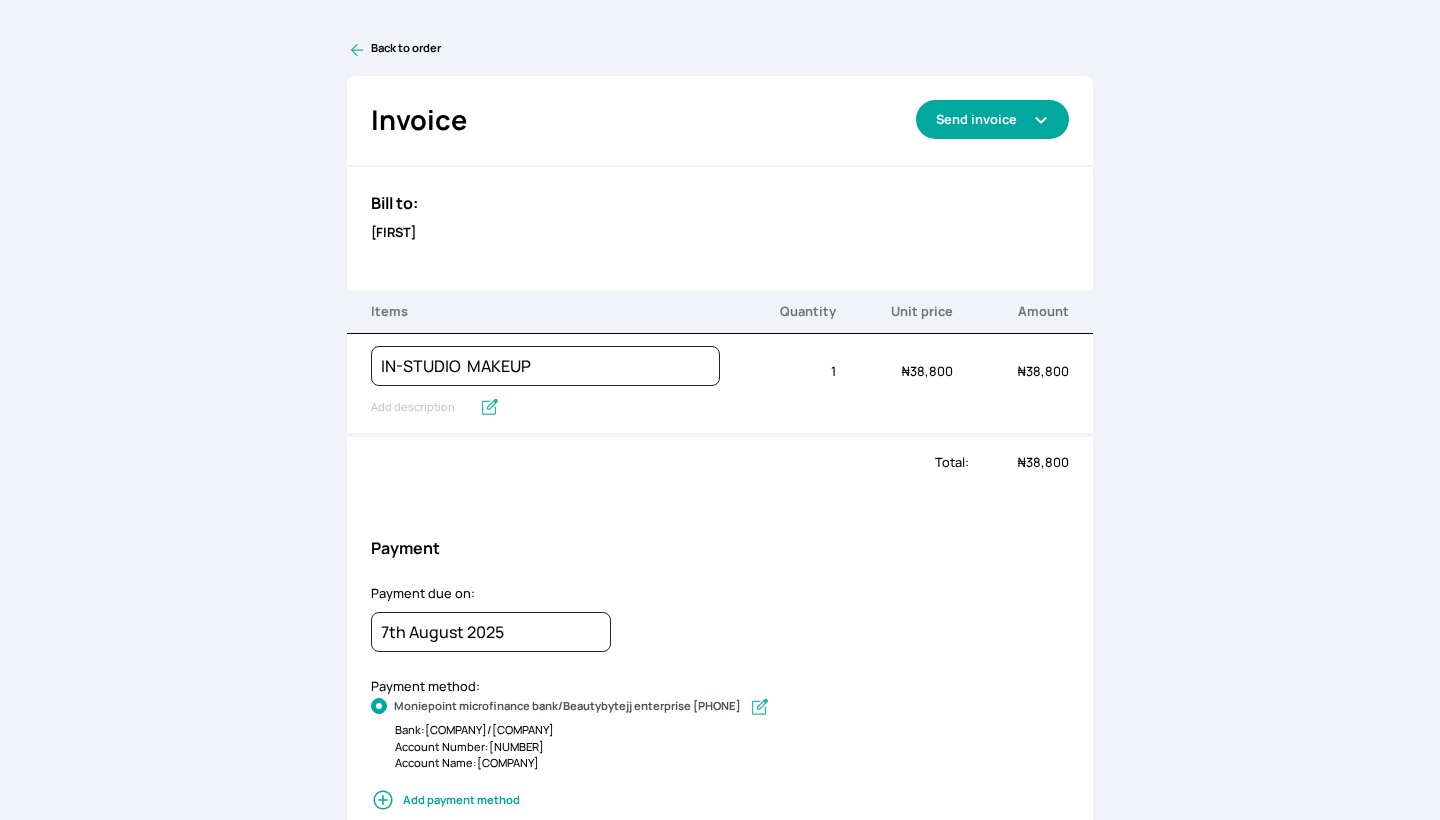 click on "Send invoice" at bounding box center [992, 119] 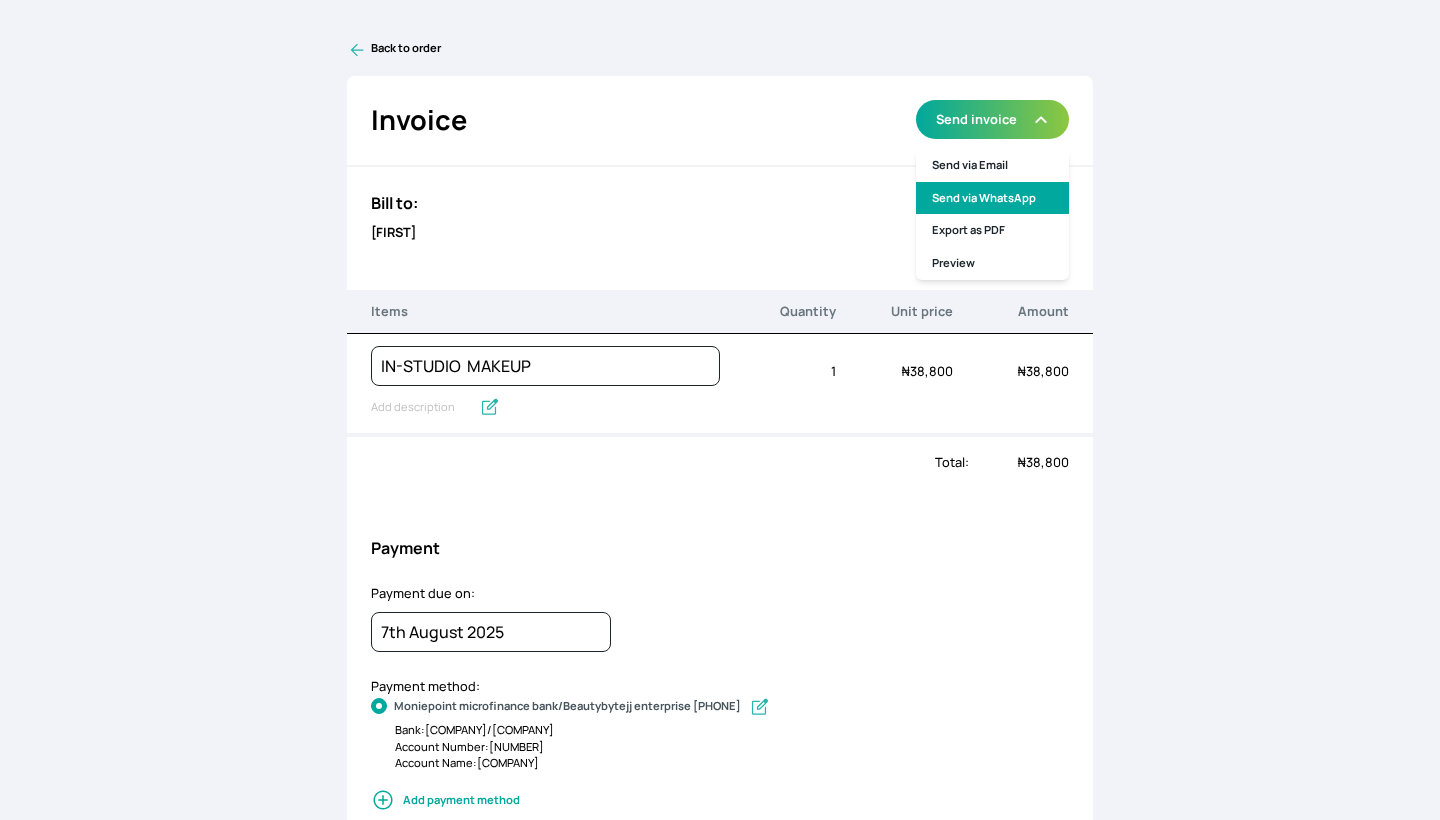 click on "Send via WhatsApp" at bounding box center [992, 198] 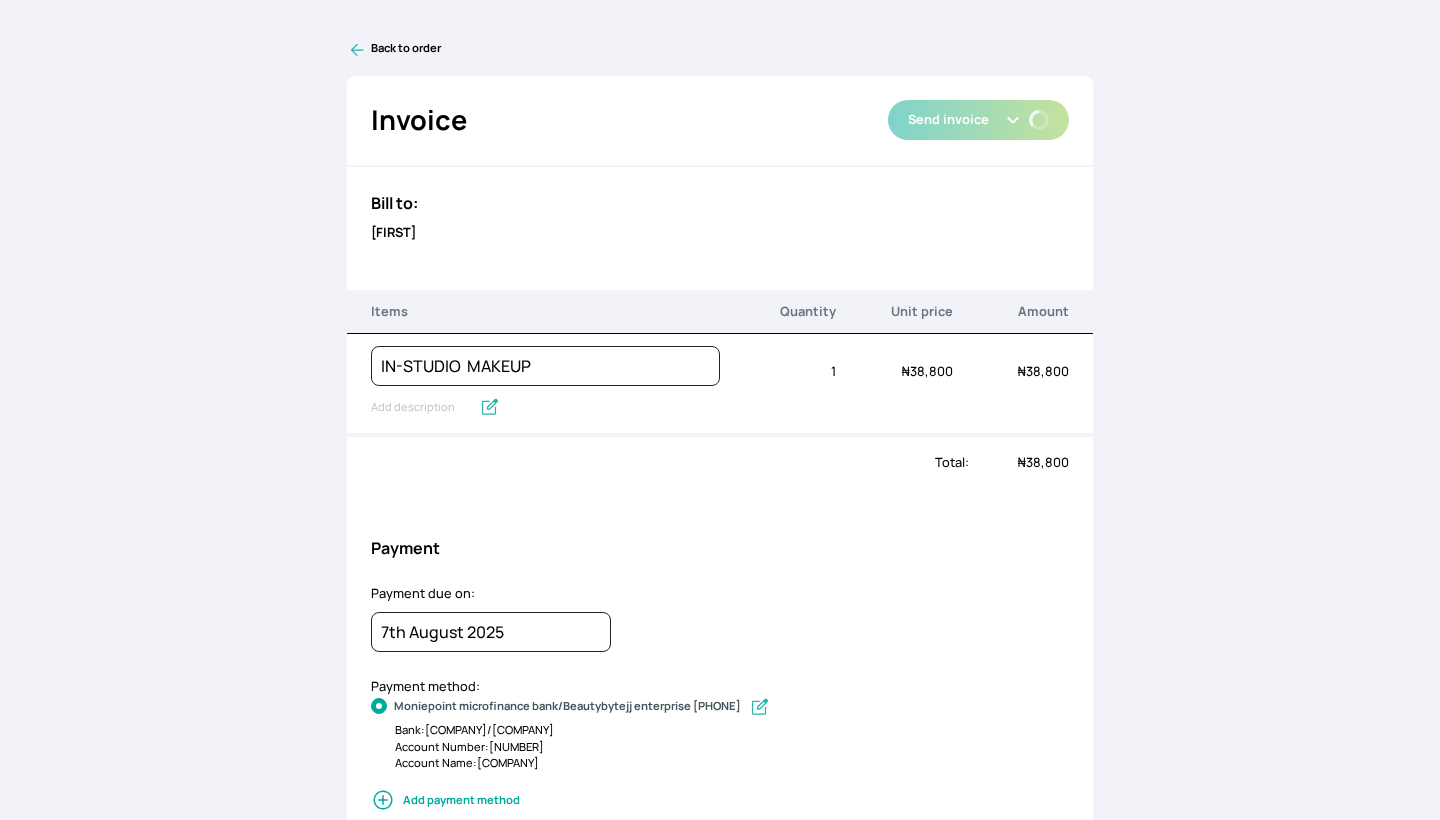 type on "BEAUTYBYTEJJ ENTERPRISE has sent you an invoice of ₦38,800. Due on 7th August 2025." 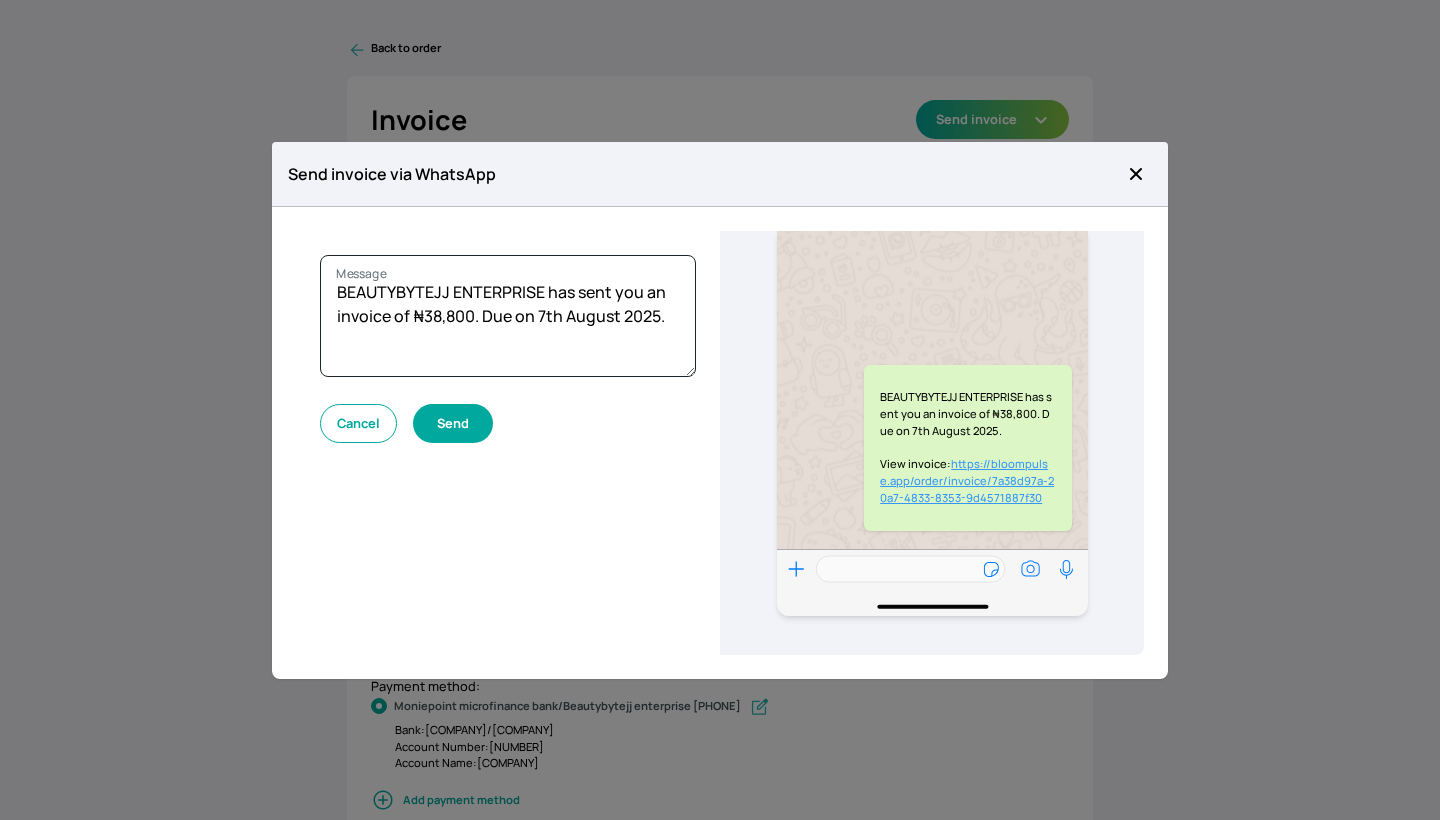 click on "Send" at bounding box center [453, 423] 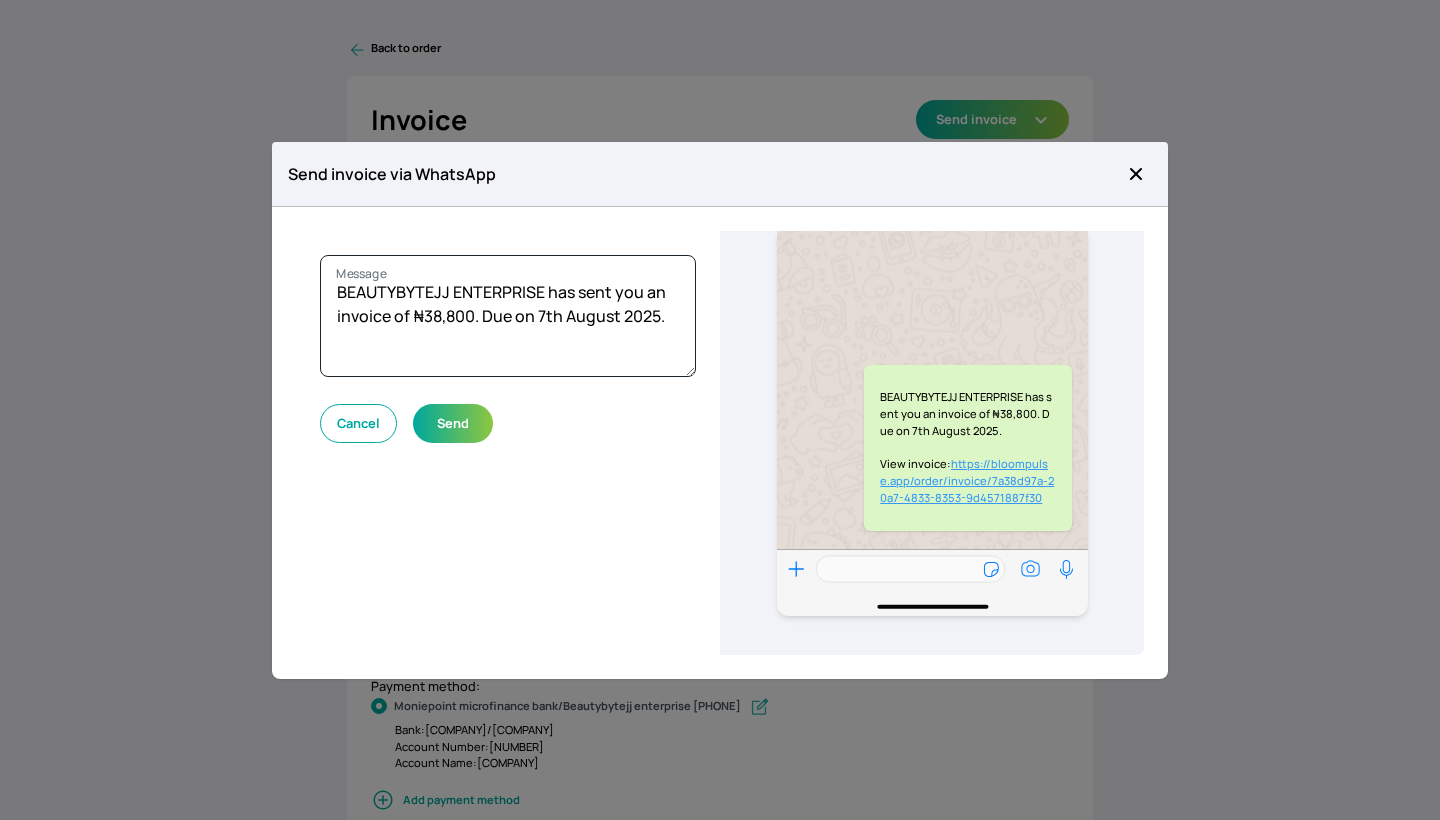 click on "Cancel" at bounding box center [358, 423] 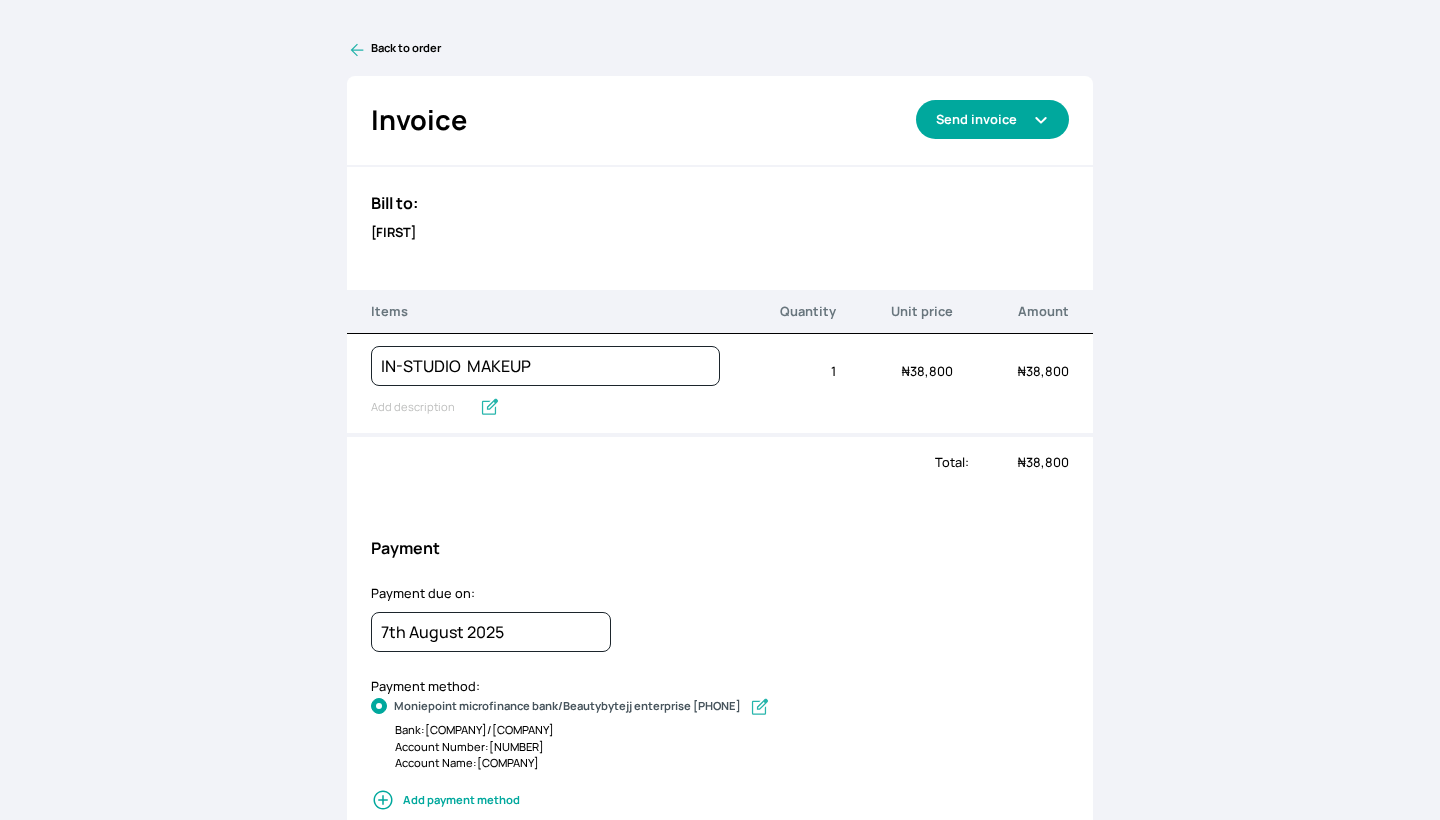 click on "Send invoice" at bounding box center (992, 119) 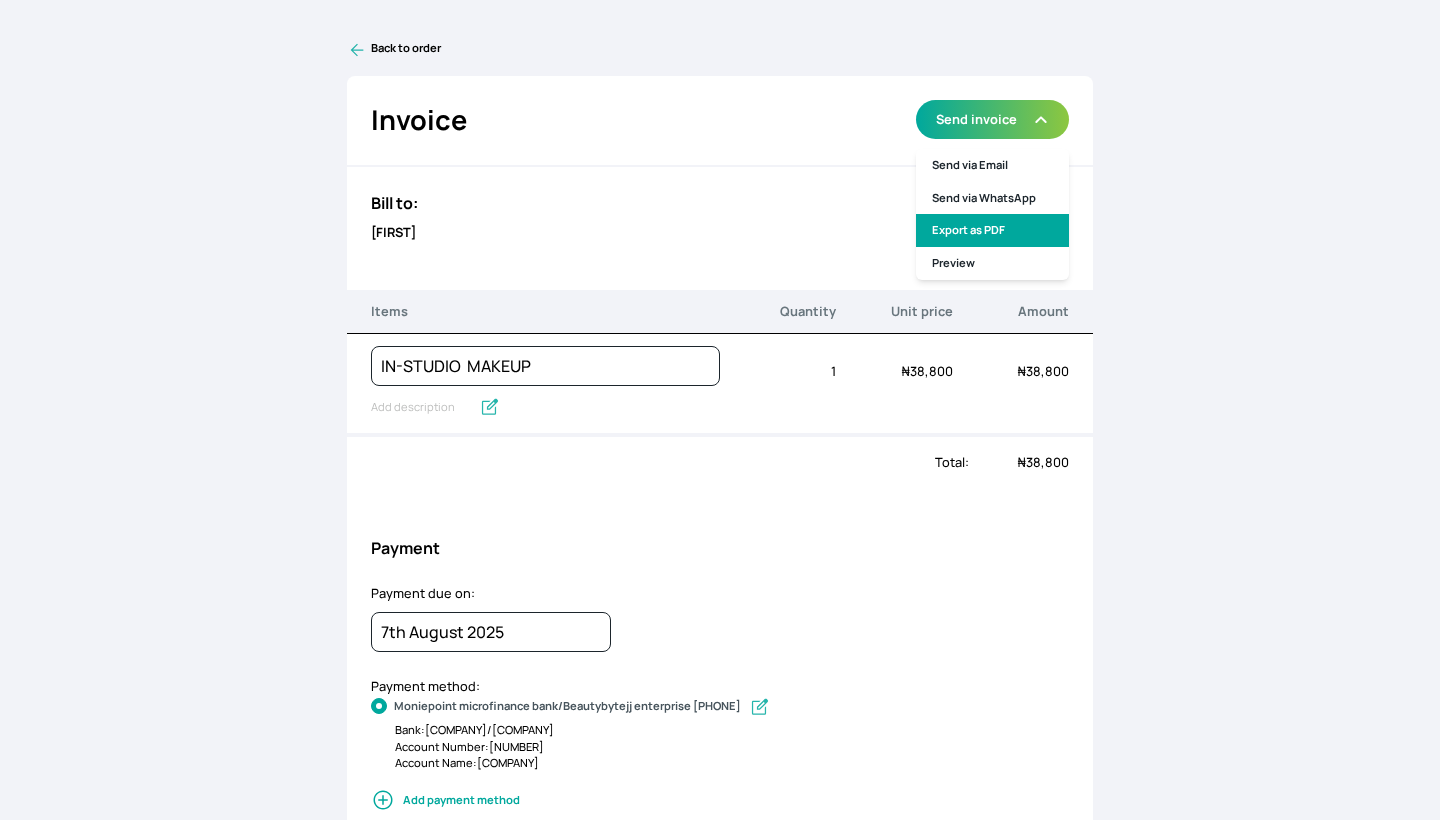 click on "Export as PDF" at bounding box center (992, 230) 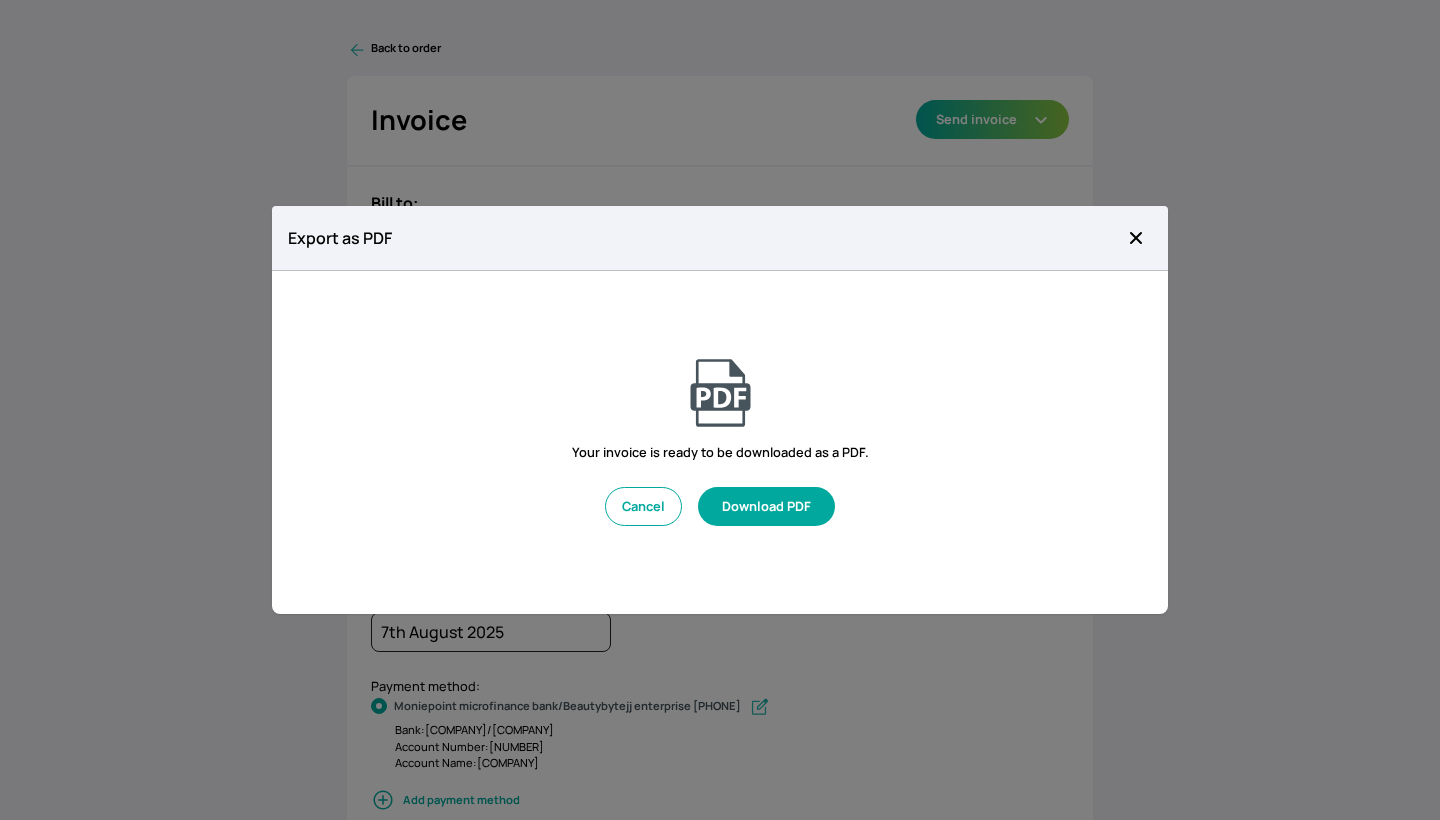 click on "Download PDF" at bounding box center [766, 506] 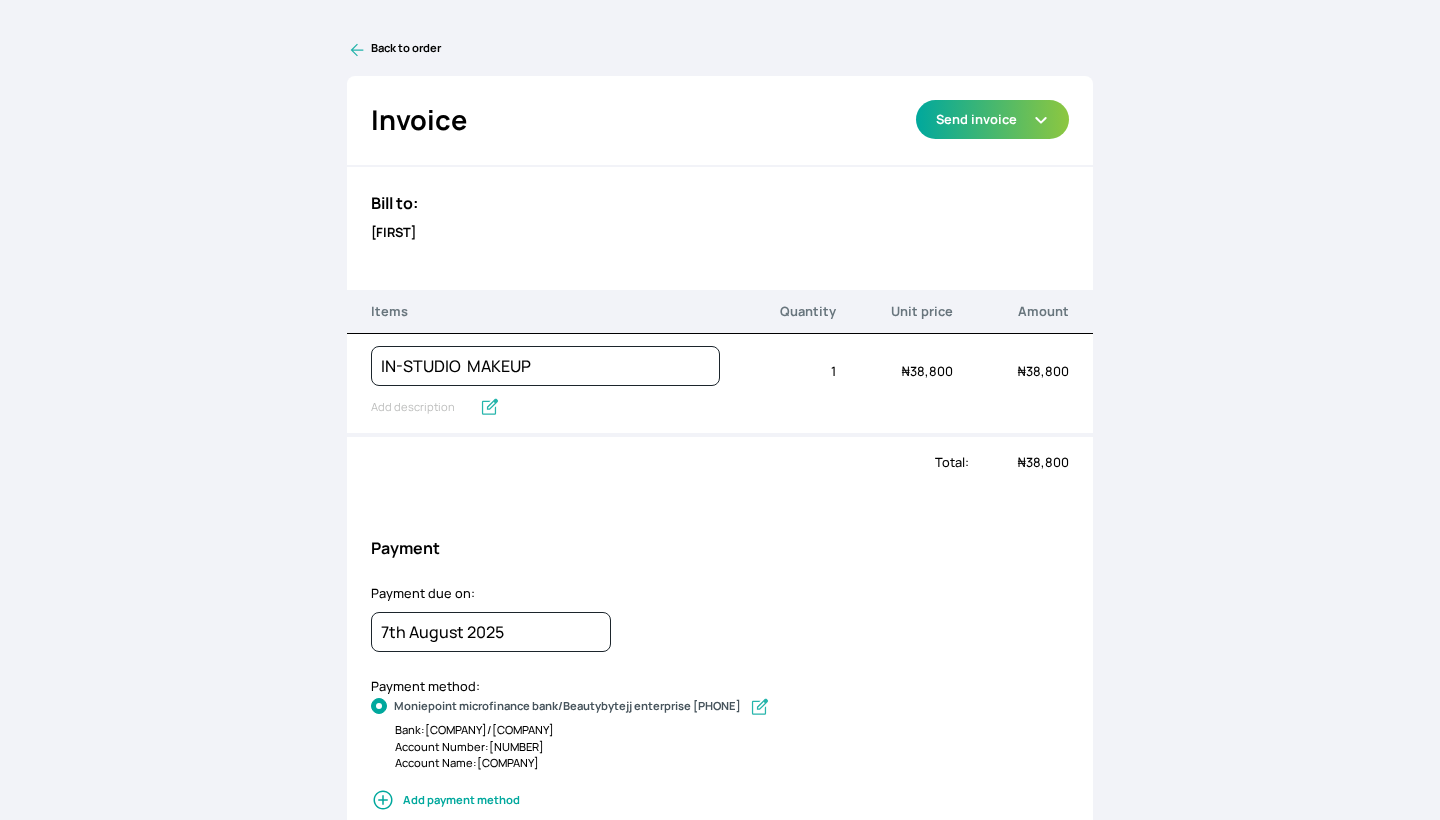 click on "Back to order Invoice Send via Email Send via WhatsApp Export as PDF Preview Send invoice Bill to: [FIRST] Items Quantity Unit price Amount IN-STUDIO  MAKEUP Quantity 1 Unit price ₦ 38,800 Amount ₦ 38,800 Total: ₦ 38,800 Payment Payment due on: 7th August 2025 January February March April May June July August September October November December 2045 2044 2043 2042 2041 2040 2039 2038 2037 2036 2035 2034 2033 2032 2031 2030 2029 2028 2027 2026 2025 2024 2023 2022 2021 2020 2019 2018 2017 2016 2015 2014 2013 2012 2011 2010 2009 2008 2007 2006 2005 2004 2003 2002 2001 2000 1999 1998 1997 1996 1995 1994 1993 1992 1991 1990 1989 1988 1987 1986 1985 1984 1983 1982 1981 1980 1979 1978 1977 1976 1975 1974 1973 1972 1971 1970 1969 1968 1967 1966 1965 1964 1963 1962 1961 1960 1959 1958 1957 1956 1955 1954 1953 1952 1951 1950 1949 1948 1947 1946 1945 1944 1943 1942 1941 1940 1939 1938 1937 1936 1935 1934 1933 1932 1931 1930 1929 1928 1927 1926 1925 Sun Mon Tue Wed Thu Fri Sat 27 28 29 30 31 1 2 3 4 5 6 7 8 9 10 11 12" at bounding box center [720, 410] 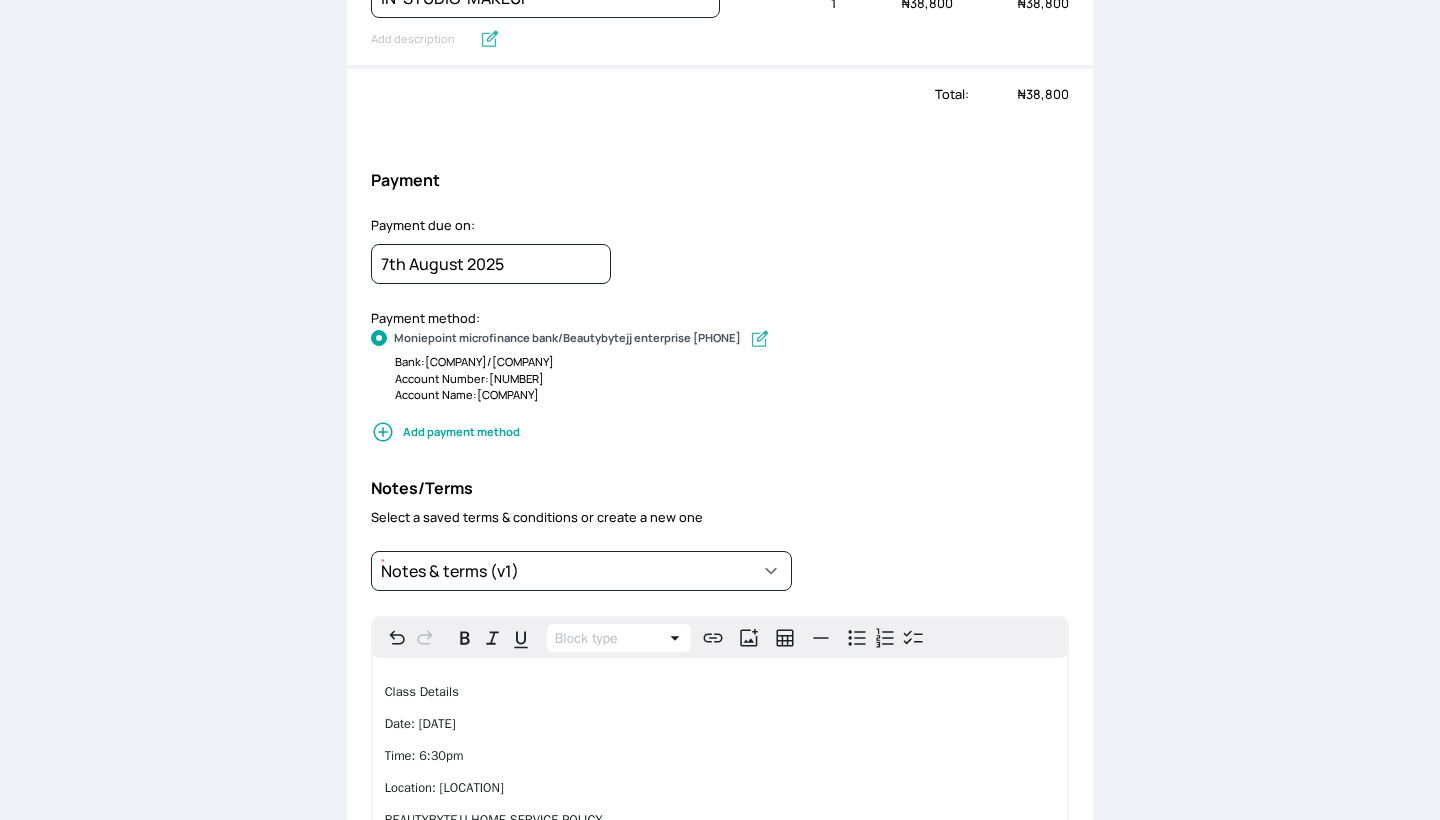 scroll, scrollTop: 419, scrollLeft: 0, axis: vertical 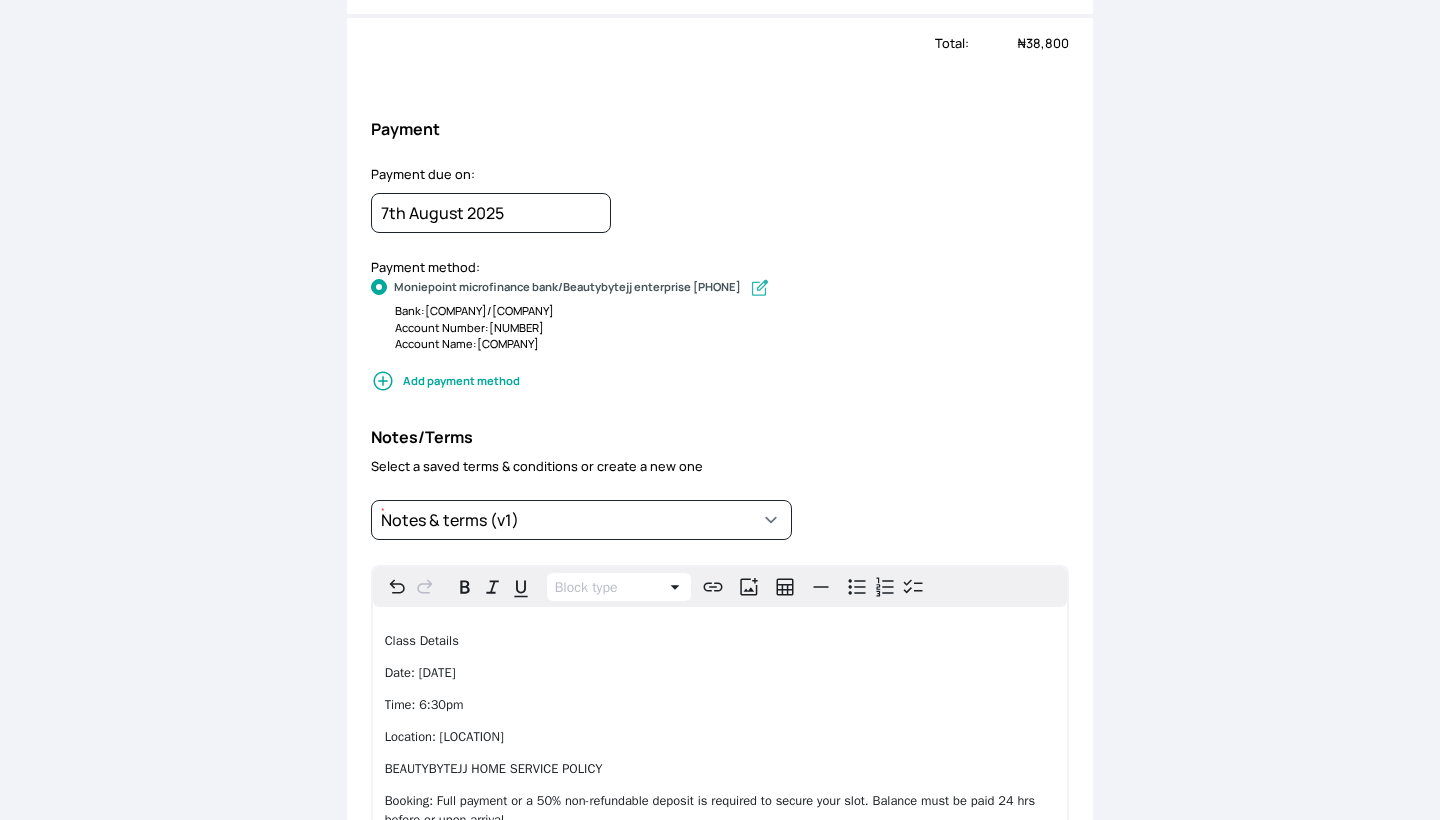 click on "Date: [DATE]" at bounding box center (720, 673) 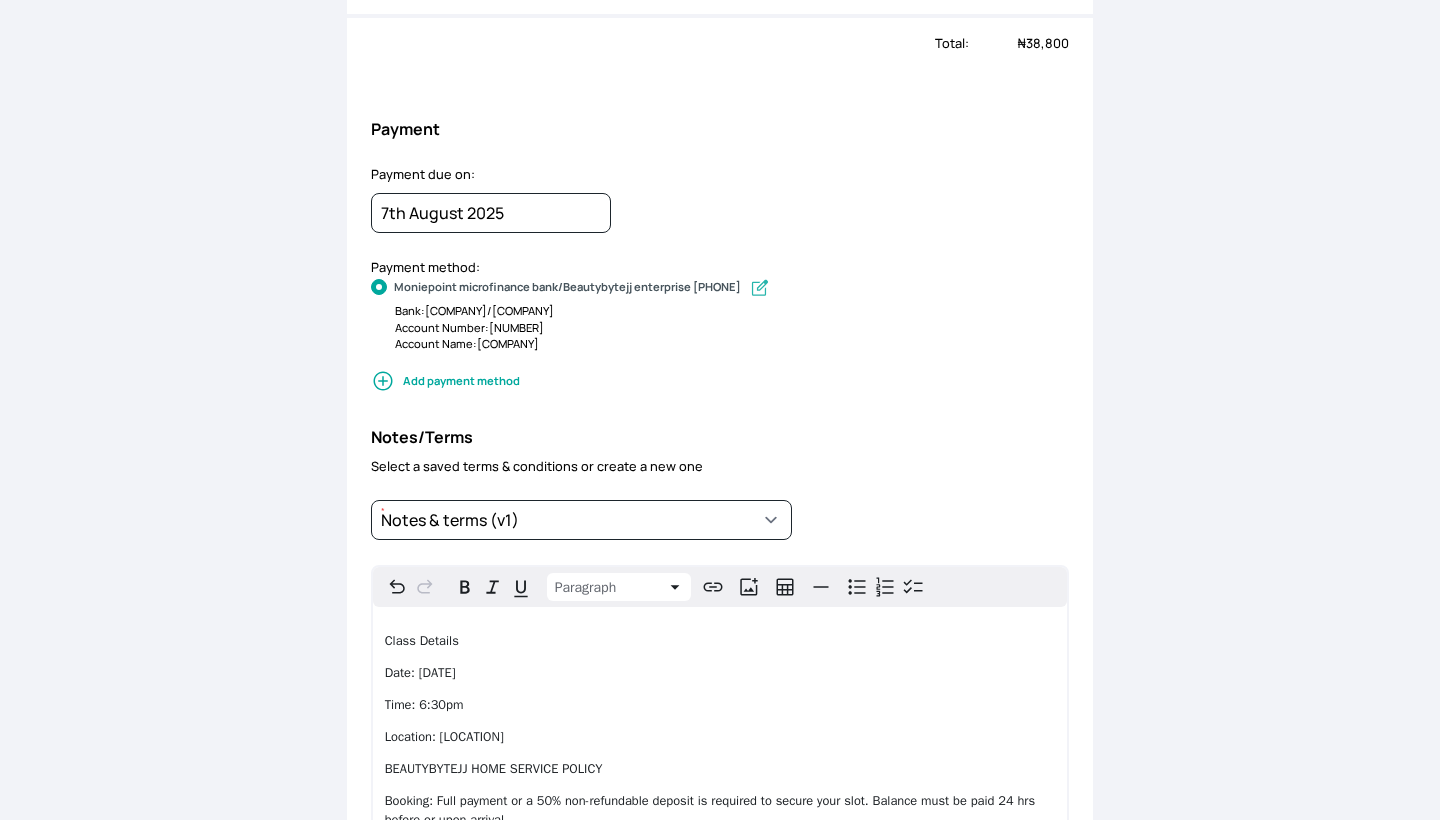 drag, startPoint x: 483, startPoint y: 671, endPoint x: 450, endPoint y: 668, distance: 33.13608 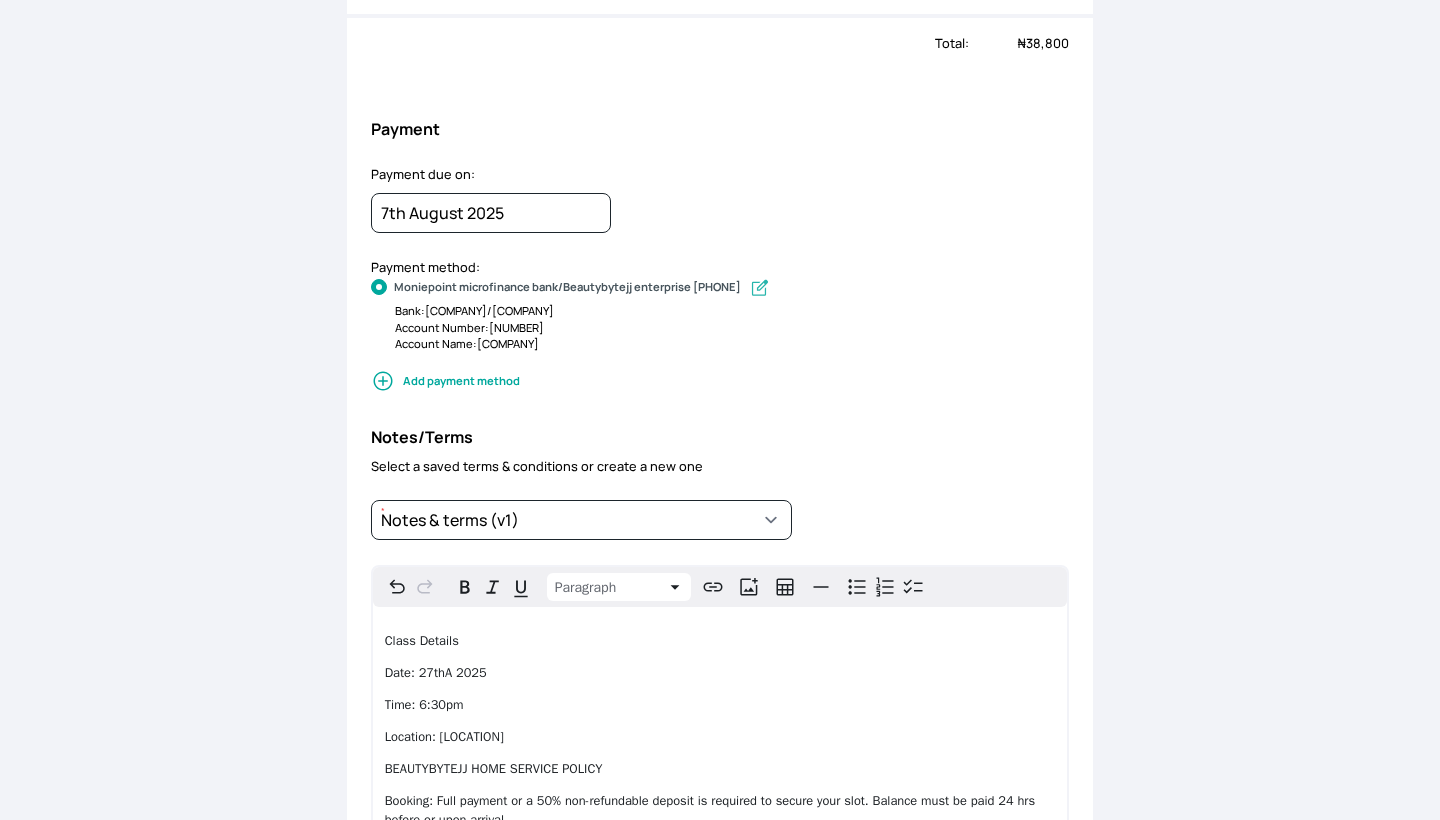 type 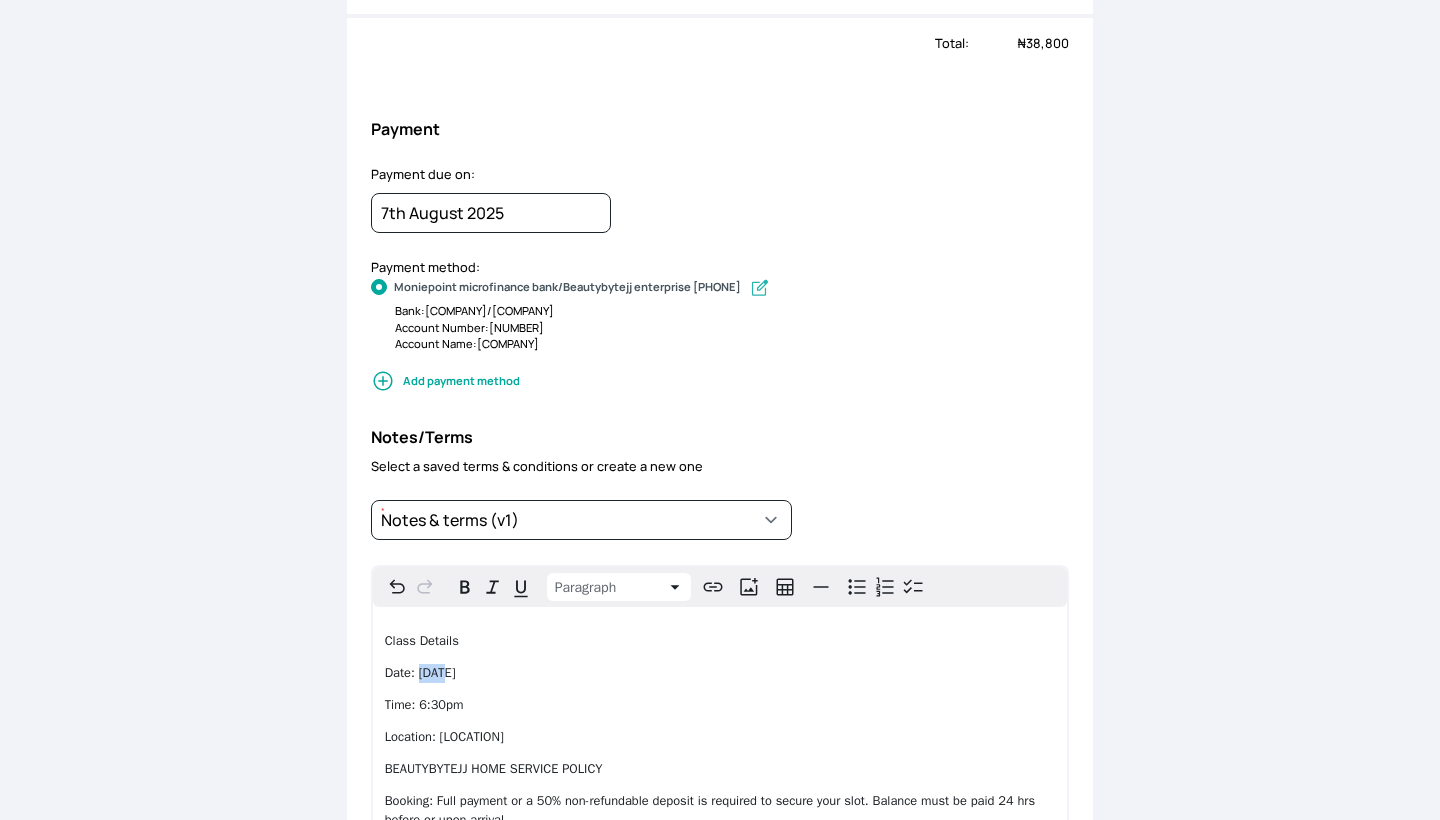 drag, startPoint x: 446, startPoint y: 671, endPoint x: 421, endPoint y: 670, distance: 25.019993 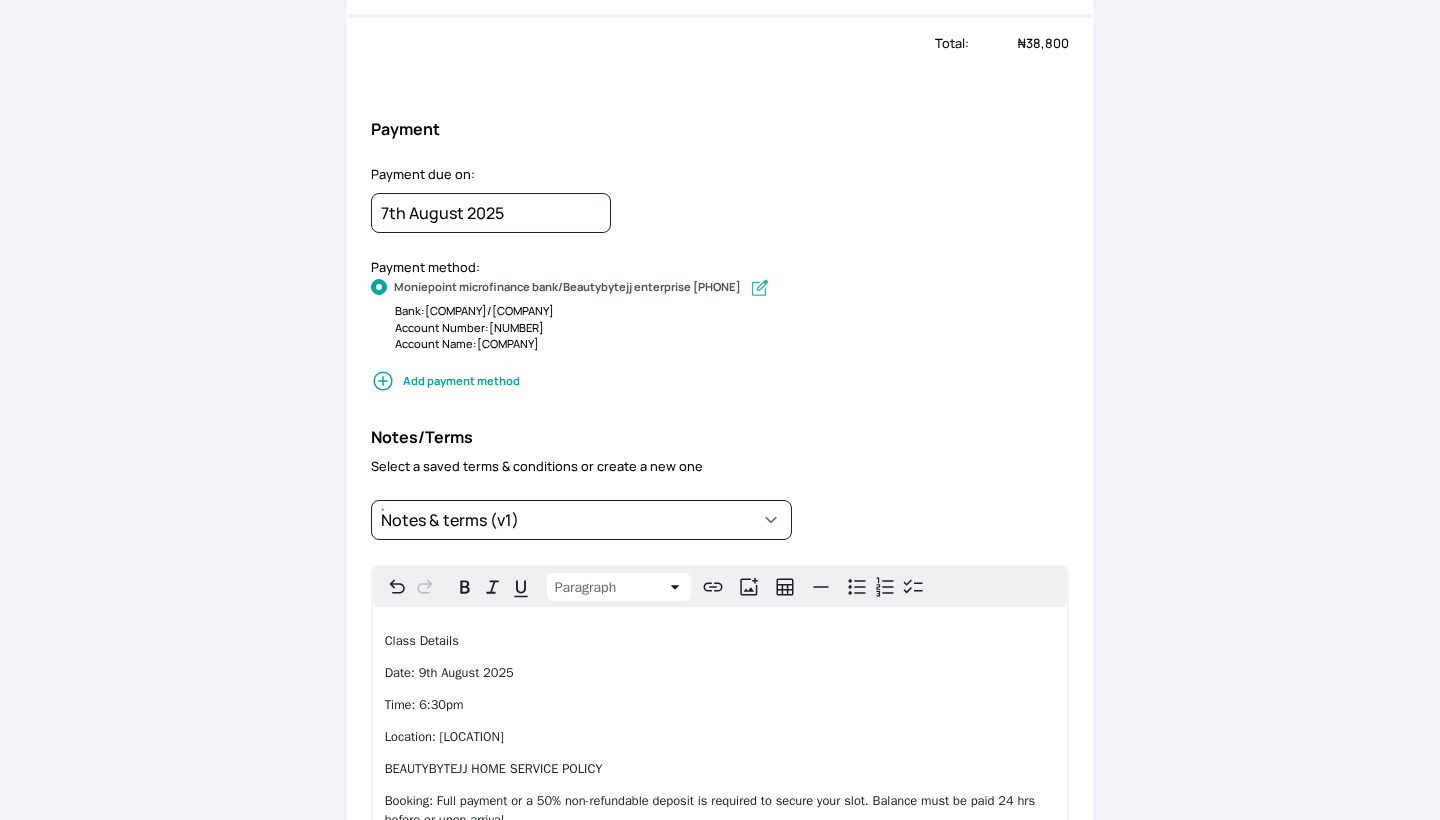 click on "Time: 6:30pm" at bounding box center [424, 705] 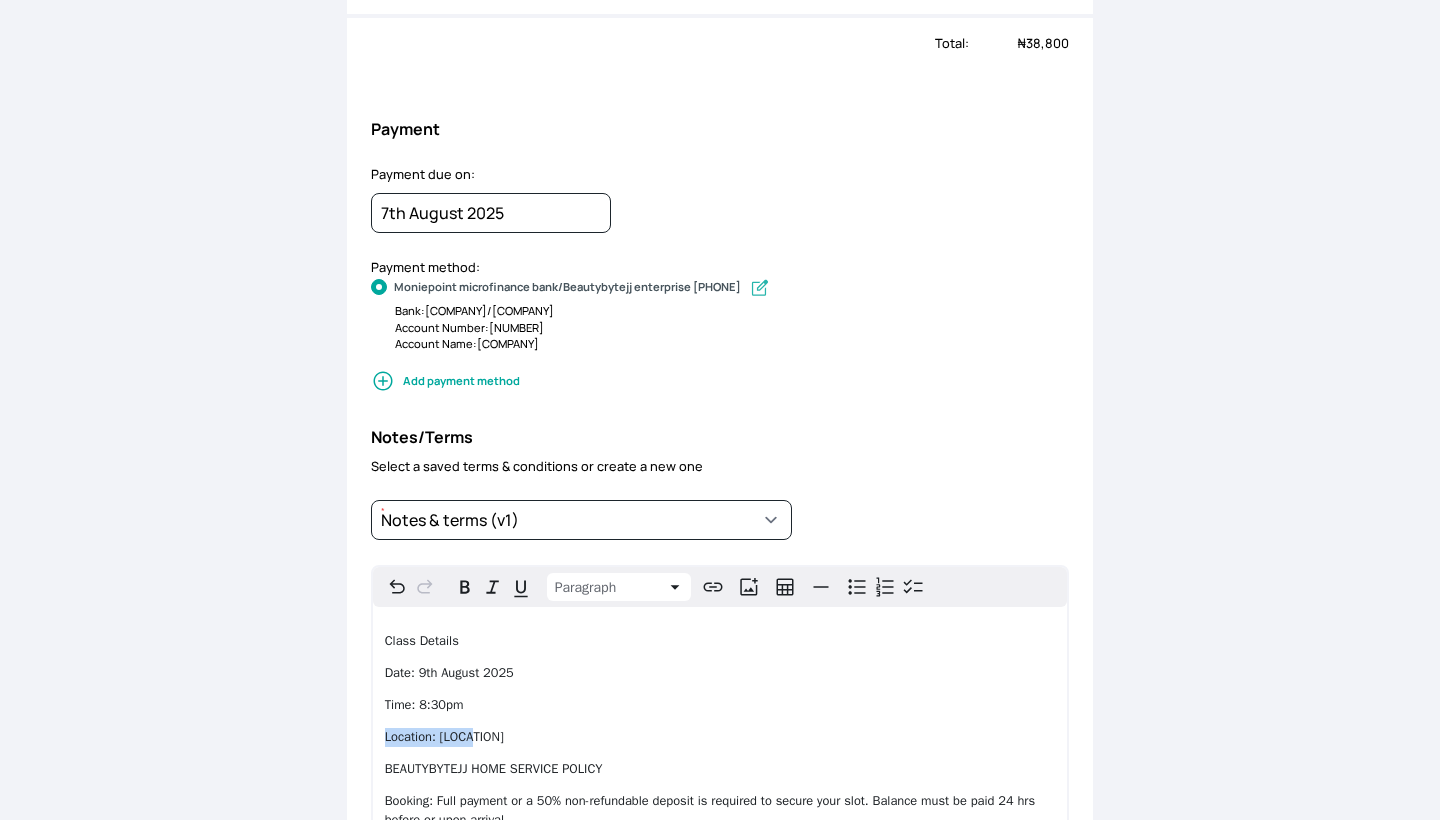 drag, startPoint x: 476, startPoint y: 739, endPoint x: 366, endPoint y: 739, distance: 110 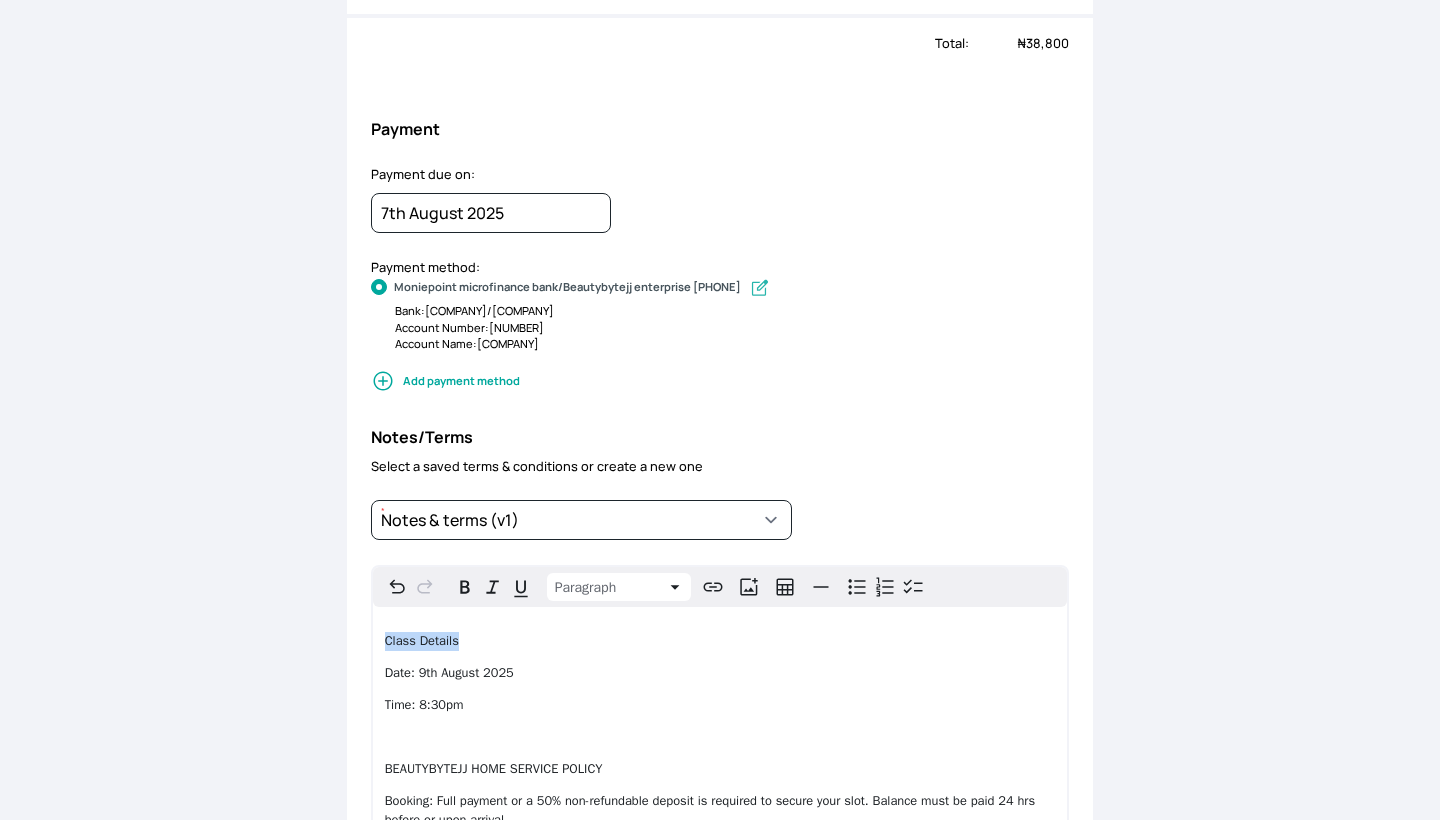 drag, startPoint x: 379, startPoint y: 640, endPoint x: 493, endPoint y: 643, distance: 114.03947 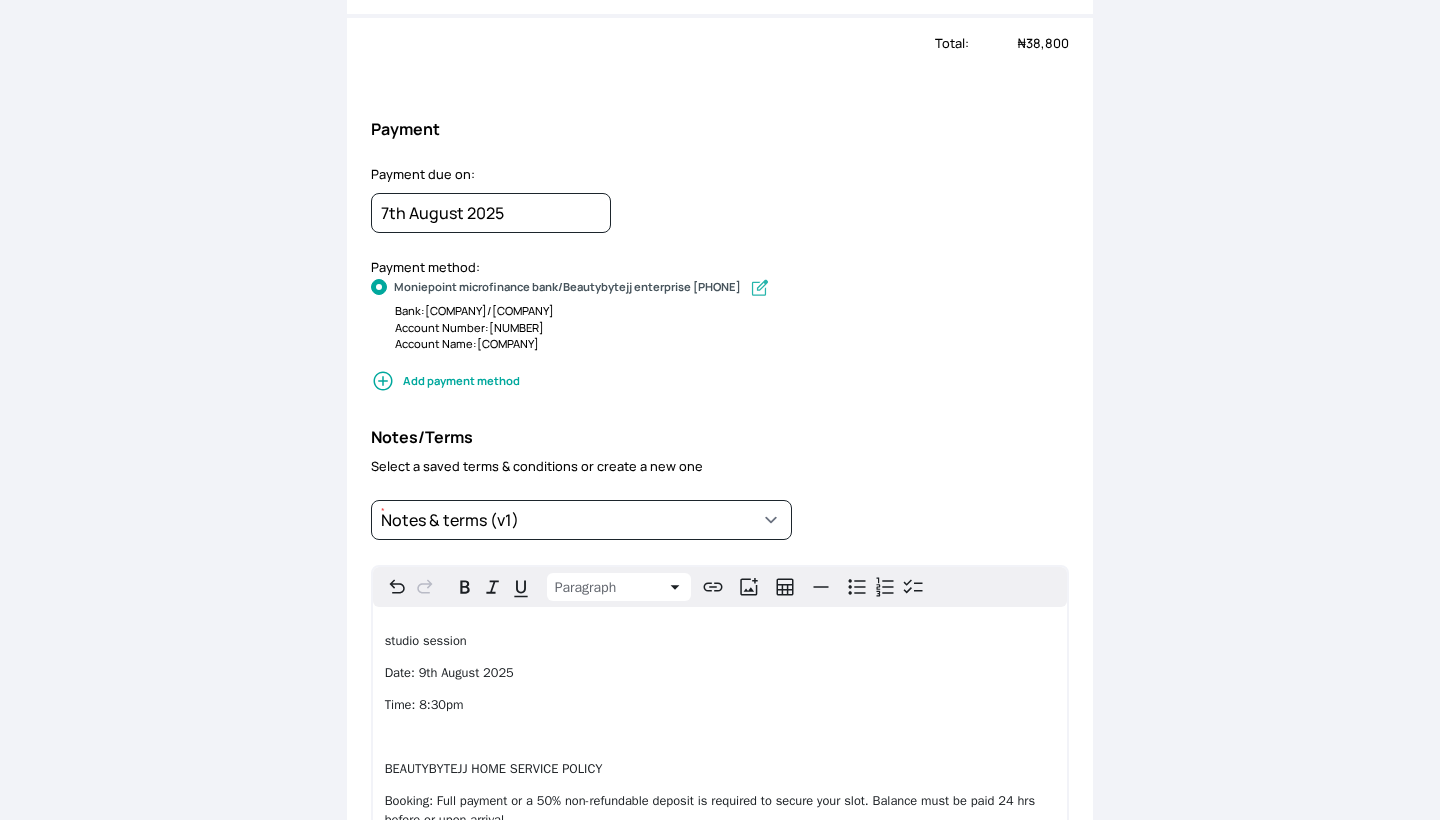 click on "studio session" at bounding box center (426, 641) 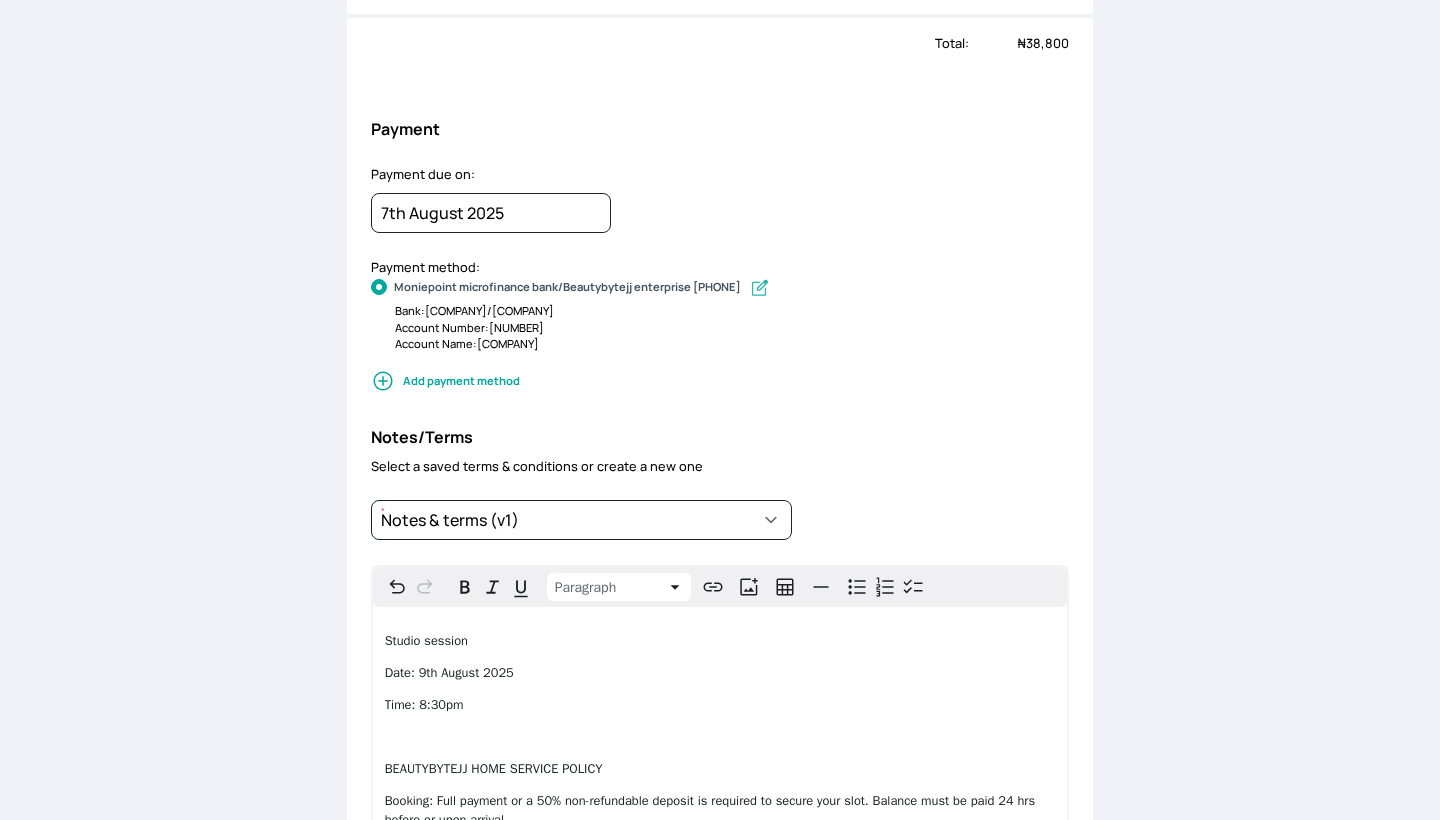 click on "Date: 9th August 2025" at bounding box center [720, 673] 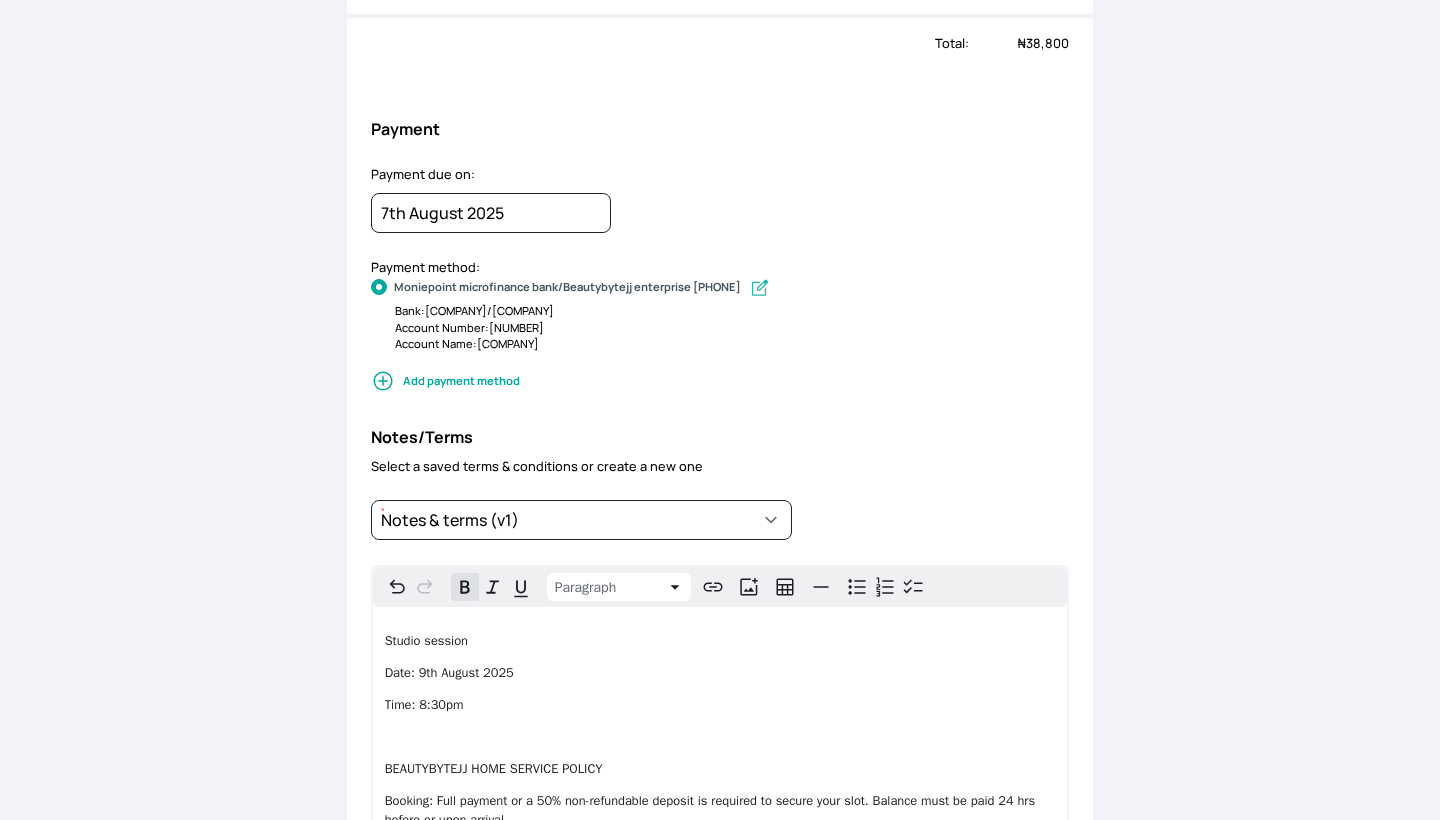 scroll, scrollTop: 856, scrollLeft: 0, axis: vertical 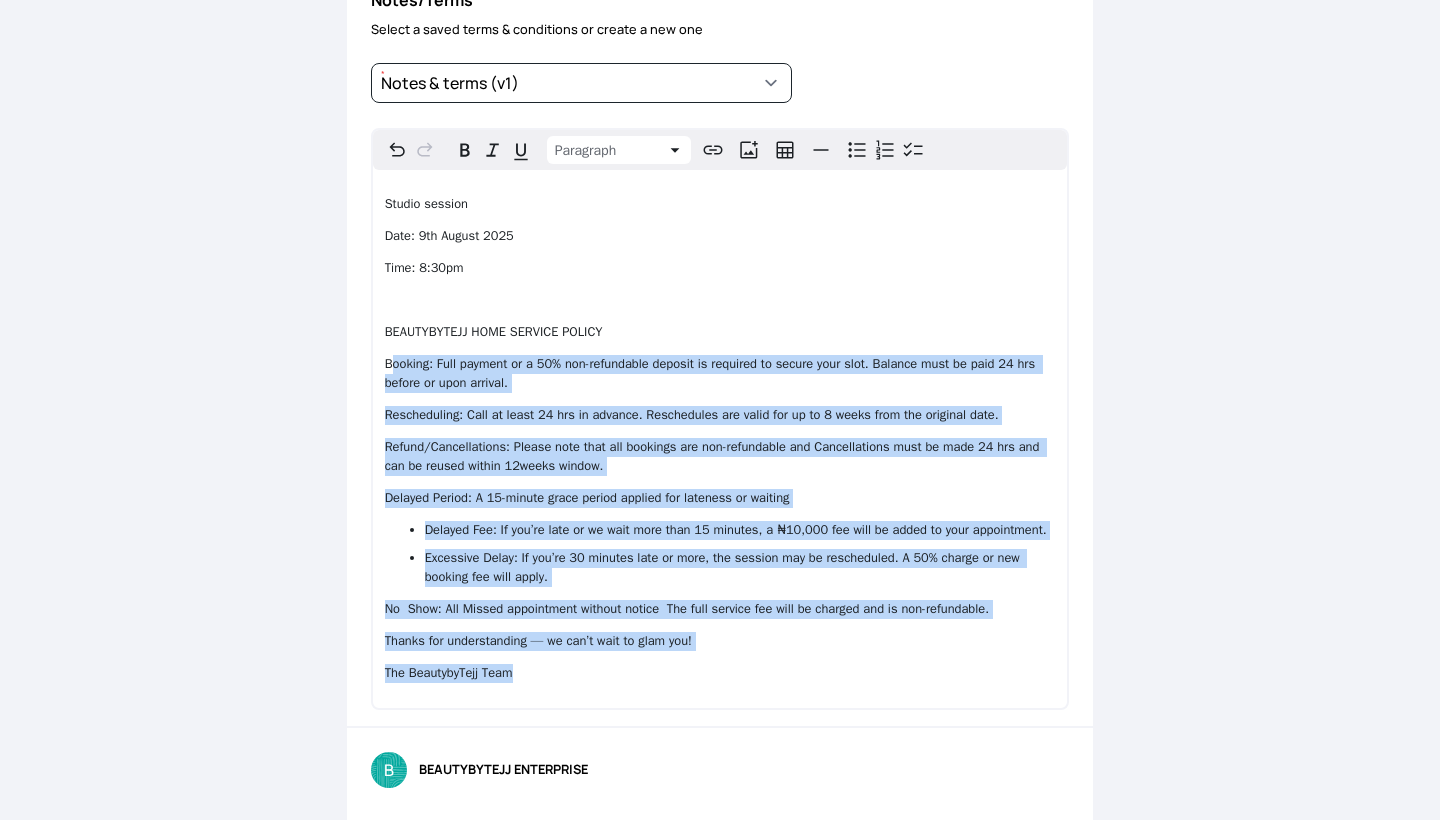 drag, startPoint x: 396, startPoint y: 357, endPoint x: 565, endPoint y: 690, distance: 373.43005 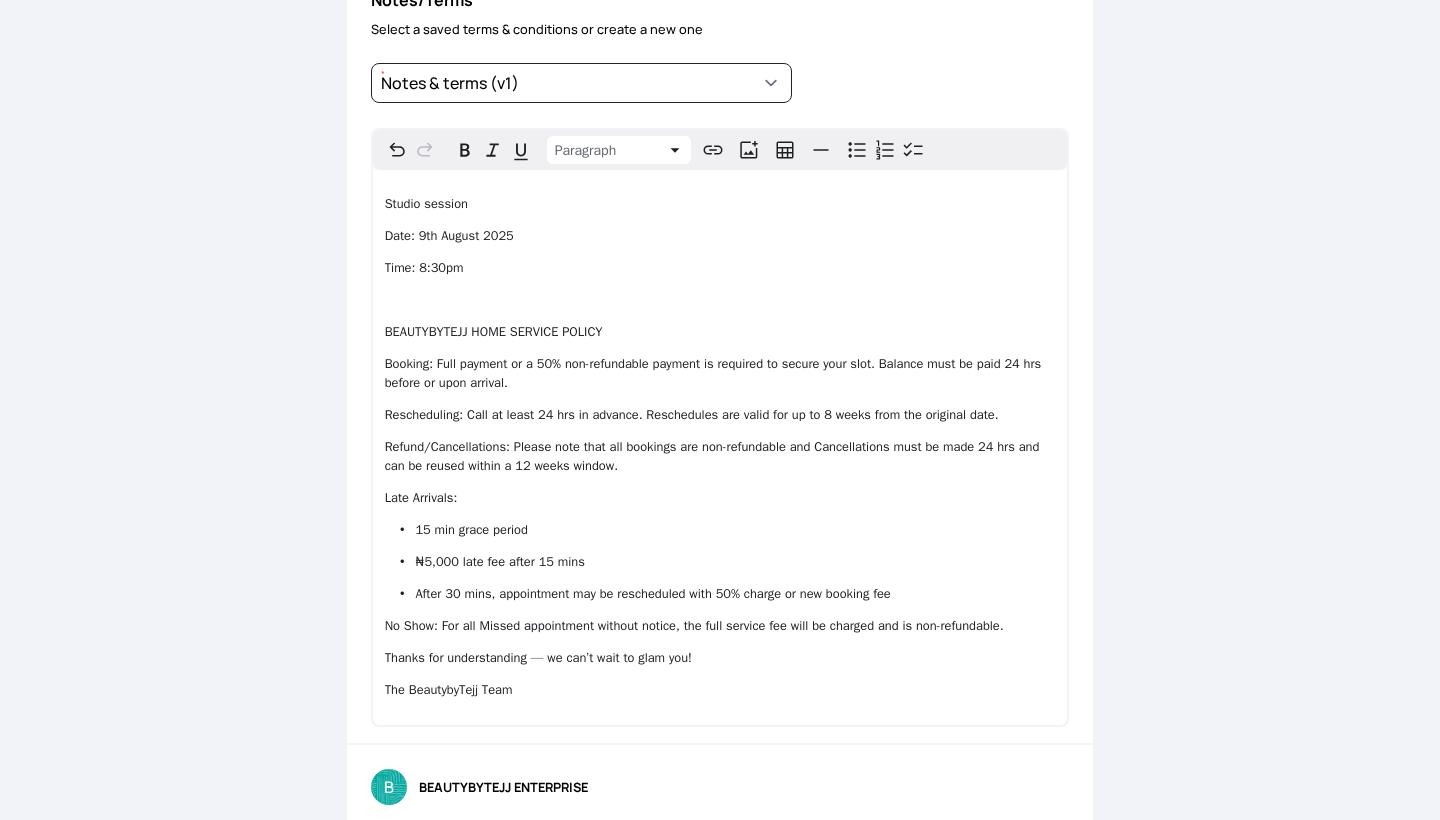 click on "Back to order Invoice Send via Email Send via WhatsApp Export as PDF Preview Send invoice Bill to: [FIRST] Items Quantity Unit price Amount IN-STUDIO  MAKEUP Quantity 1 Unit price ₦ 38,800 Amount ₦ 38,800 Total: ₦ 38,800 Payment Payment due on: 7th August 2025 January February March April May June July August September October November December 2045 2044 2043 2042 2041 2040 2039 2038 2037 2036 2035 2034 2033 2032 2031 2030 2029 2028 2027 2026 2025 2024 2023 2022 2021 2020 2019 2018 2017 2016 2015 2014 2013 2012 2011 2010 2009 2008 2007 2006 2005 2004 2003 2002 2001 2000 1999 1998 1997 1996 1995 1994 1993 1992 1991 1990 1989 1988 1987 1986 1985 1984 1983 1982 1981 1980 1979 1978 1977 1976 1975 1974 1973 1972 1971 1970 1969 1968 1967 1966 1965 1964 1963 1962 1961 1960 1959 1958 1957 1956 1955 1954 1953 1952 1951 1950 1949 1948 1947 1946 1945 1944 1943 1942 1941 1940 1939 1938 1937 1936 1935 1934 1933 1932 1931 1930 1929 1928 1927 1926 1925 Sun Mon Tue Wed Thu Fri Sat 27 28 29 30 31 1 2 3 4 5 6 7 8 9 10 11 12" at bounding box center (720, 410) 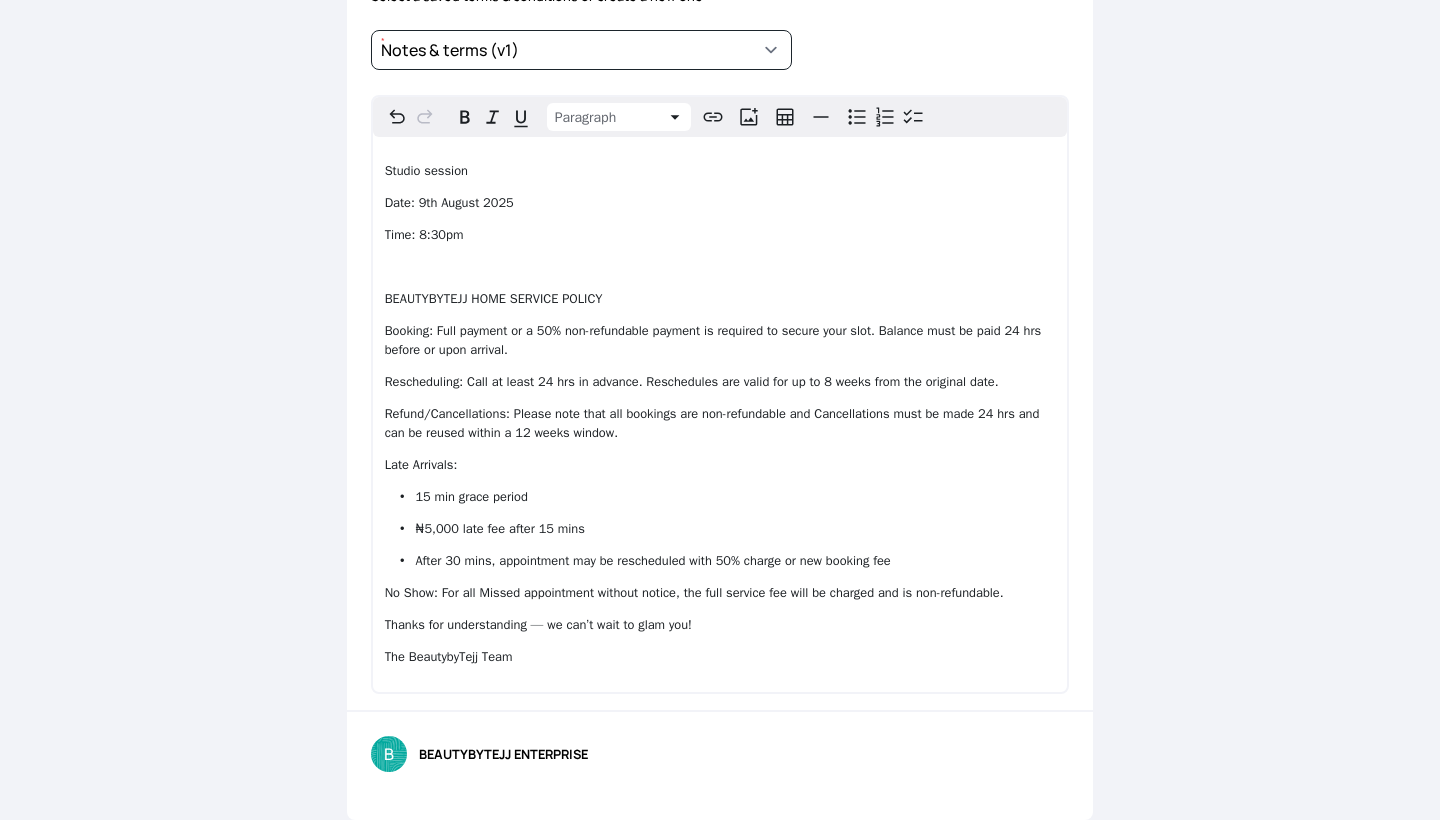 scroll, scrollTop: 901, scrollLeft: 0, axis: vertical 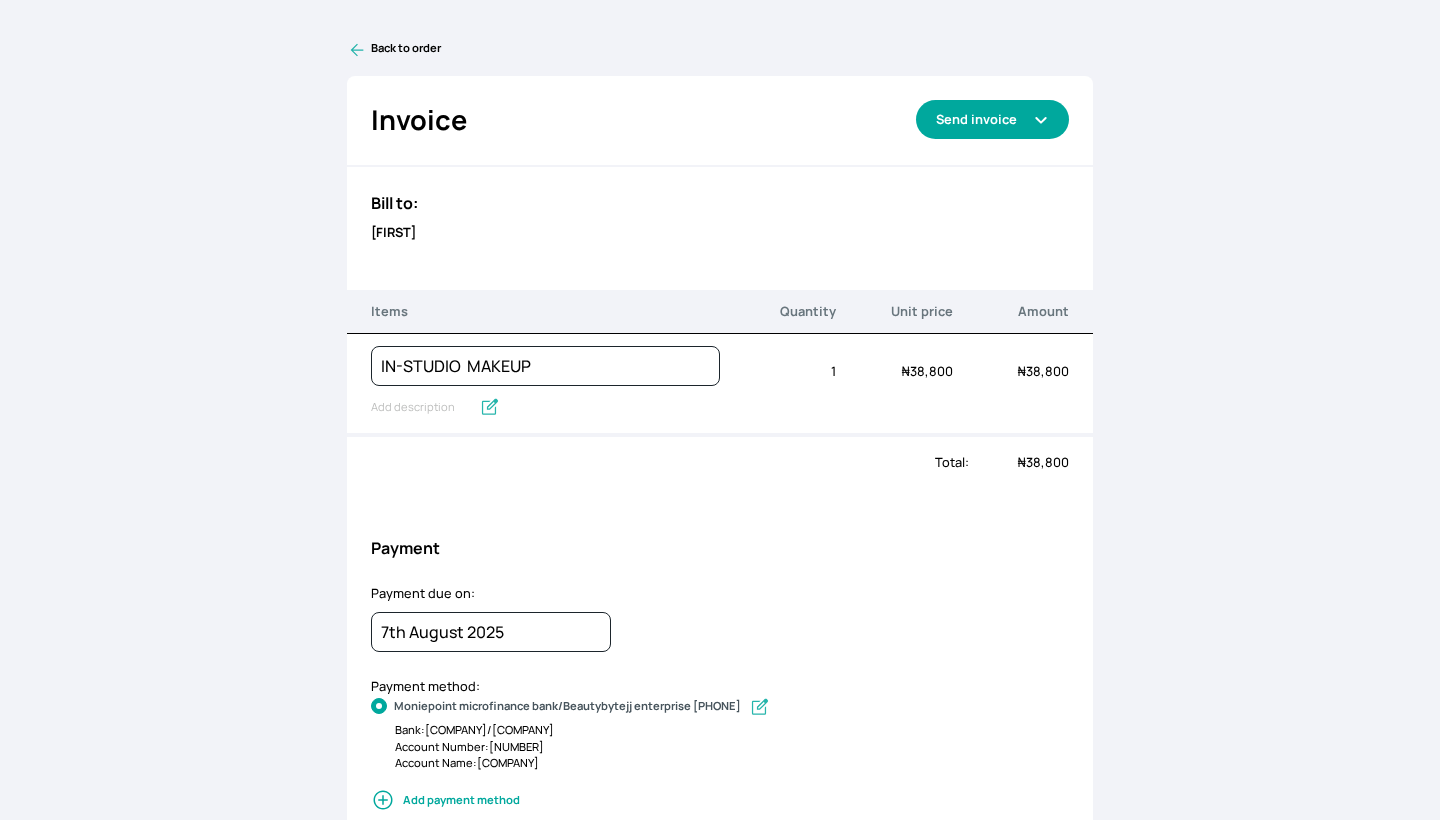 click on "Send invoice" at bounding box center [992, 119] 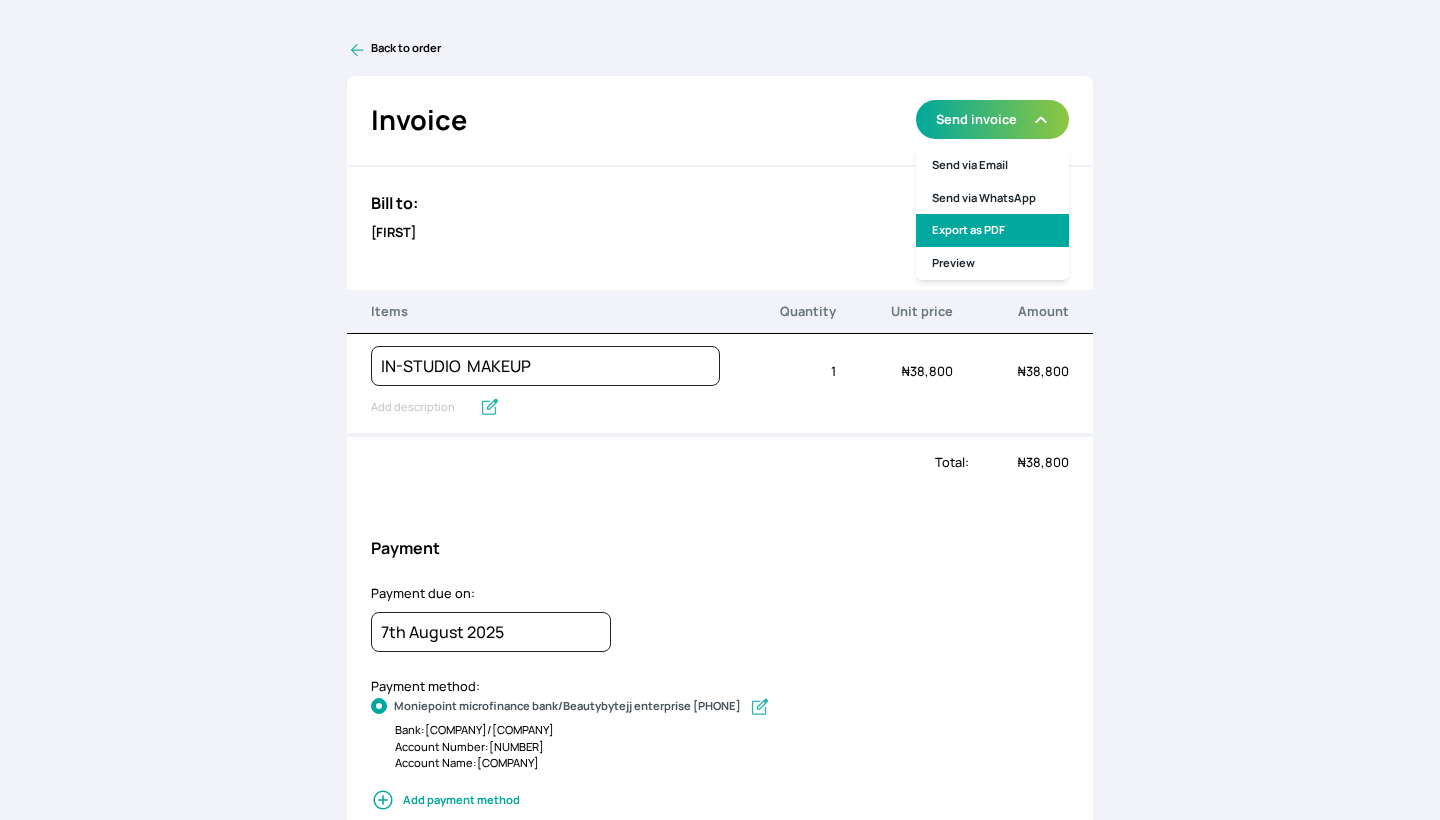 click on "Export as PDF" at bounding box center (992, 230) 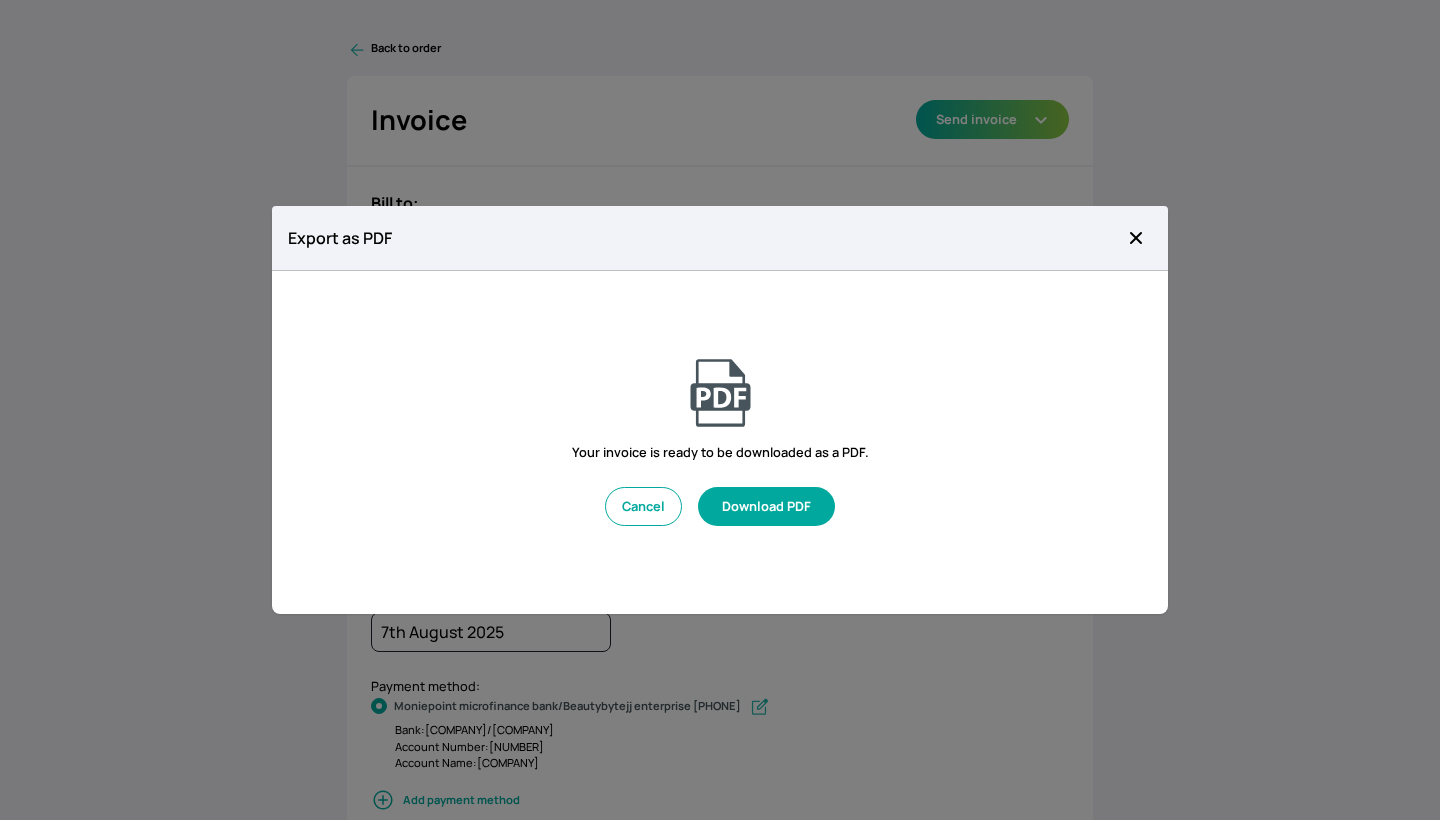 click on "Download PDF" at bounding box center (766, 506) 